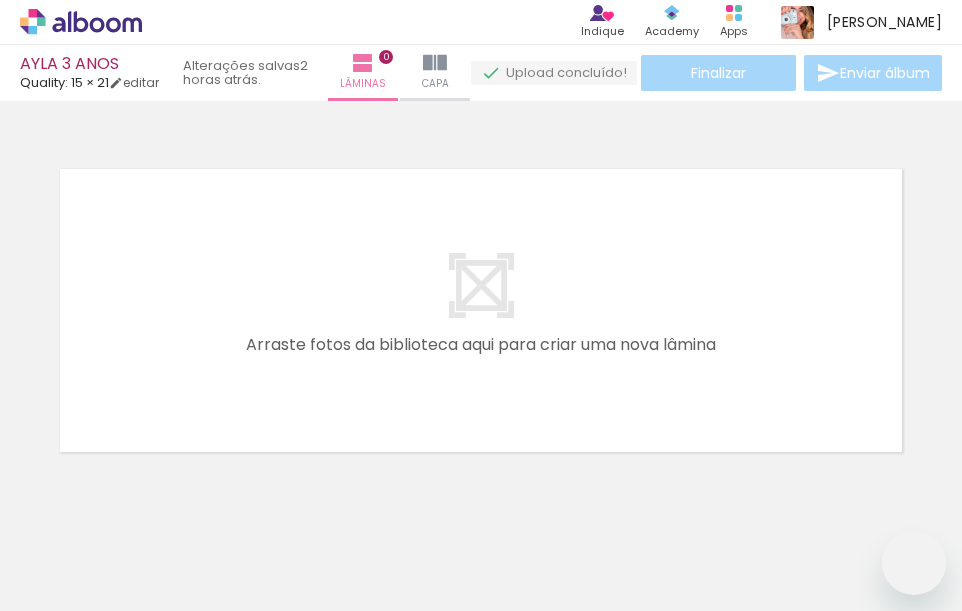 scroll, scrollTop: 0, scrollLeft: 0, axis: both 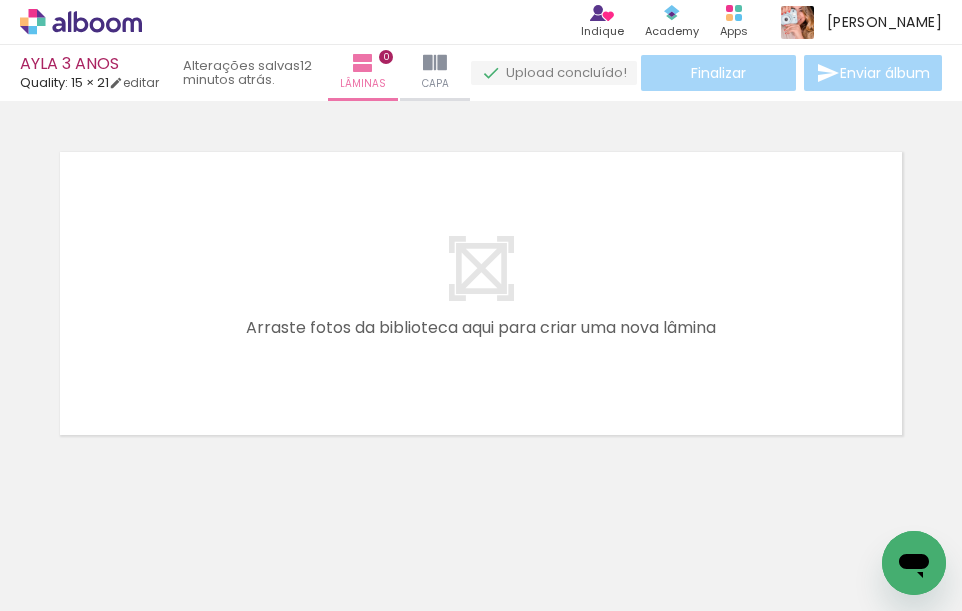 drag, startPoint x: 0, startPoint y: 0, endPoint x: 320, endPoint y: 380, distance: 496.7897 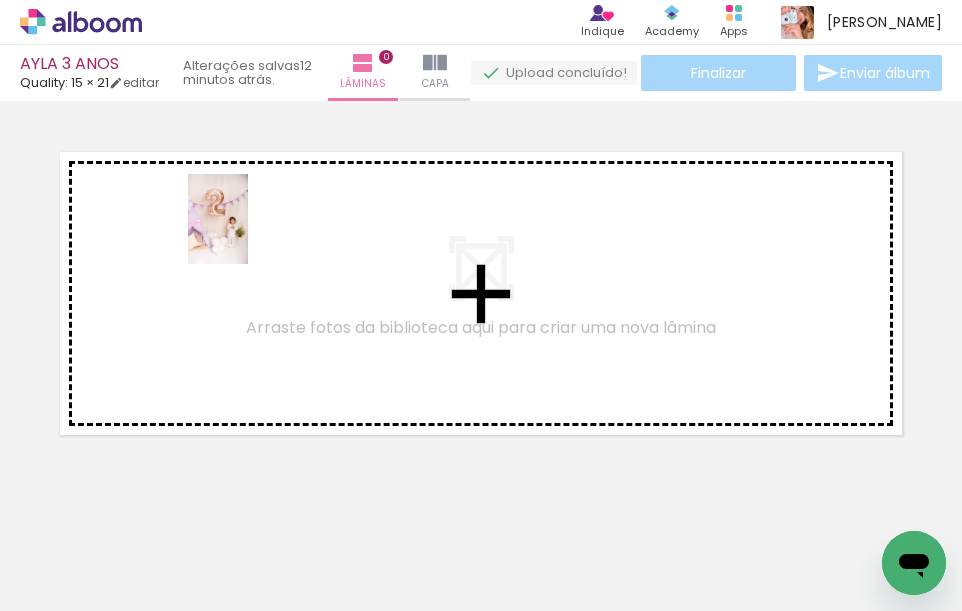 drag, startPoint x: 224, startPoint y: 559, endPoint x: 248, endPoint y: 232, distance: 327.87955 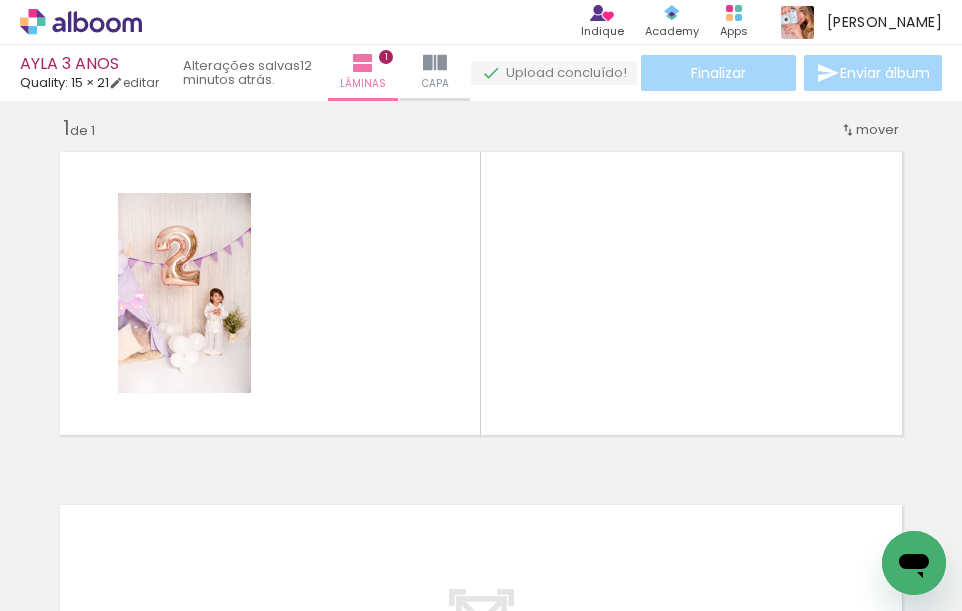 scroll, scrollTop: 17, scrollLeft: 0, axis: vertical 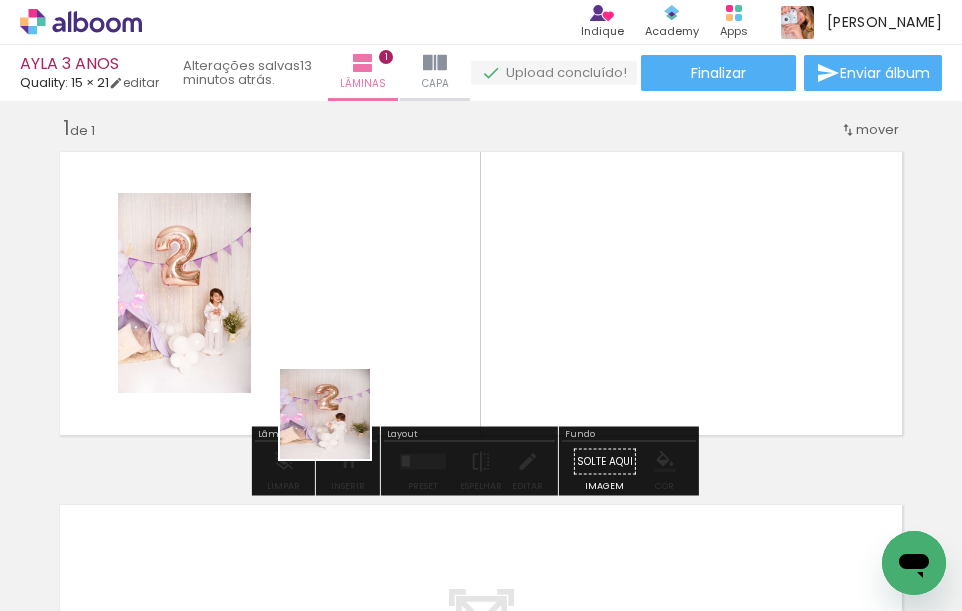 drag, startPoint x: 326, startPoint y: 548, endPoint x: 453, endPoint y: 565, distance: 128.13274 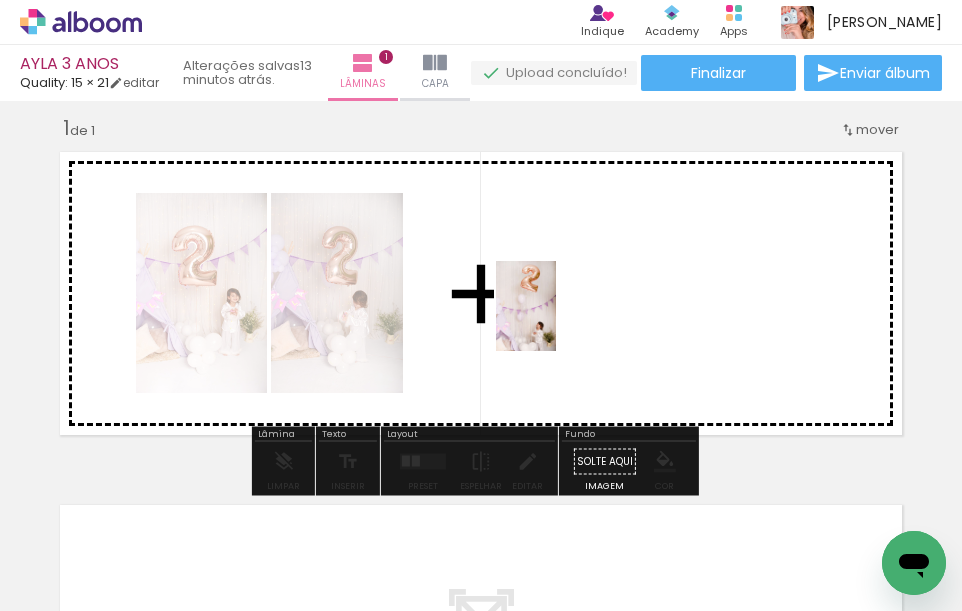 drag, startPoint x: 439, startPoint y: 567, endPoint x: 531, endPoint y: 507, distance: 109.83624 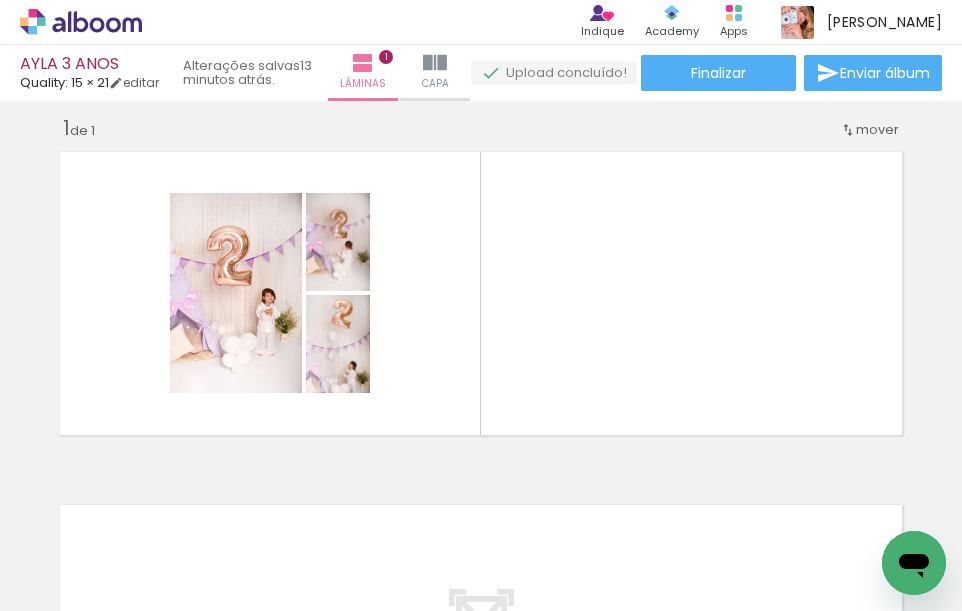 scroll, scrollTop: 0, scrollLeft: 3, axis: horizontal 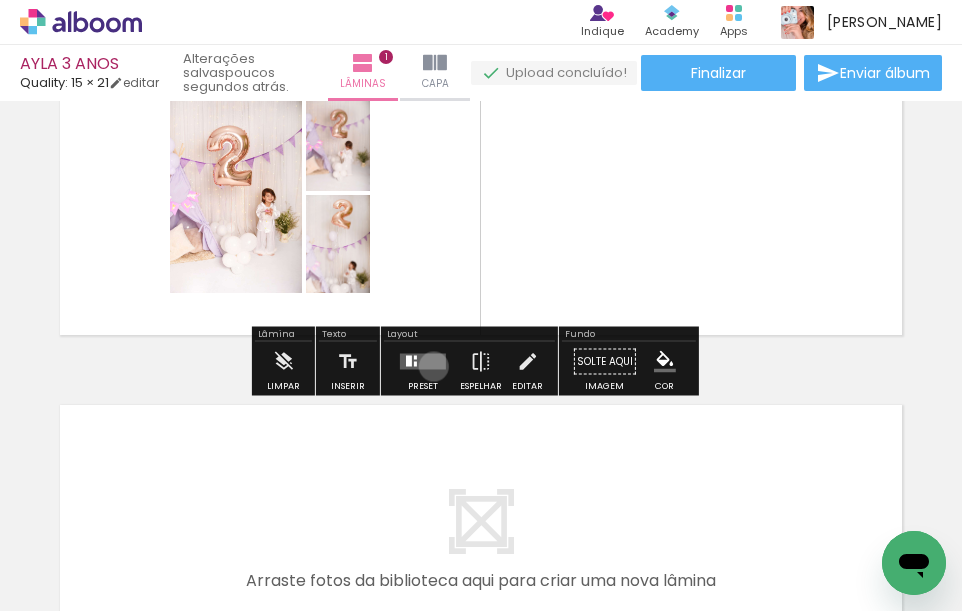 click at bounding box center [423, 362] 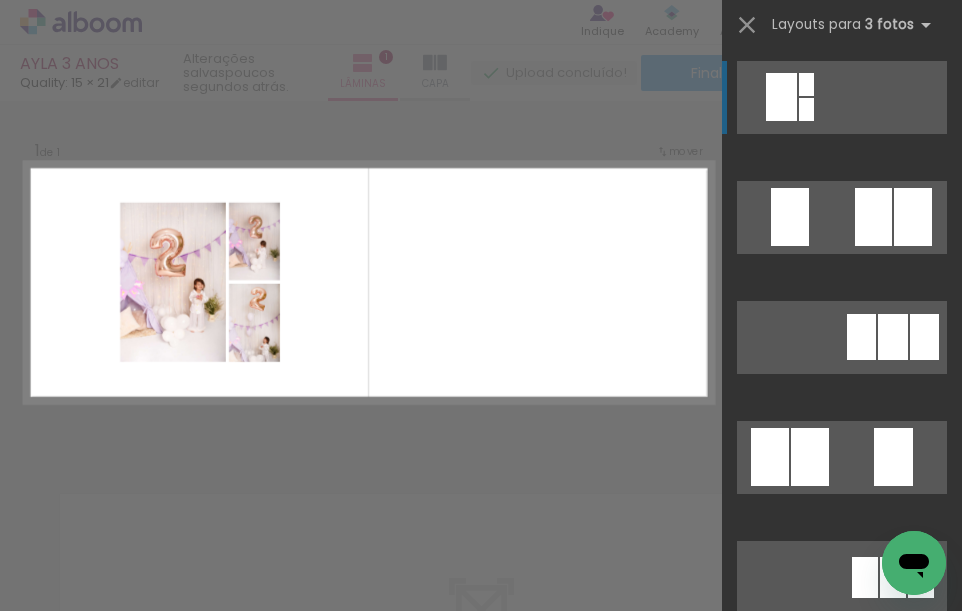 scroll, scrollTop: 16, scrollLeft: 0, axis: vertical 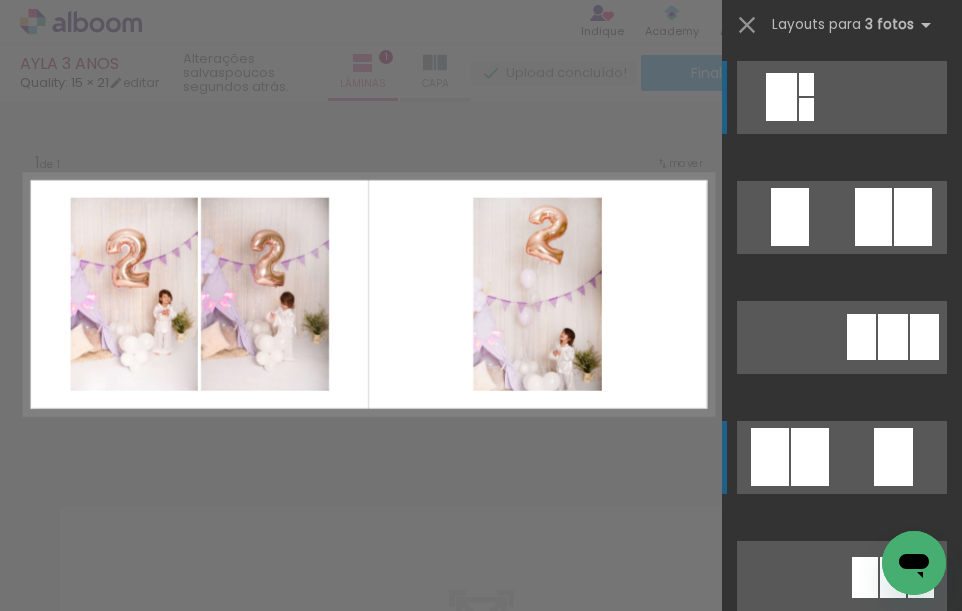 click at bounding box center [806, 84] 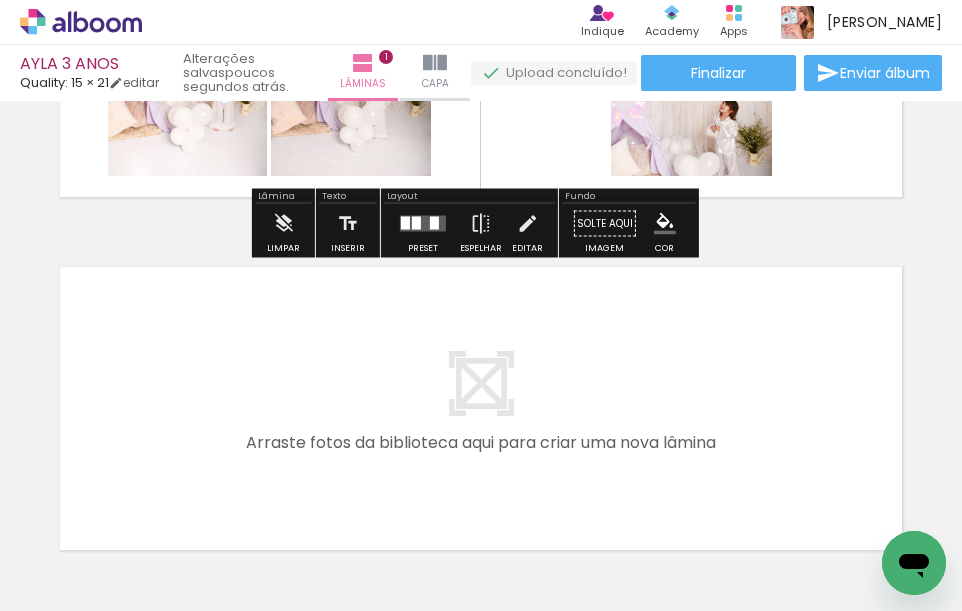 scroll, scrollTop: 316, scrollLeft: 0, axis: vertical 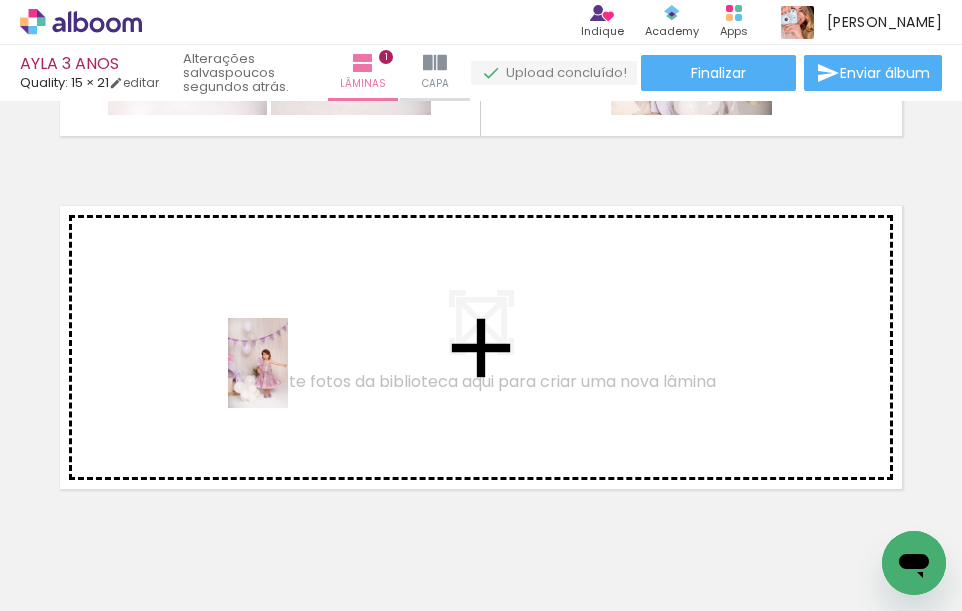 drag, startPoint x: 305, startPoint y: 568, endPoint x: 288, endPoint y: 378, distance: 190.759 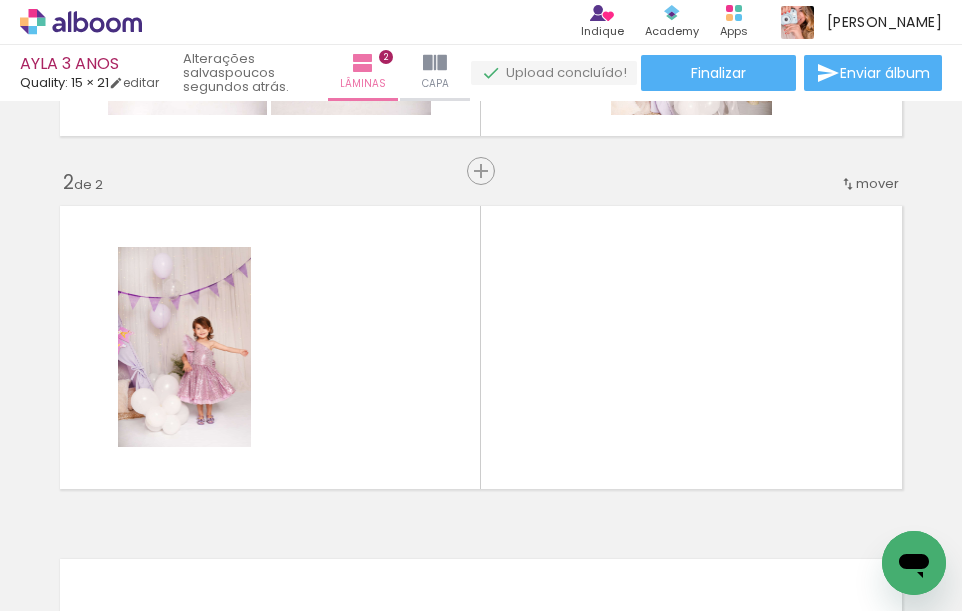 scroll, scrollTop: 370, scrollLeft: 0, axis: vertical 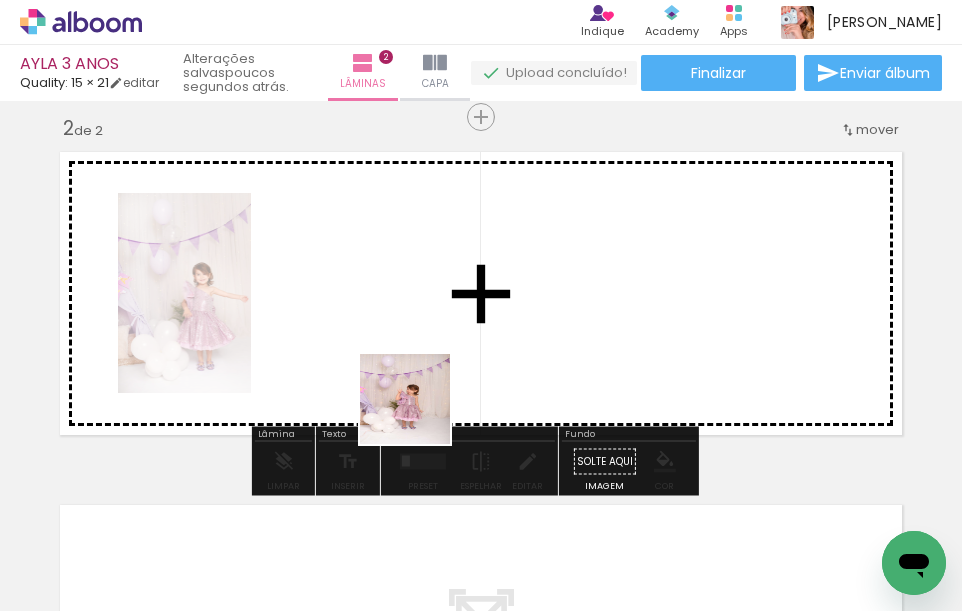 drag, startPoint x: 420, startPoint y: 578, endPoint x: 421, endPoint y: 371, distance: 207.00241 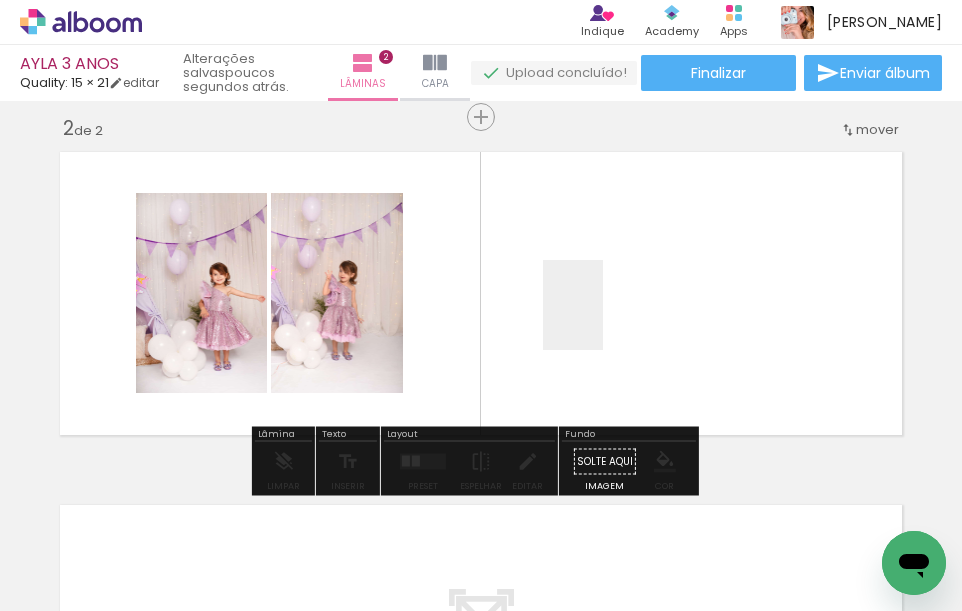 drag, startPoint x: 528, startPoint y: 558, endPoint x: 611, endPoint y: 301, distance: 270.07037 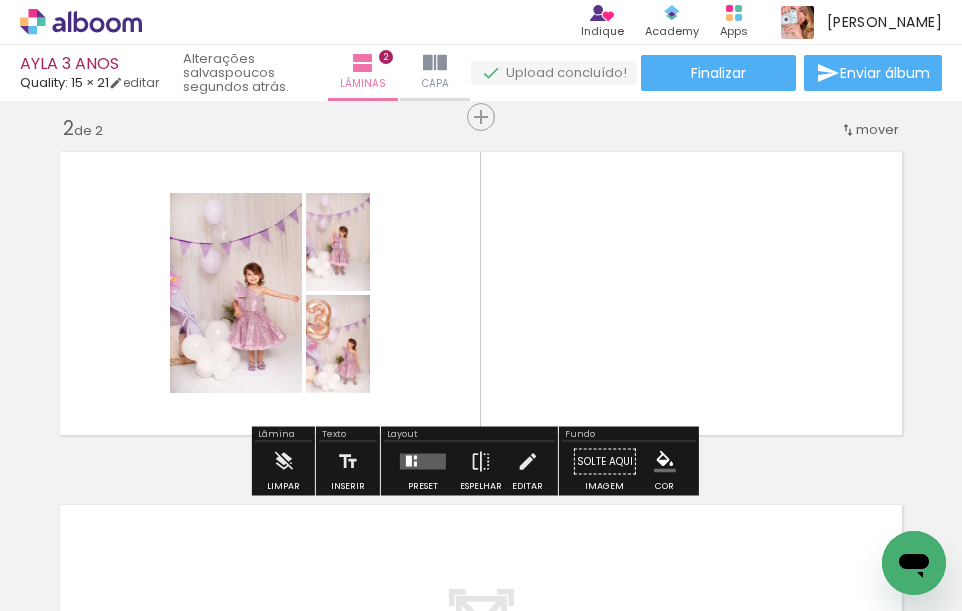click at bounding box center [423, 462] 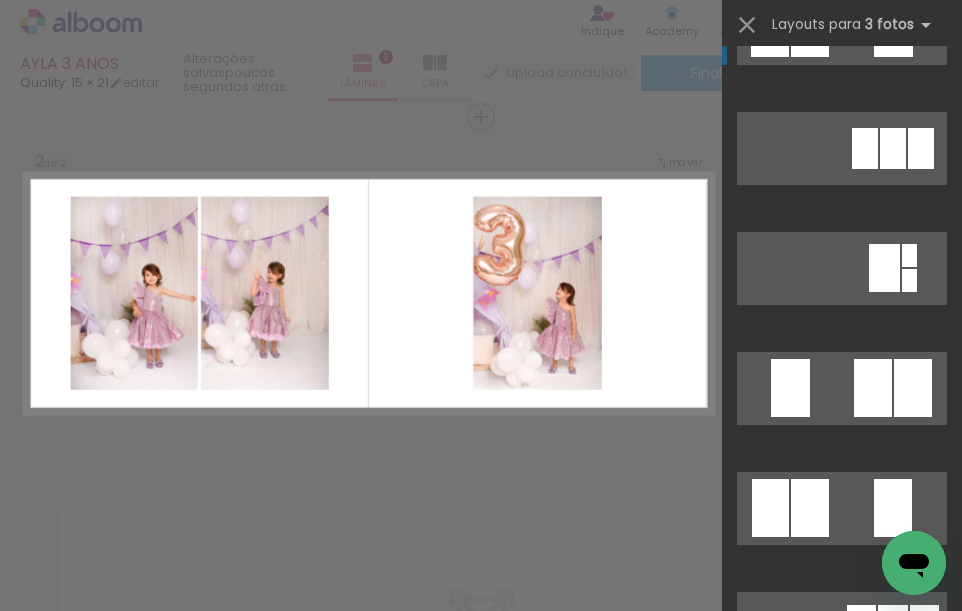 scroll, scrollTop: 600, scrollLeft: 0, axis: vertical 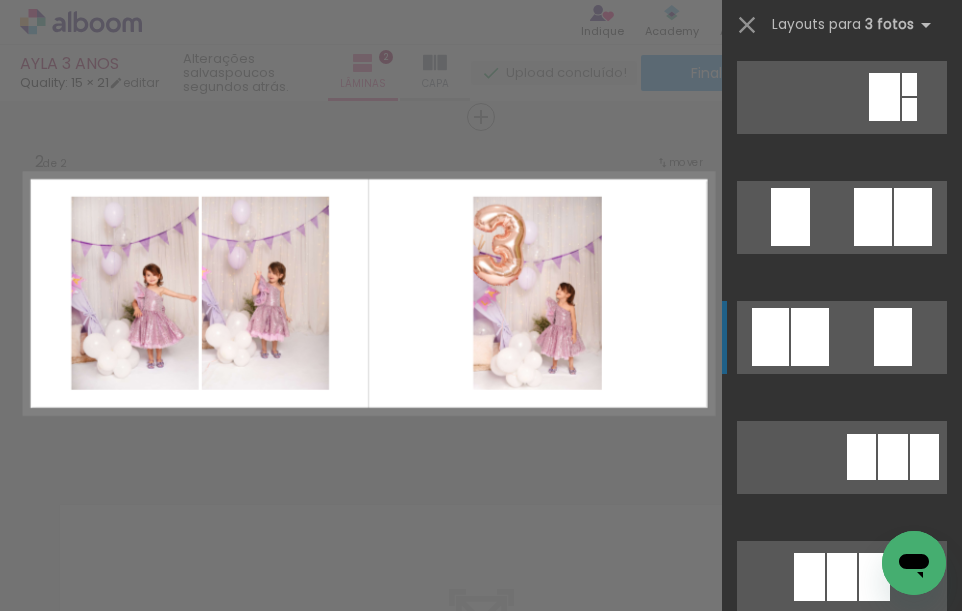 click at bounding box center [842, -10503] 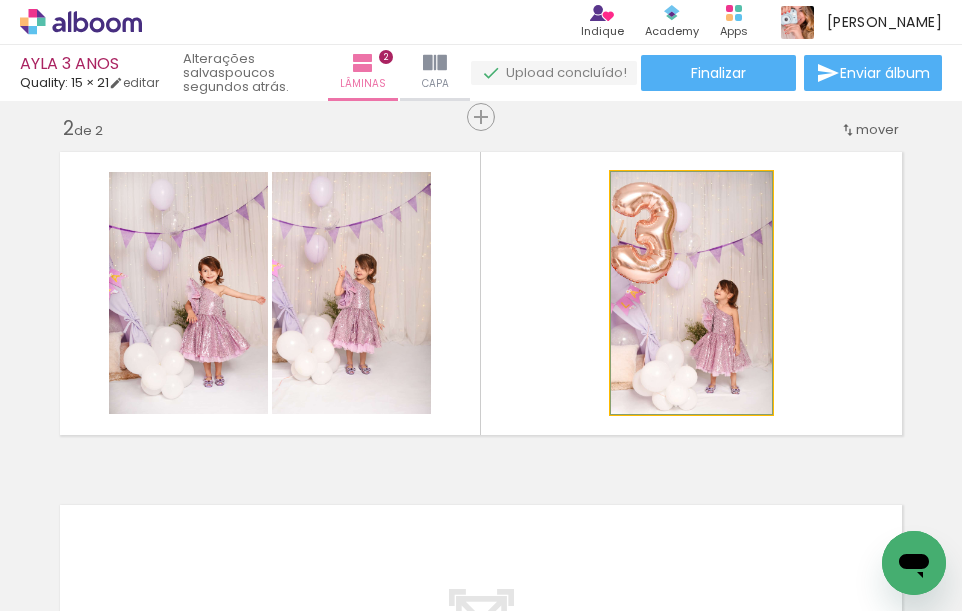 drag, startPoint x: 662, startPoint y: 332, endPoint x: 683, endPoint y: 332, distance: 21 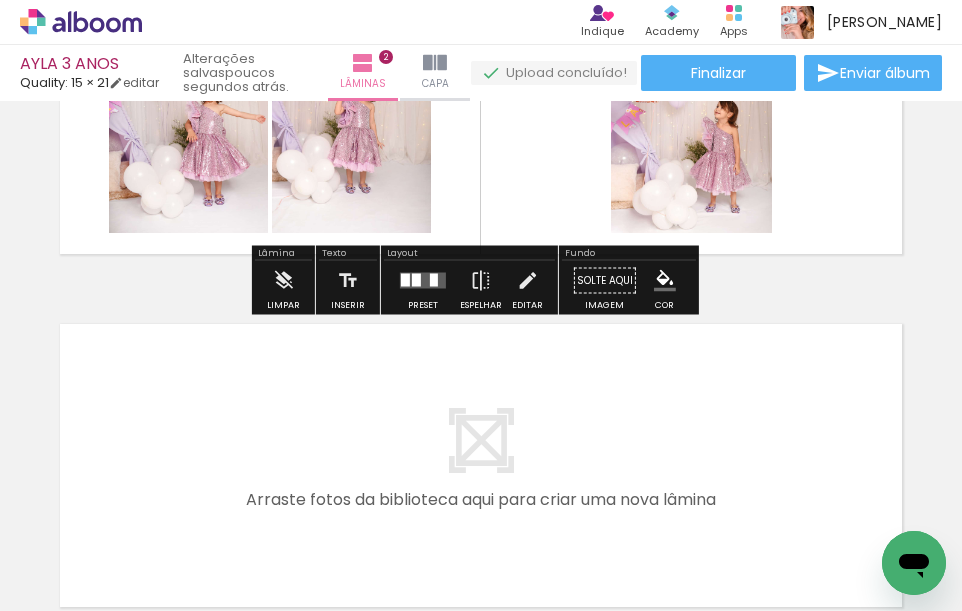 scroll, scrollTop: 570, scrollLeft: 0, axis: vertical 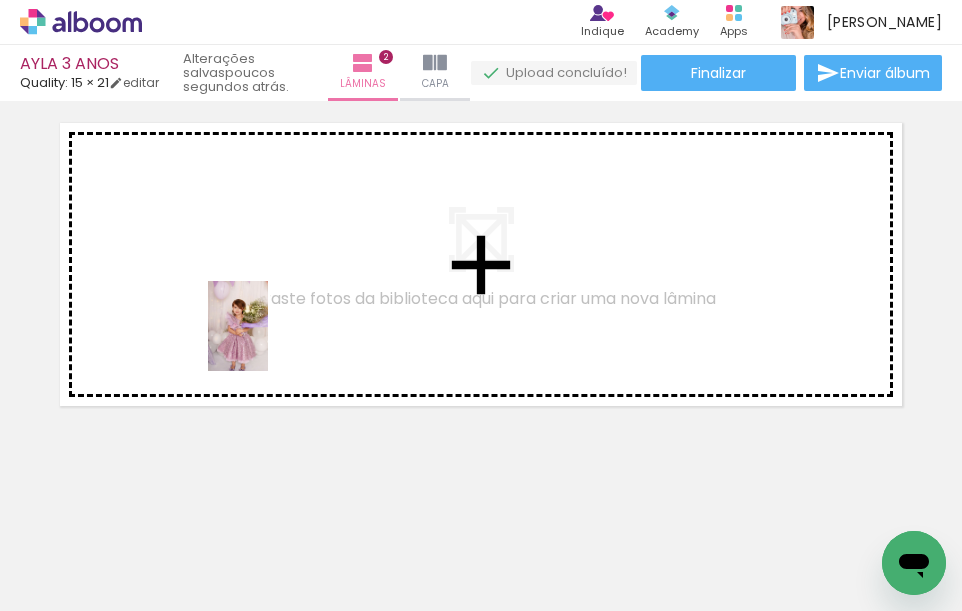 drag, startPoint x: 260, startPoint y: 557, endPoint x: 394, endPoint y: 512, distance: 141.35417 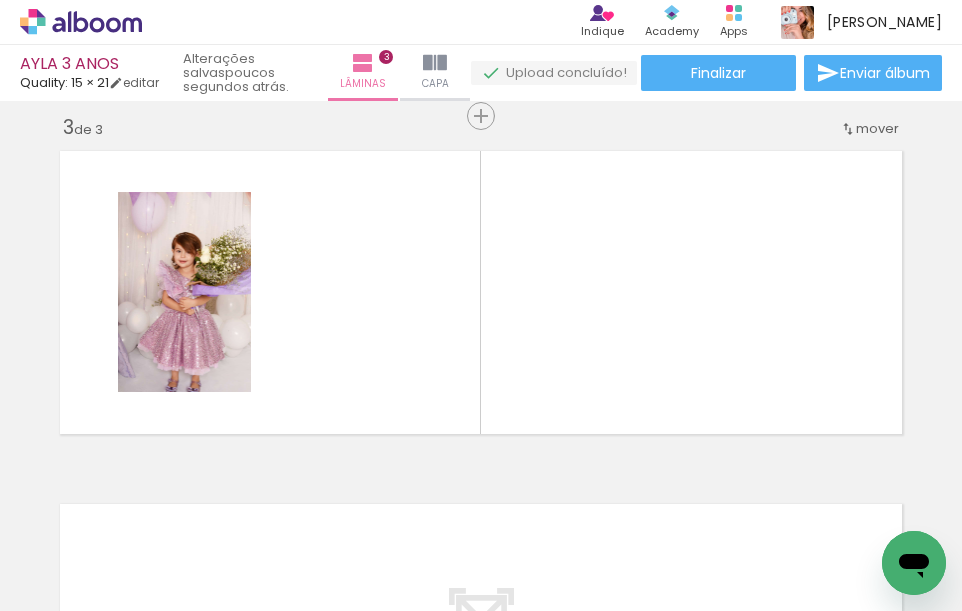 scroll, scrollTop: 723, scrollLeft: 0, axis: vertical 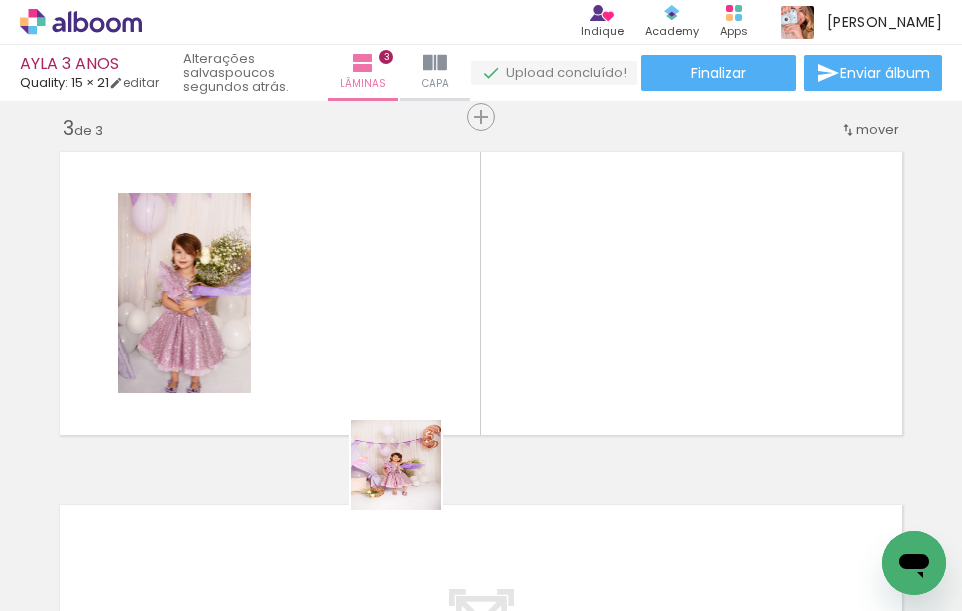drag, startPoint x: 400, startPoint y: 550, endPoint x: 539, endPoint y: 473, distance: 158.90248 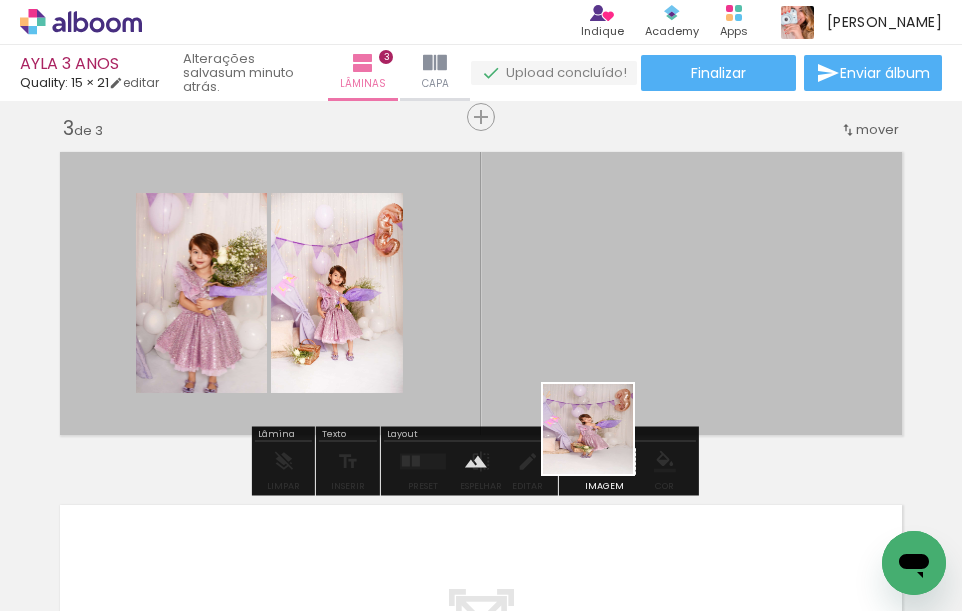 drag, startPoint x: 594, startPoint y: 556, endPoint x: 603, endPoint y: 357, distance: 199.20341 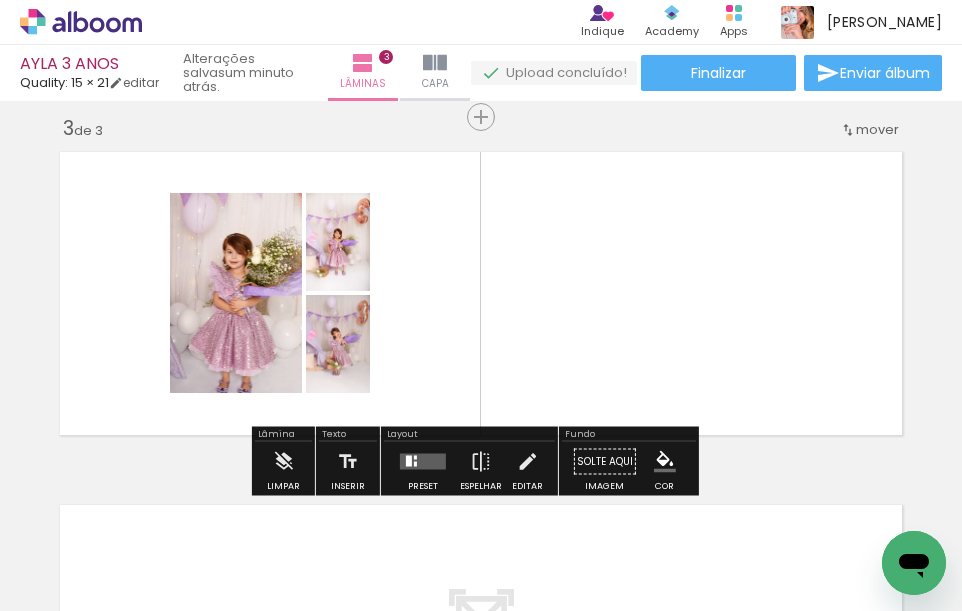 scroll, scrollTop: 823, scrollLeft: 0, axis: vertical 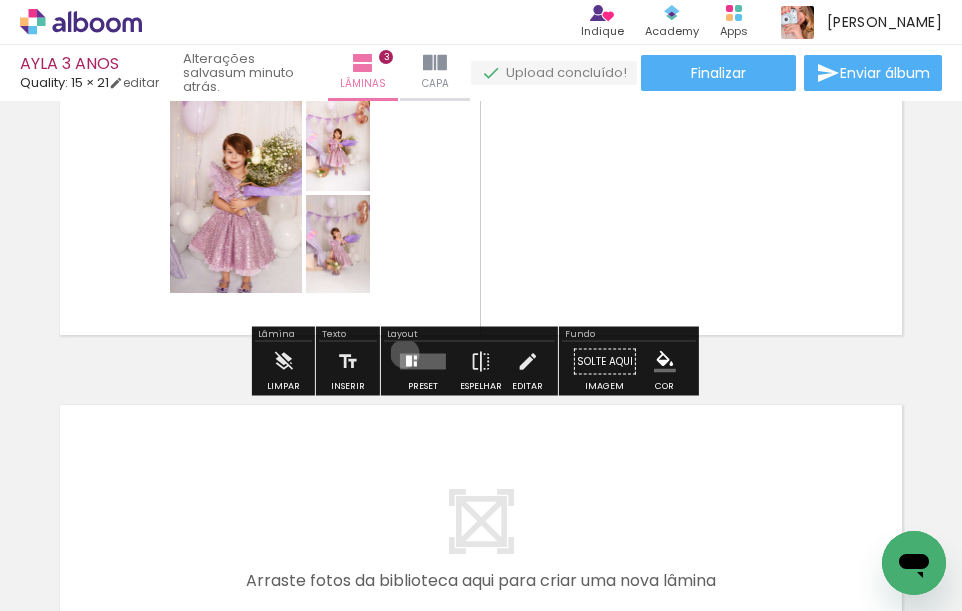 click at bounding box center [423, 362] 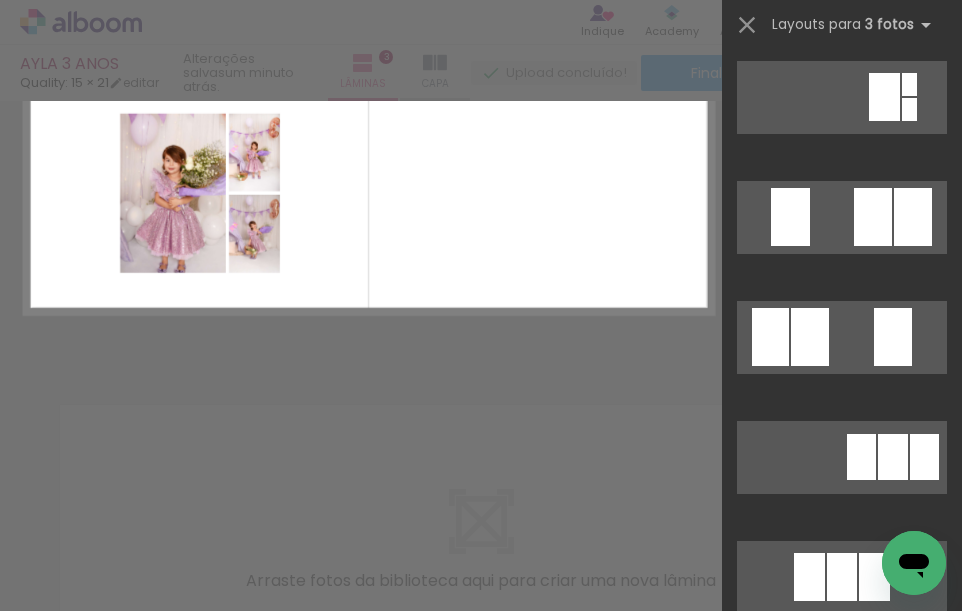 scroll, scrollTop: 0, scrollLeft: 0, axis: both 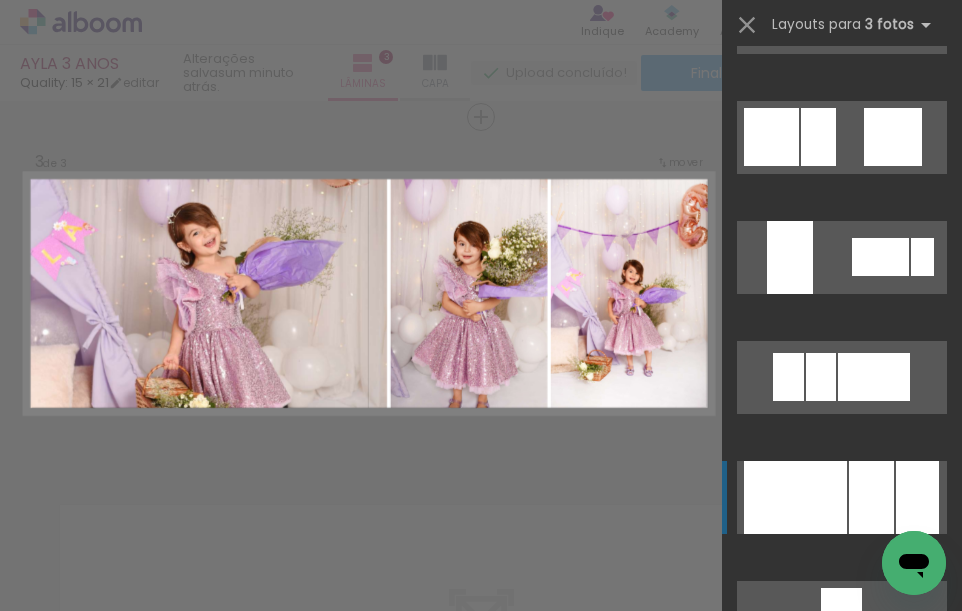 click at bounding box center (795, 497) 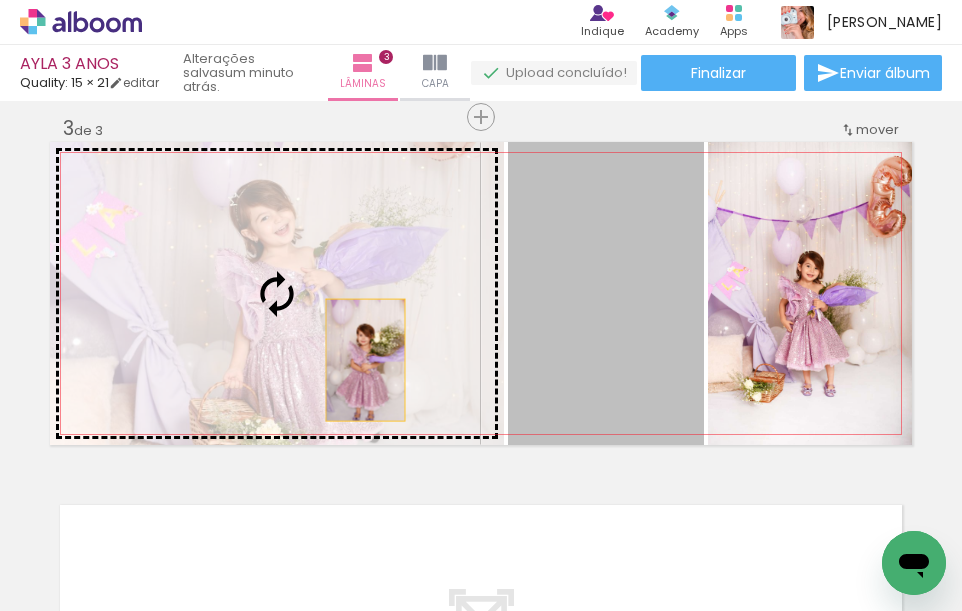 drag, startPoint x: 630, startPoint y: 390, endPoint x: 357, endPoint y: 360, distance: 274.6434 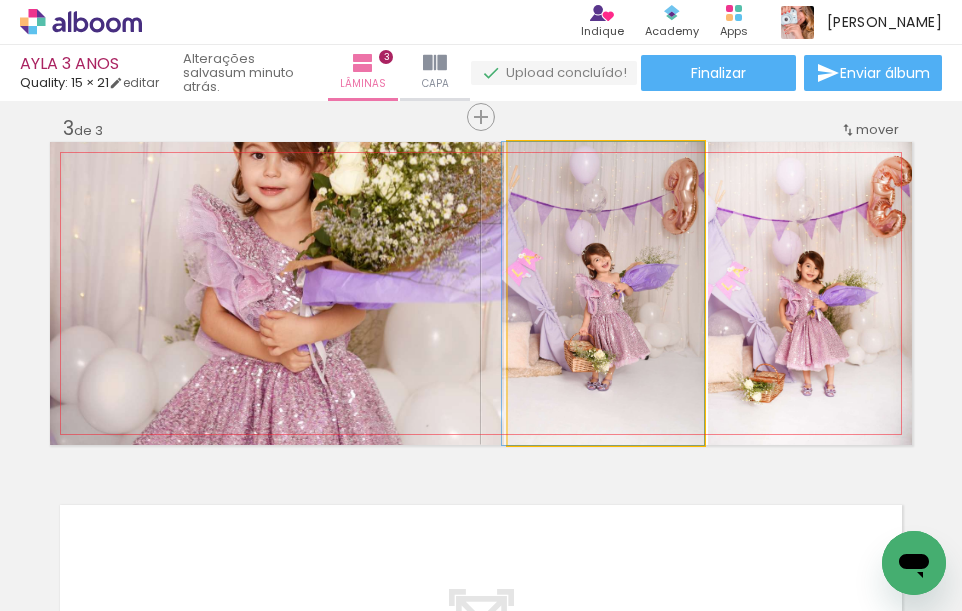drag, startPoint x: 643, startPoint y: 325, endPoint x: 639, endPoint y: 336, distance: 11.7046995 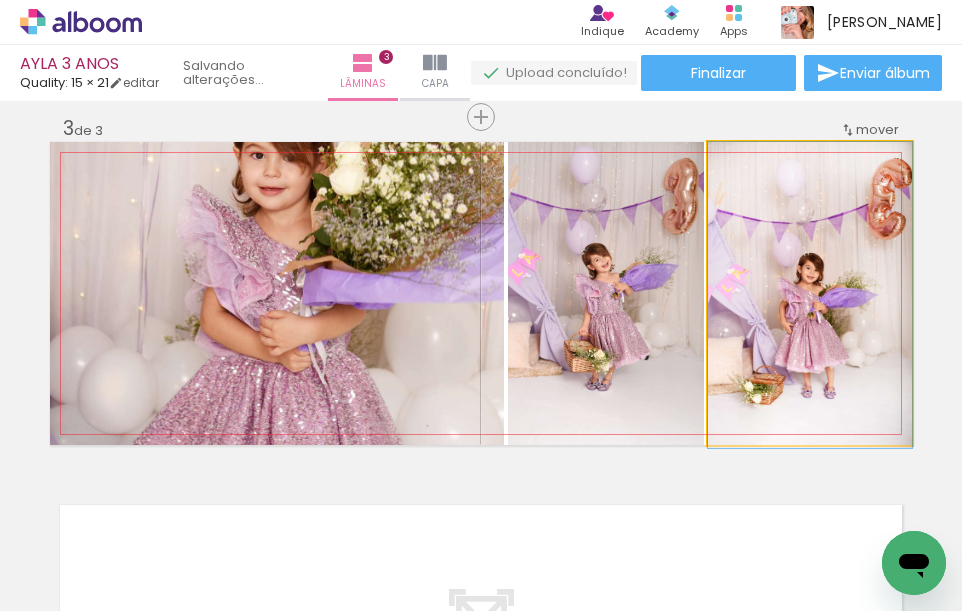 drag, startPoint x: 811, startPoint y: 336, endPoint x: 811, endPoint y: 357, distance: 21 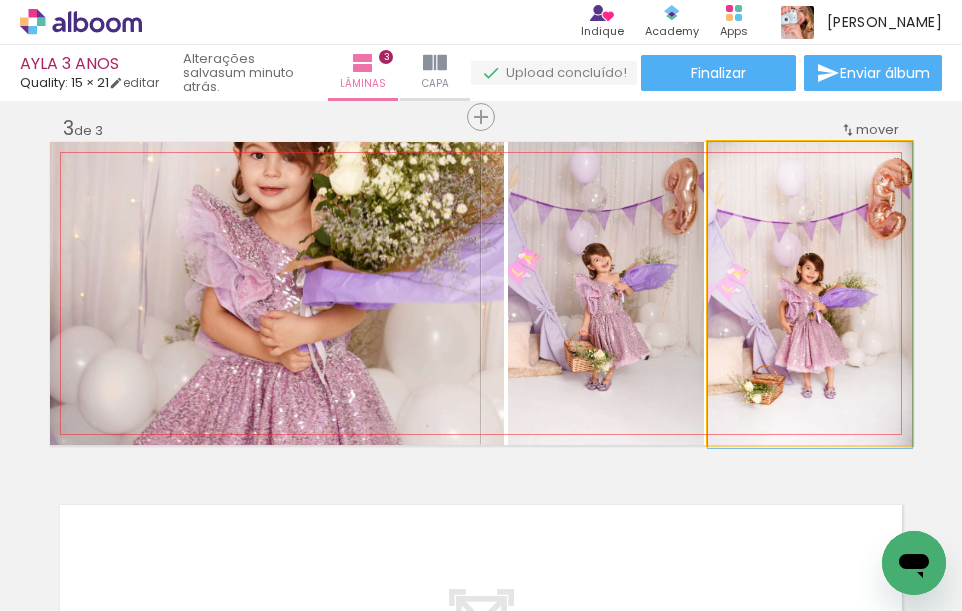 drag, startPoint x: 811, startPoint y: 357, endPoint x: 826, endPoint y: 359, distance: 15.132746 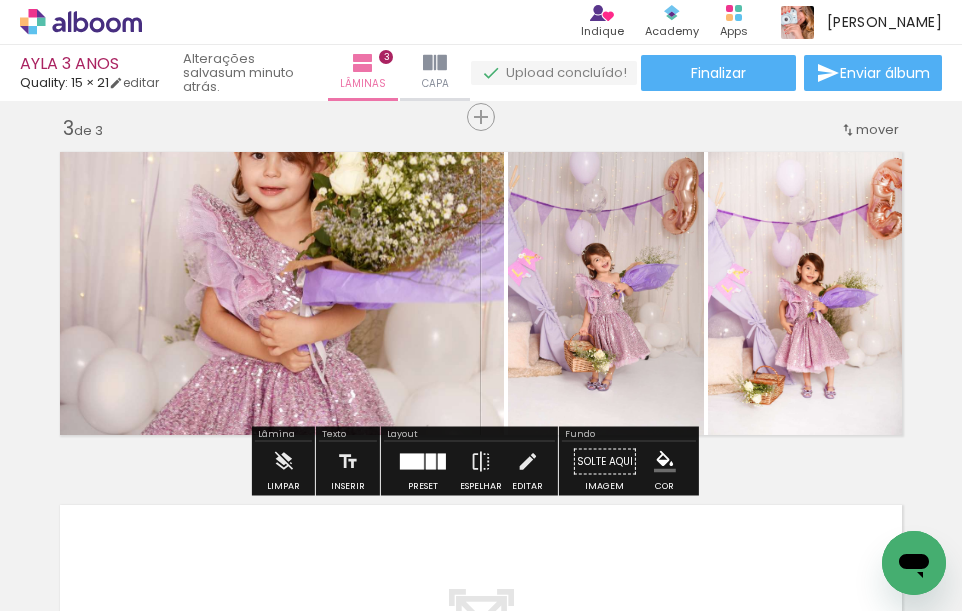 scroll, scrollTop: 623, scrollLeft: 0, axis: vertical 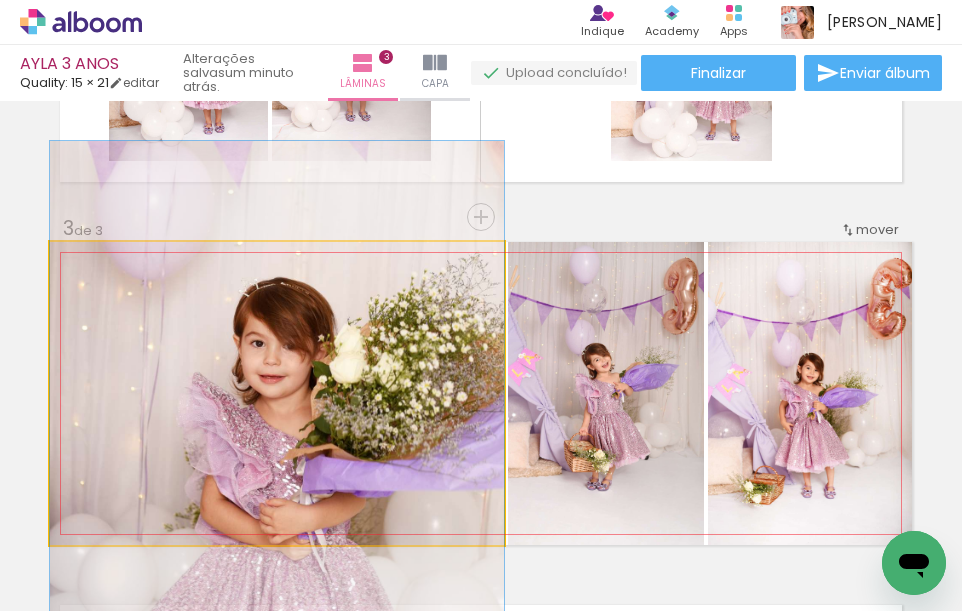 drag, startPoint x: 360, startPoint y: 318, endPoint x: 335, endPoint y: 390, distance: 76.2168 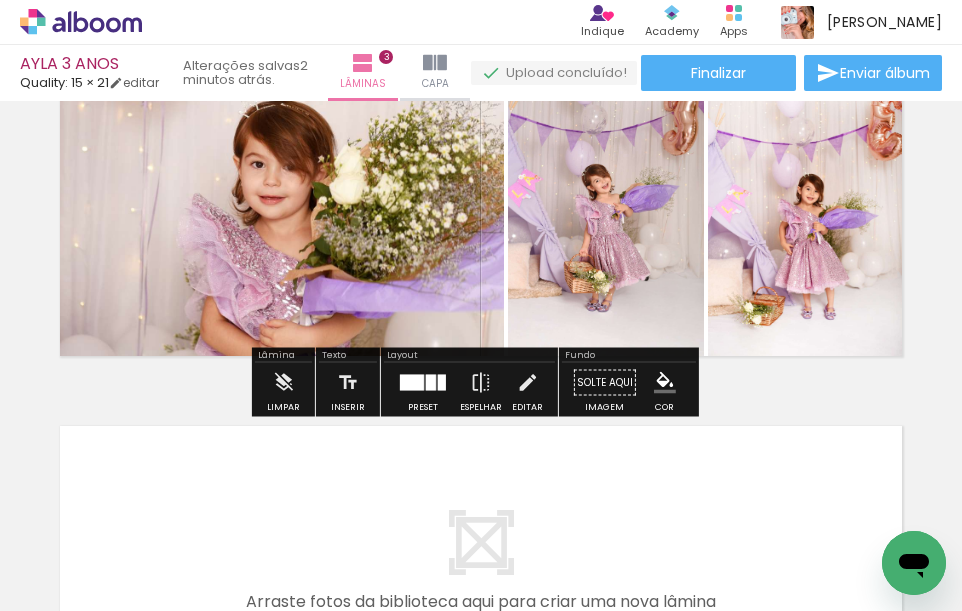scroll, scrollTop: 623, scrollLeft: 0, axis: vertical 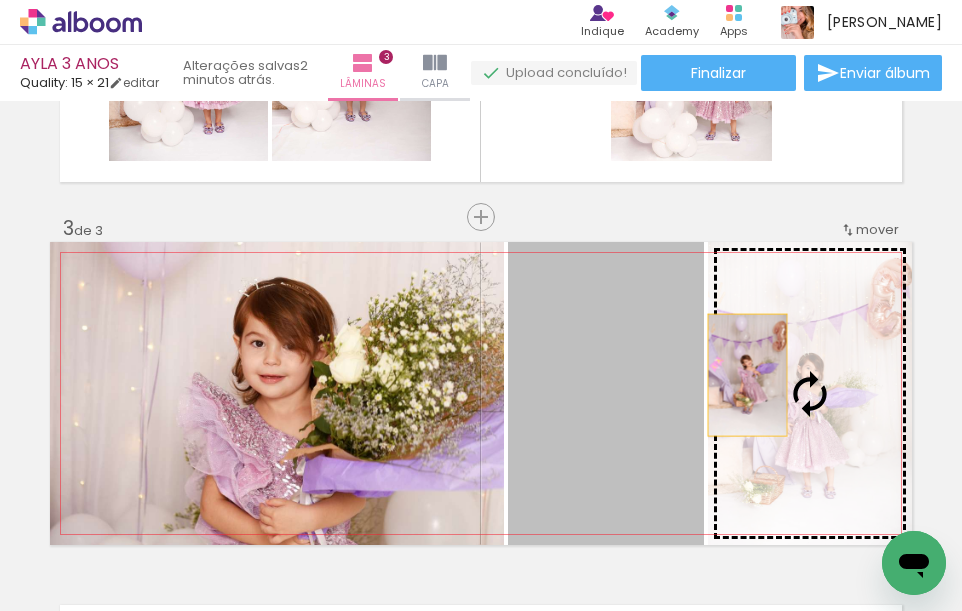 drag, startPoint x: 593, startPoint y: 381, endPoint x: 740, endPoint y: 375, distance: 147.12239 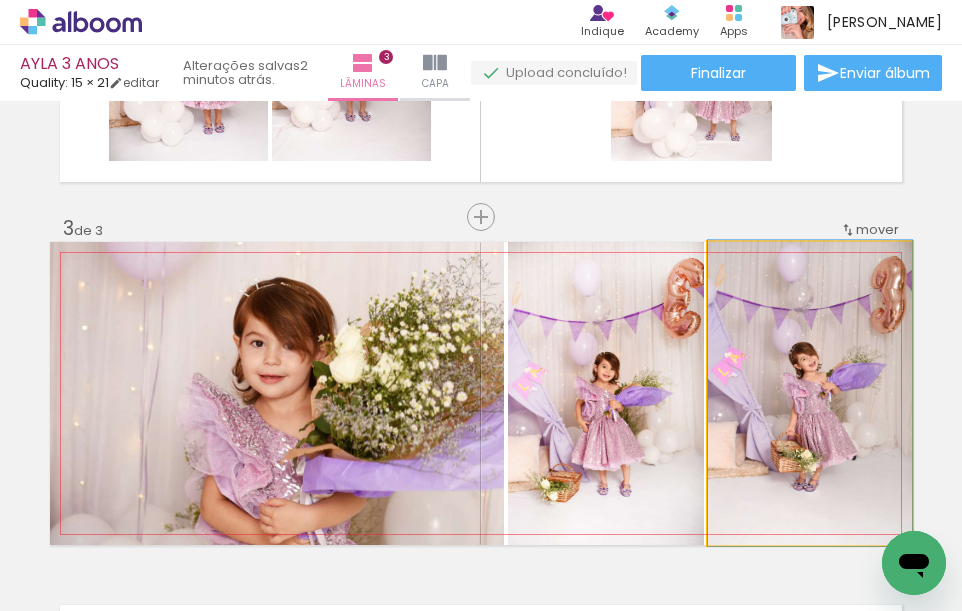 drag, startPoint x: 856, startPoint y: 356, endPoint x: 678, endPoint y: 358, distance: 178.01123 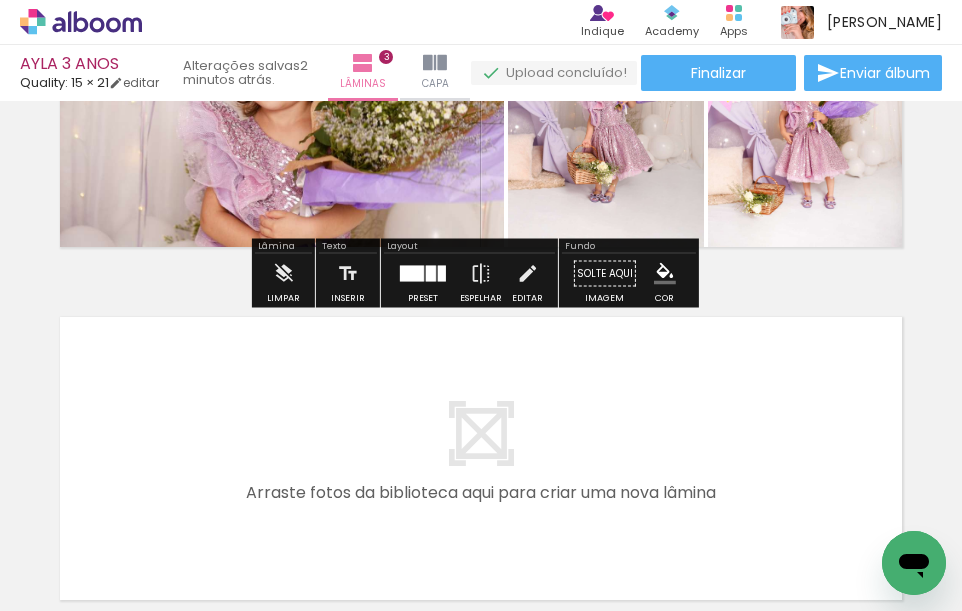 scroll, scrollTop: 1023, scrollLeft: 0, axis: vertical 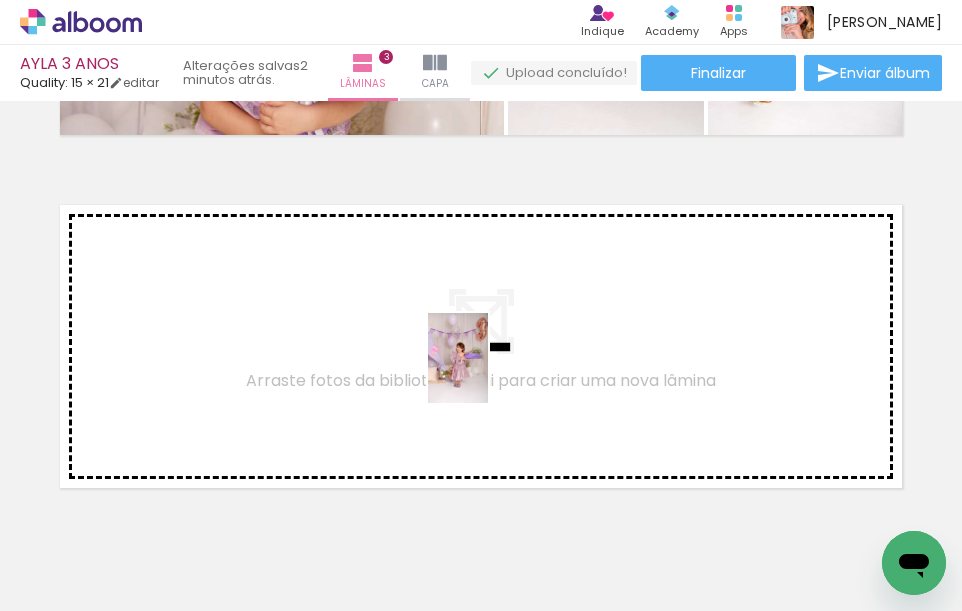 drag, startPoint x: 489, startPoint y: 555, endPoint x: 488, endPoint y: 373, distance: 182.00275 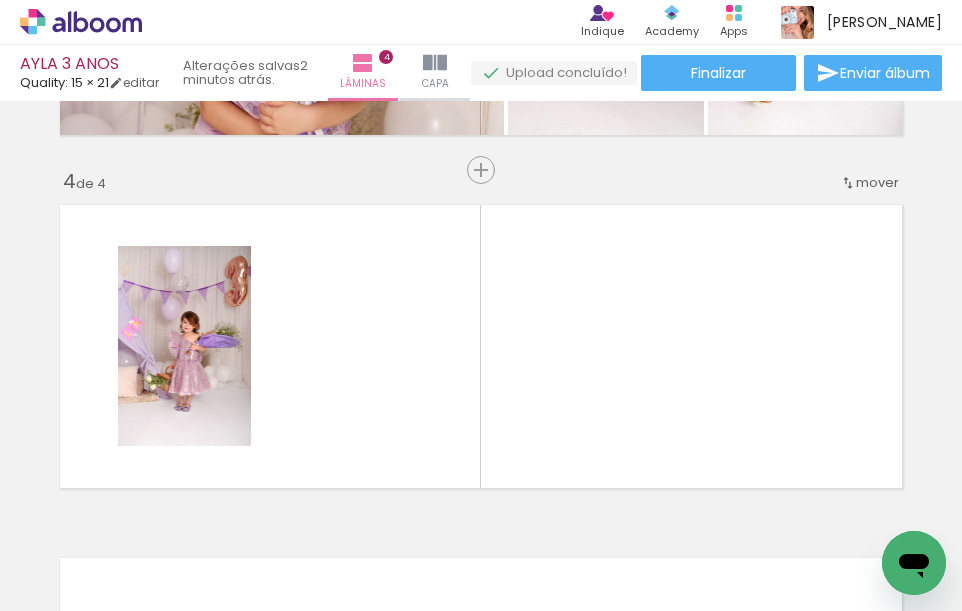 scroll, scrollTop: 1076, scrollLeft: 0, axis: vertical 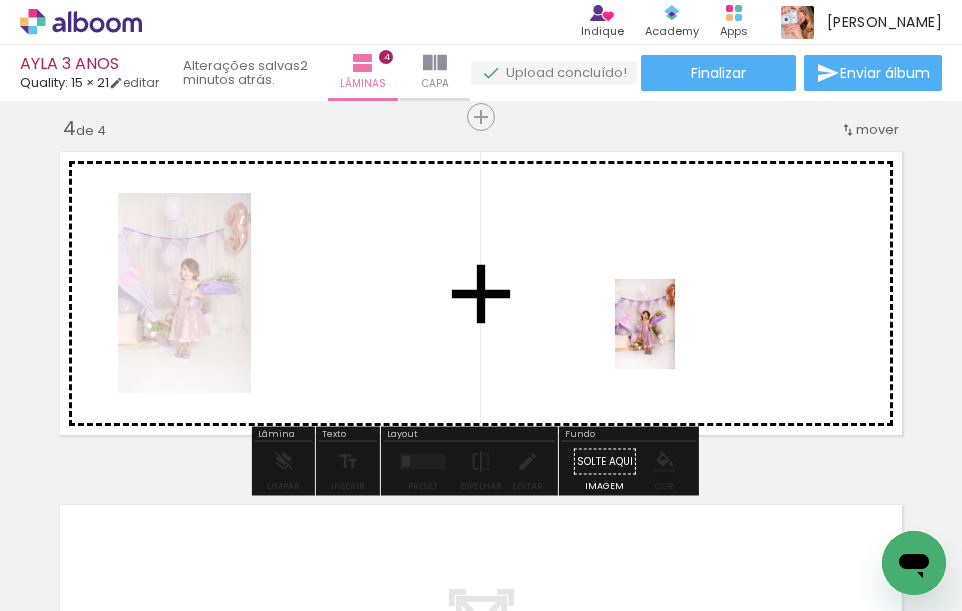 drag, startPoint x: 706, startPoint y: 546, endPoint x: 675, endPoint y: 339, distance: 209.30838 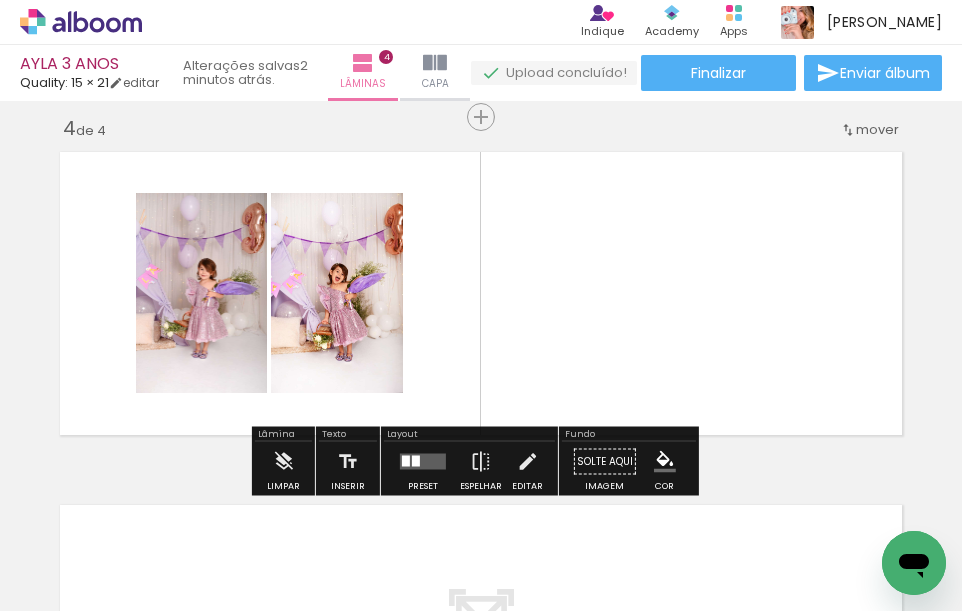 click at bounding box center (416, 461) 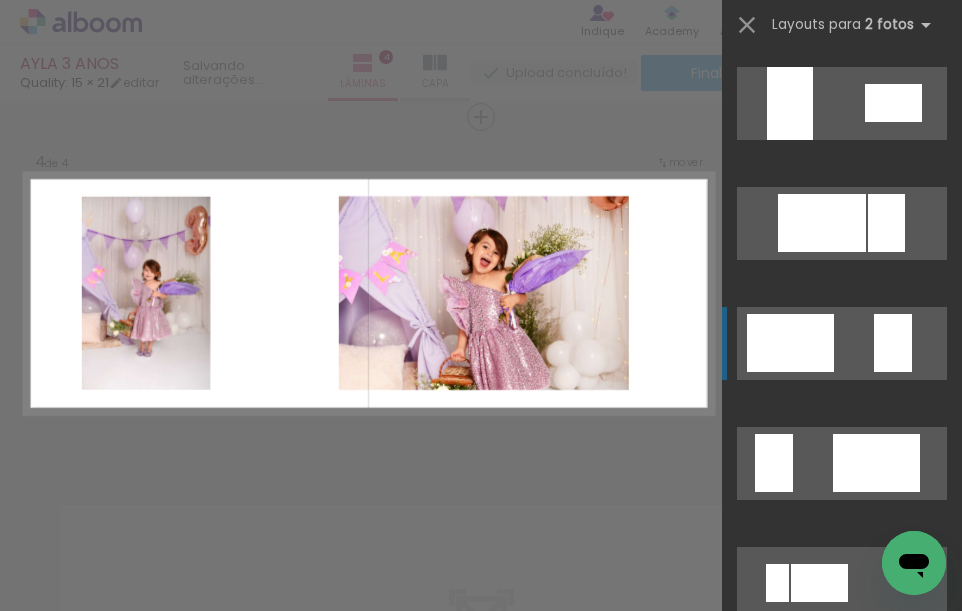 scroll, scrollTop: 4100, scrollLeft: 0, axis: vertical 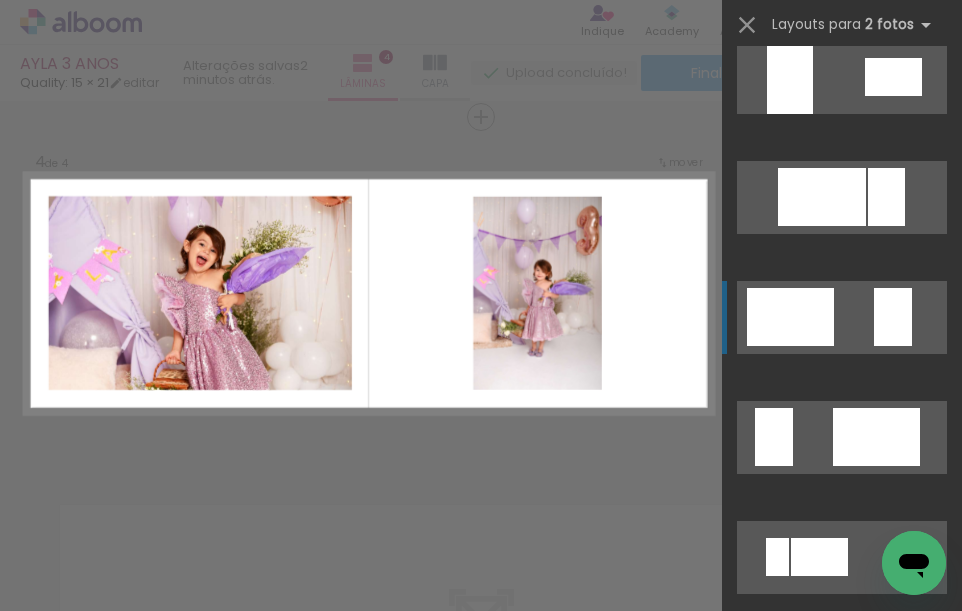 click at bounding box center [774, 437] 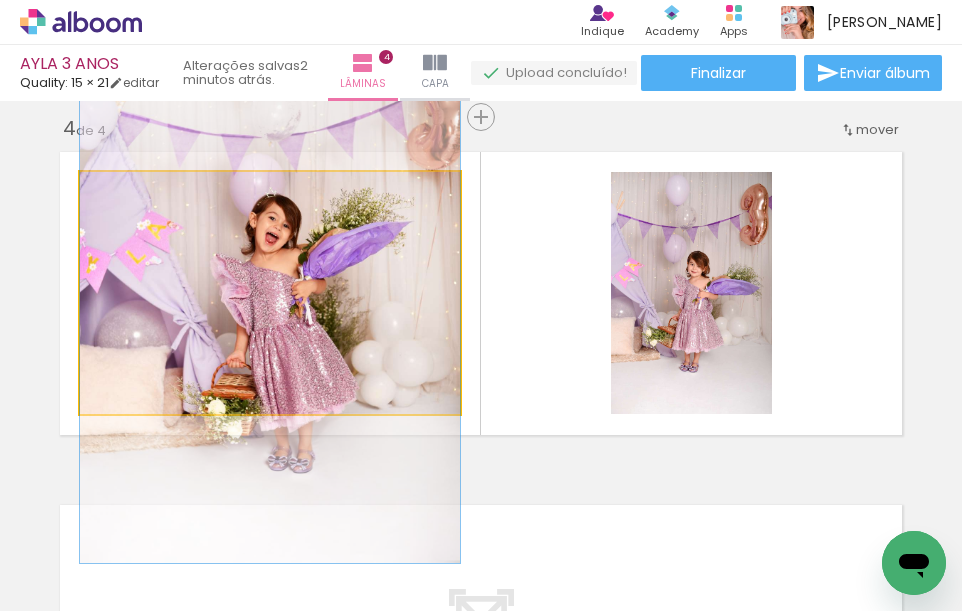 drag, startPoint x: 331, startPoint y: 379, endPoint x: 331, endPoint y: 365, distance: 14 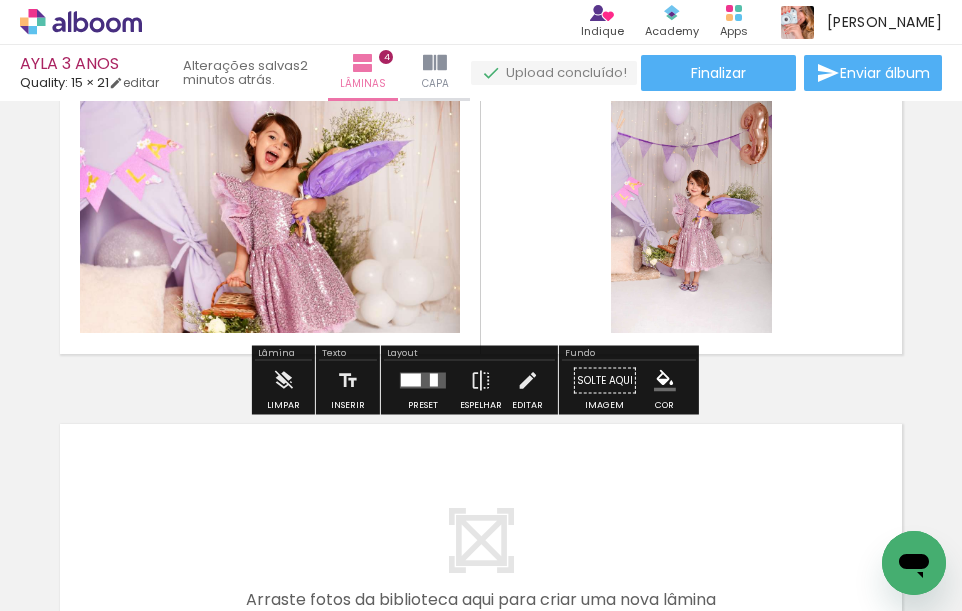 scroll, scrollTop: 1376, scrollLeft: 0, axis: vertical 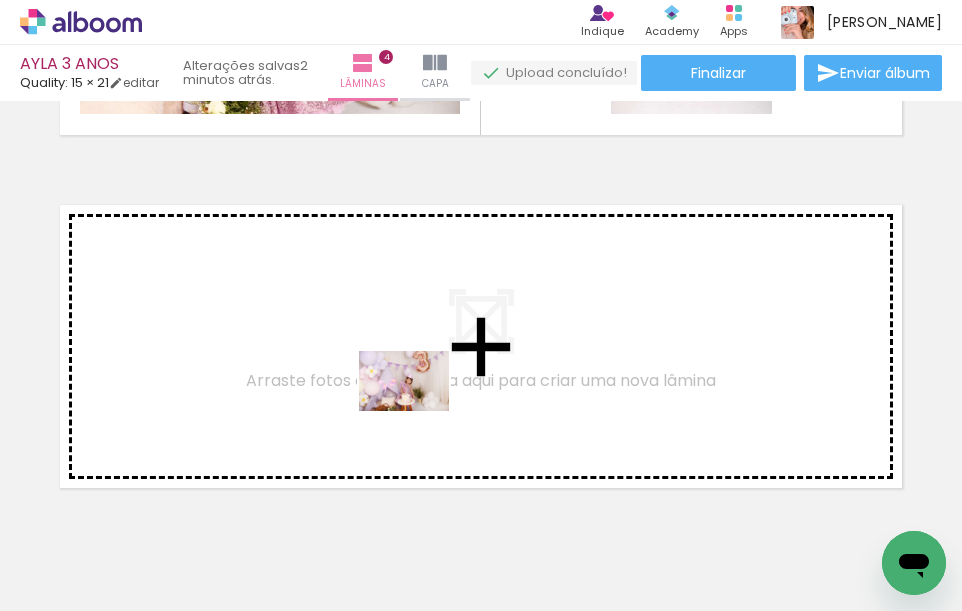 drag, startPoint x: 424, startPoint y: 550, endPoint x: 418, endPoint y: 403, distance: 147.12239 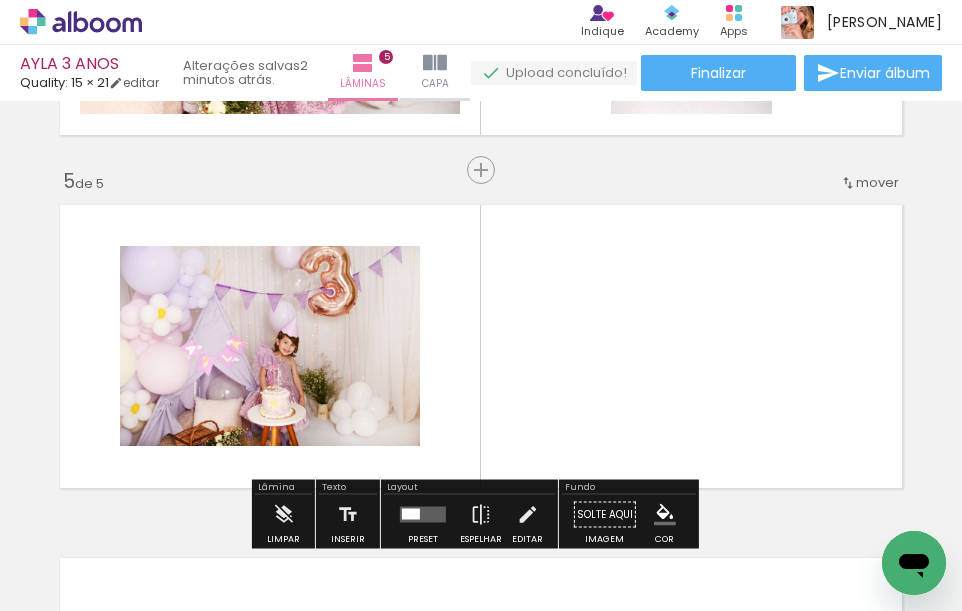 scroll, scrollTop: 1429, scrollLeft: 0, axis: vertical 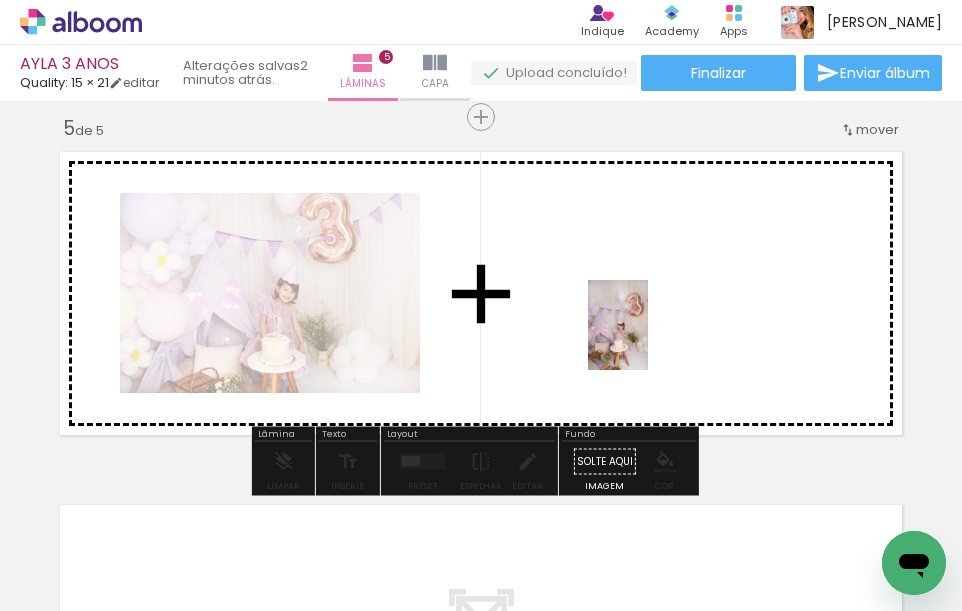 drag, startPoint x: 643, startPoint y: 575, endPoint x: 648, endPoint y: 338, distance: 237.05273 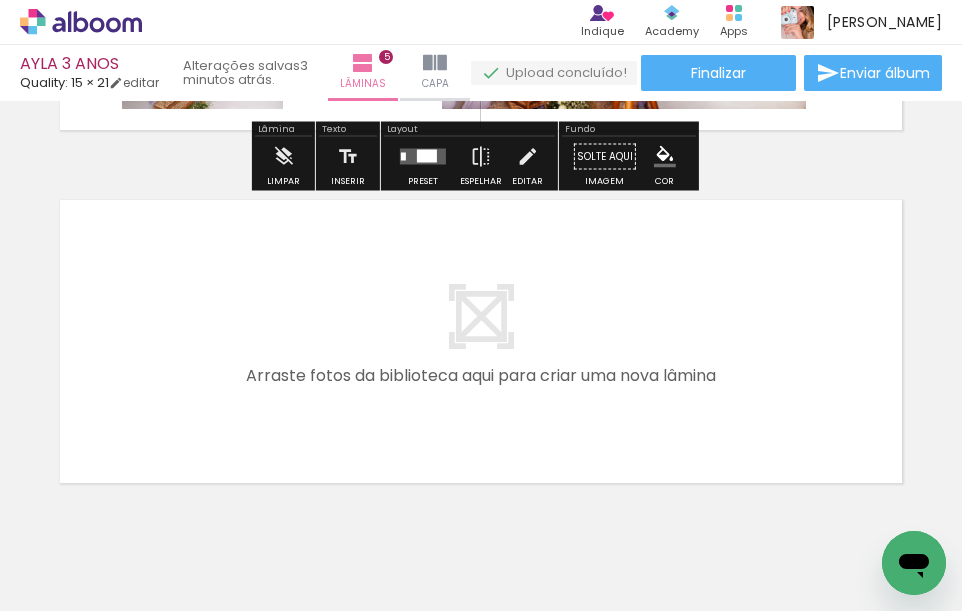 scroll, scrollTop: 1811, scrollLeft: 0, axis: vertical 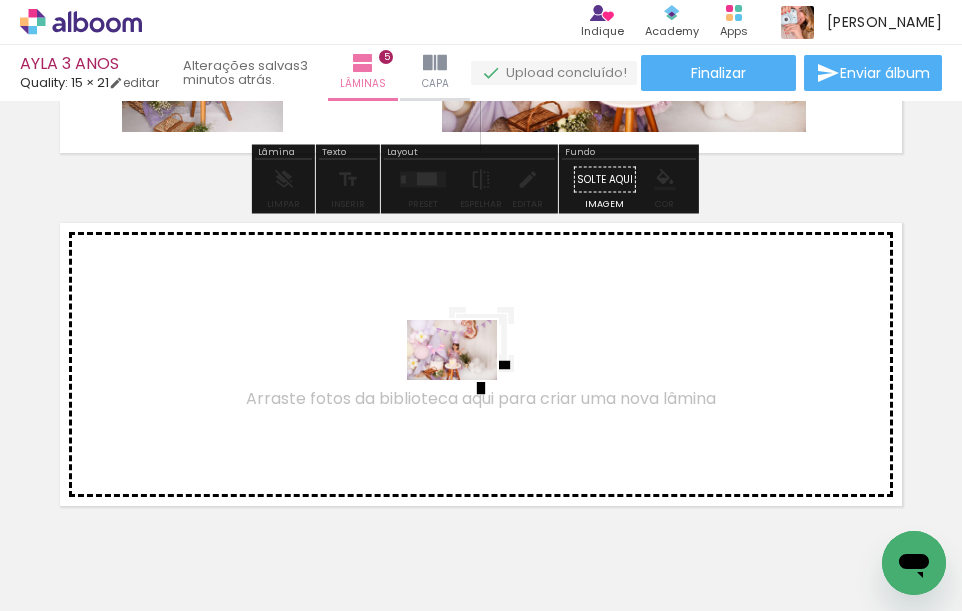 drag, startPoint x: 514, startPoint y: 563, endPoint x: 467, endPoint y: 379, distance: 189.90787 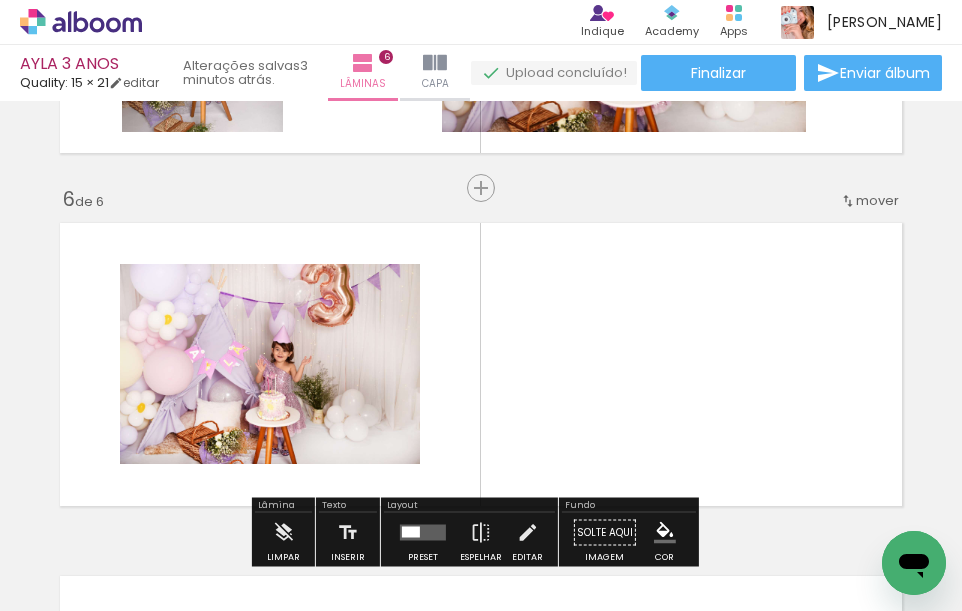 scroll, scrollTop: 1782, scrollLeft: 0, axis: vertical 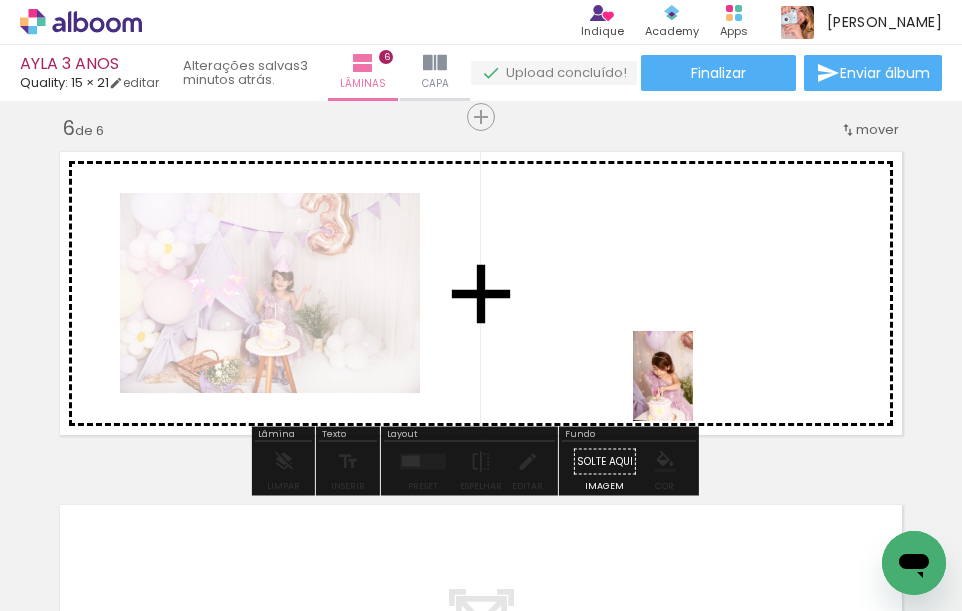 drag, startPoint x: 740, startPoint y: 548, endPoint x: 846, endPoint y: 532, distance: 107.200745 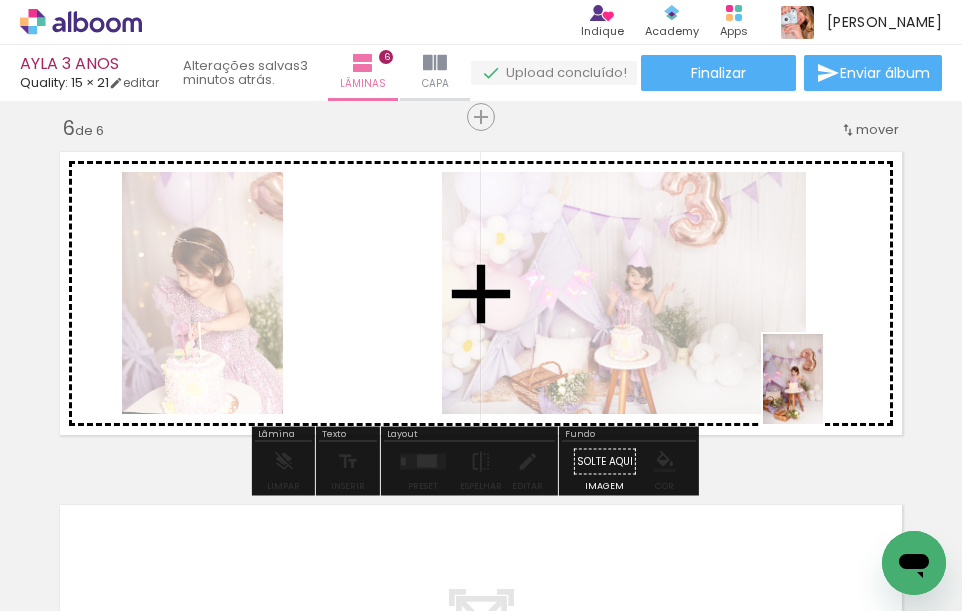 drag, startPoint x: 860, startPoint y: 551, endPoint x: 604, endPoint y: 600, distance: 260.64728 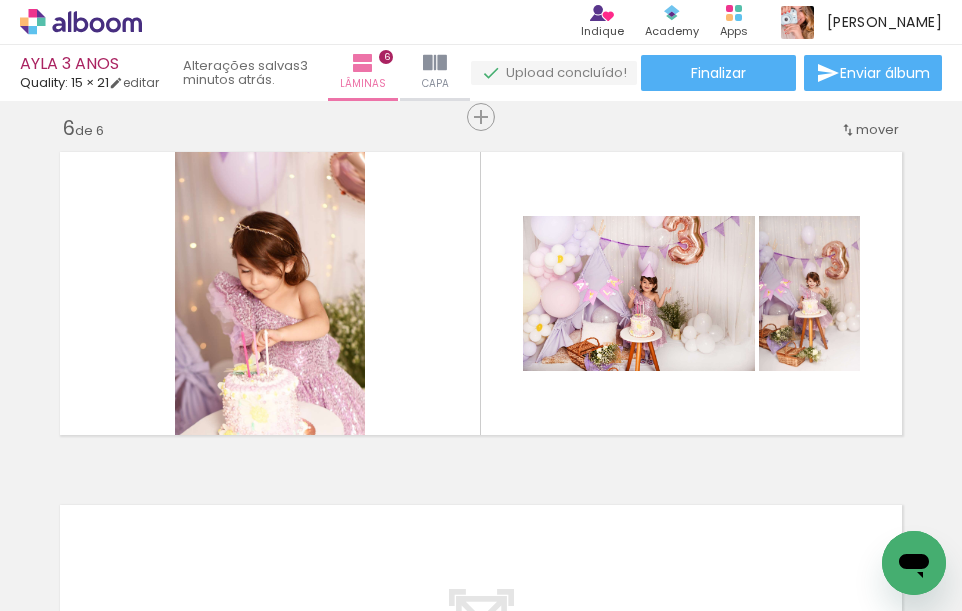 scroll, scrollTop: 0, scrollLeft: 1448, axis: horizontal 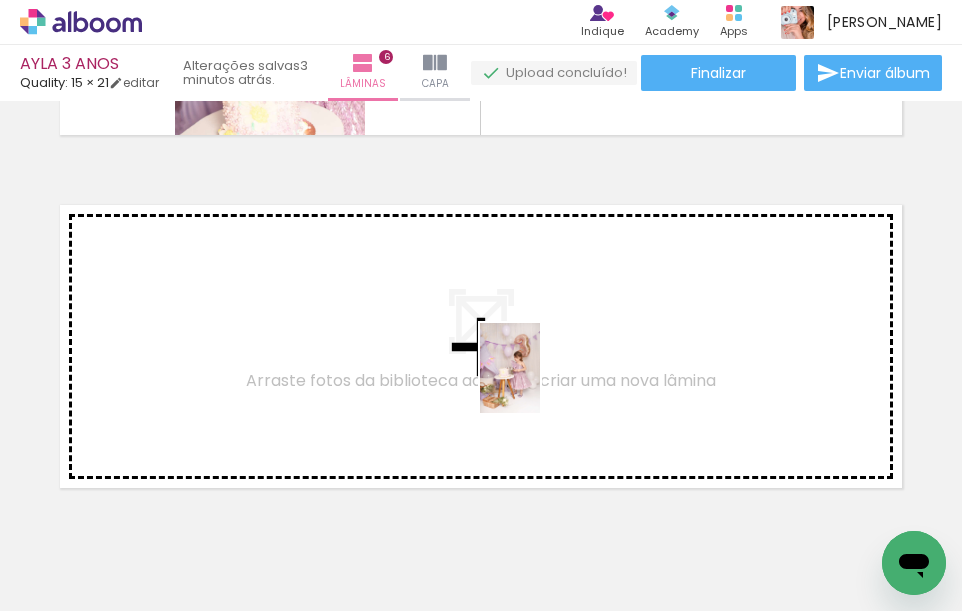 drag, startPoint x: 550, startPoint y: 546, endPoint x: 540, endPoint y: 383, distance: 163.30646 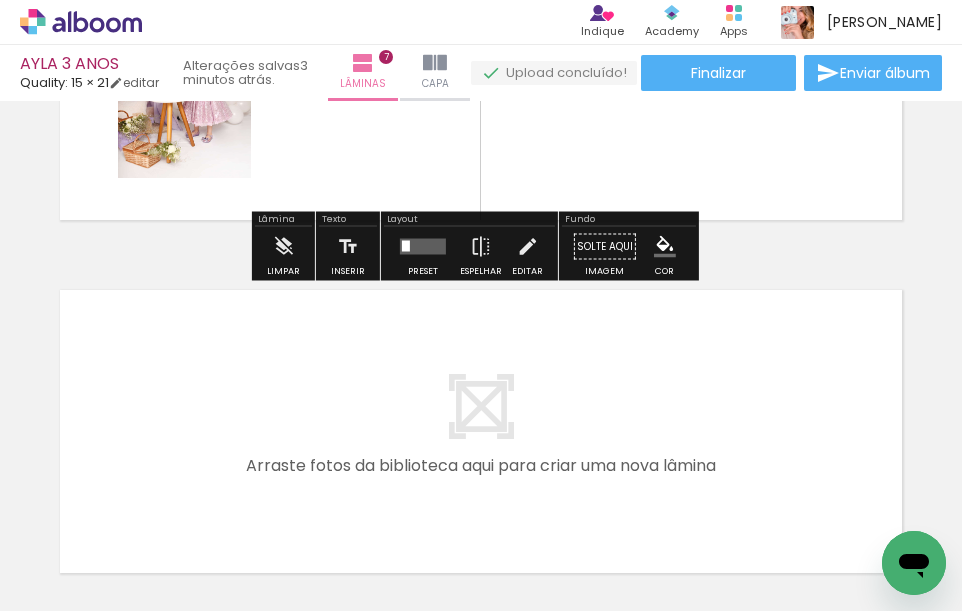 scroll, scrollTop: 2435, scrollLeft: 0, axis: vertical 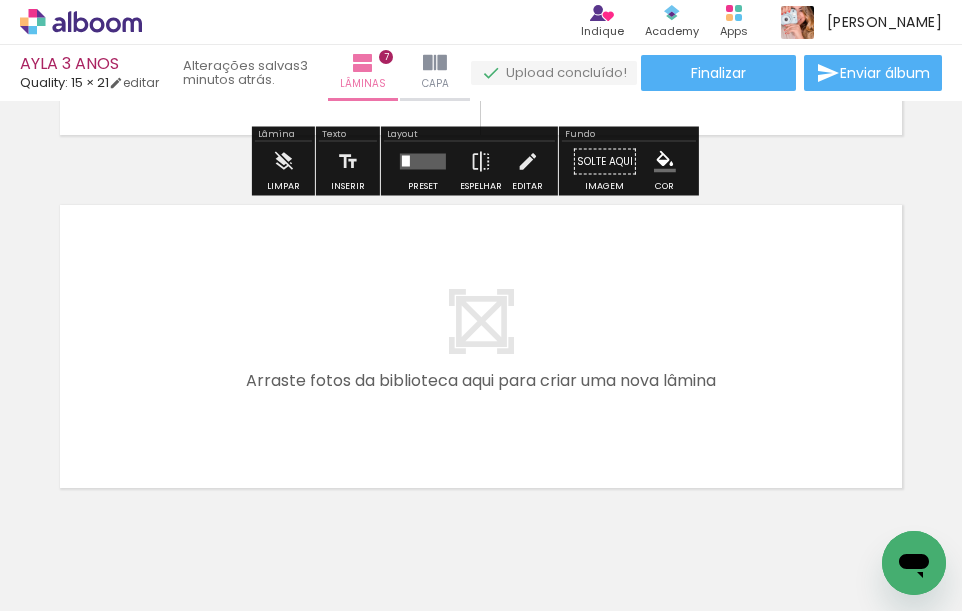 click at bounding box center (481, 346) 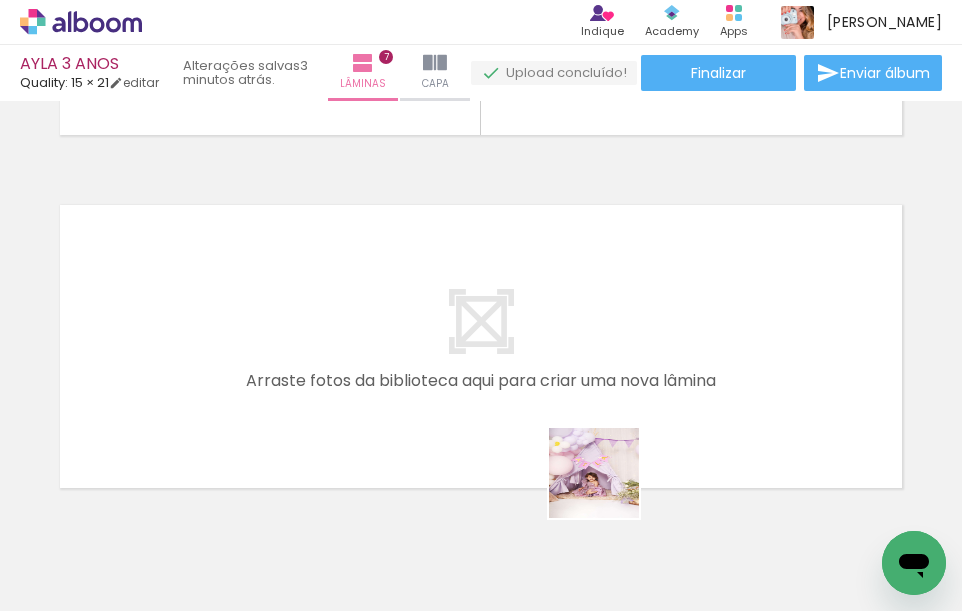 drag, startPoint x: 635, startPoint y: 527, endPoint x: 757, endPoint y: 551, distance: 124.33825 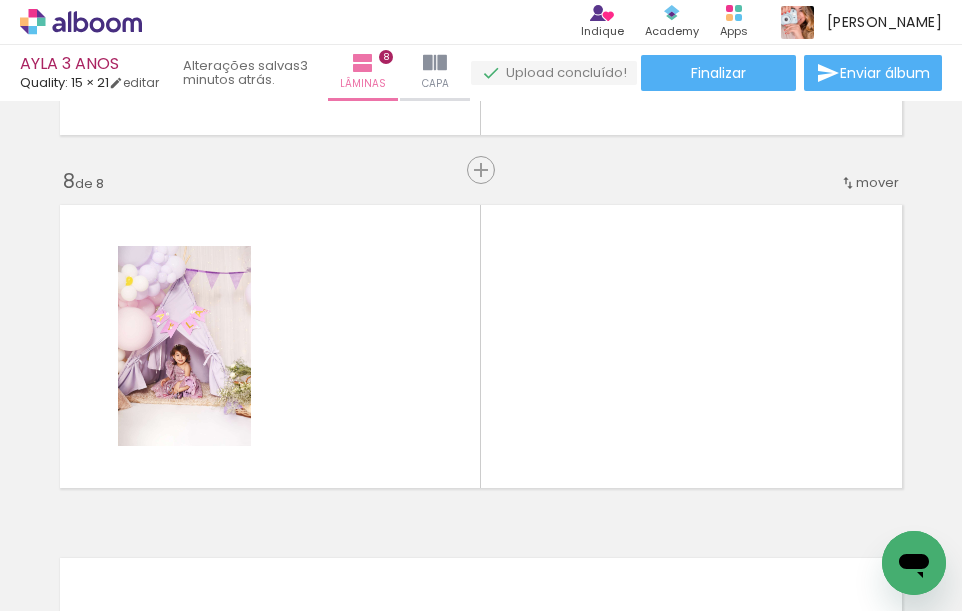 scroll, scrollTop: 2488, scrollLeft: 0, axis: vertical 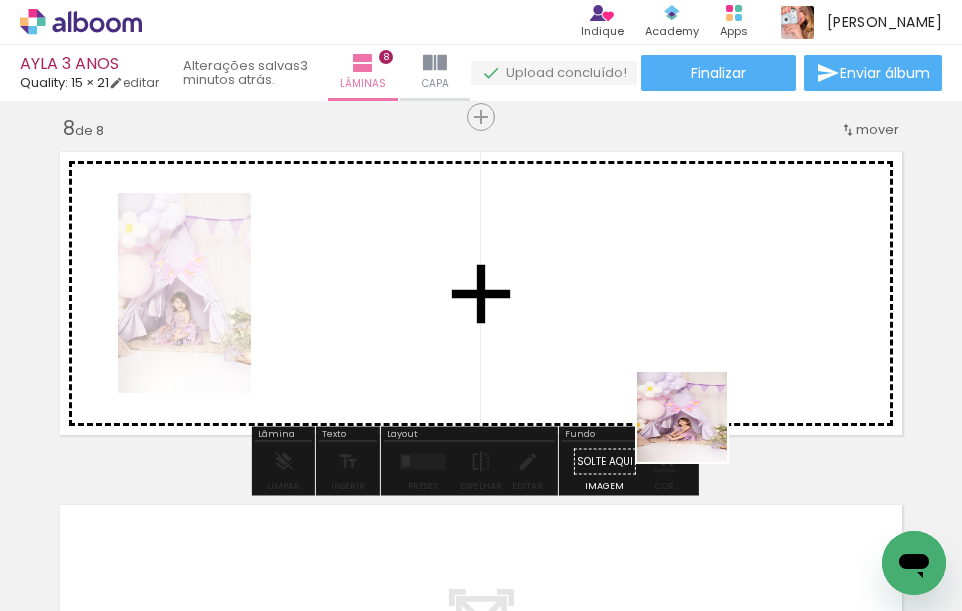 drag, startPoint x: 773, startPoint y: 558, endPoint x: 848, endPoint y: 507, distance: 90.697296 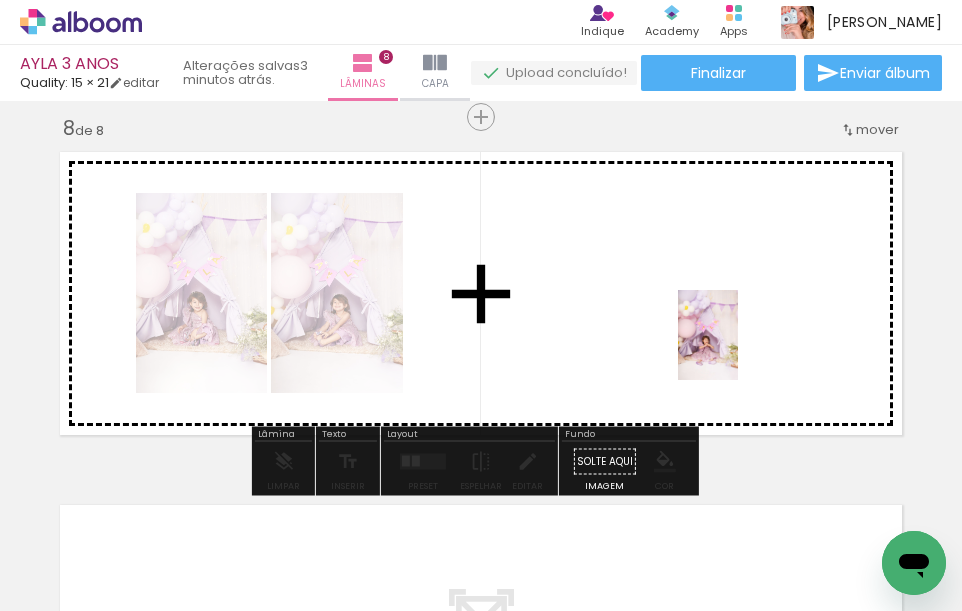 drag, startPoint x: 882, startPoint y: 527, endPoint x: 736, endPoint y: 347, distance: 231.76712 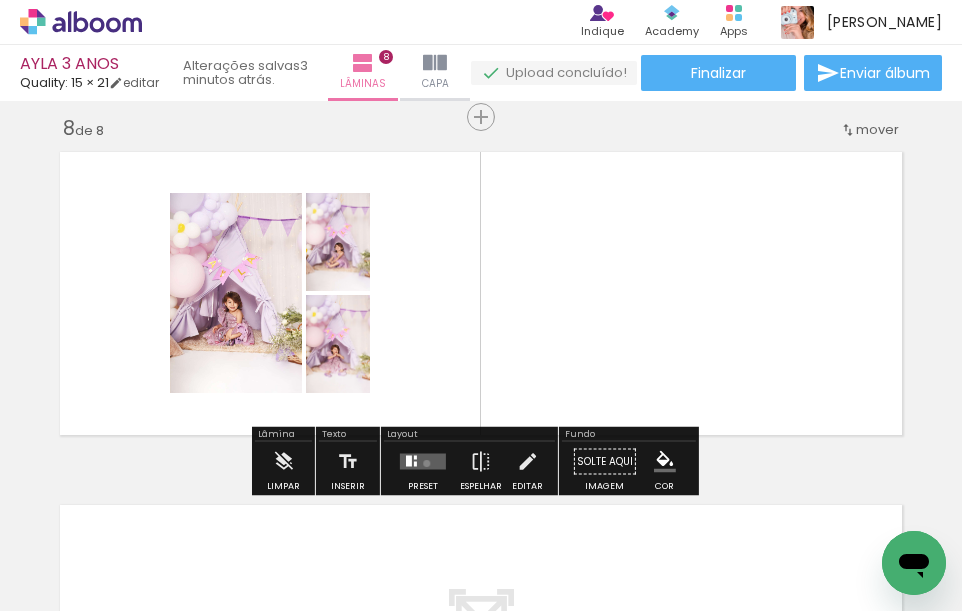 click at bounding box center (423, 462) 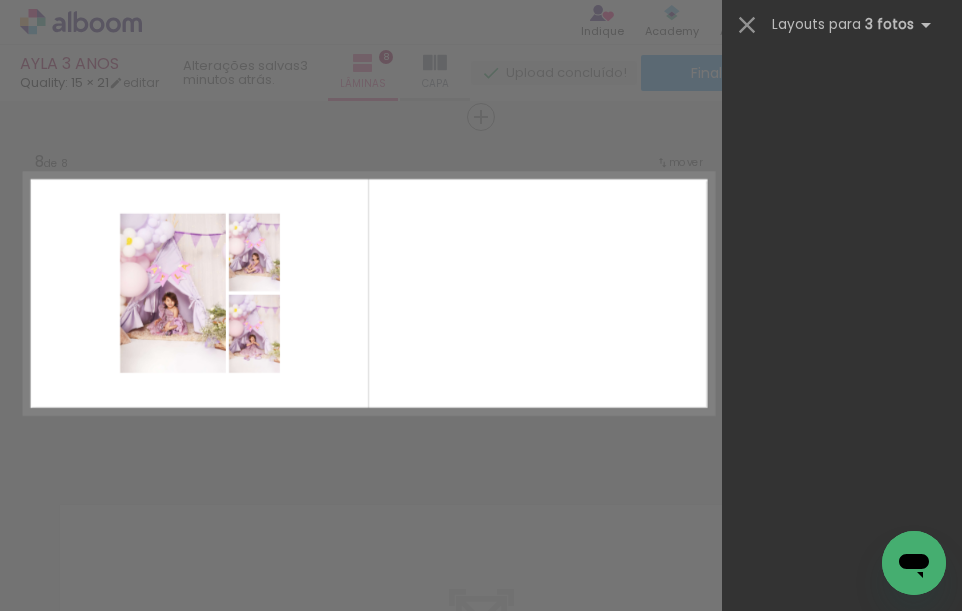 scroll, scrollTop: 0, scrollLeft: 0, axis: both 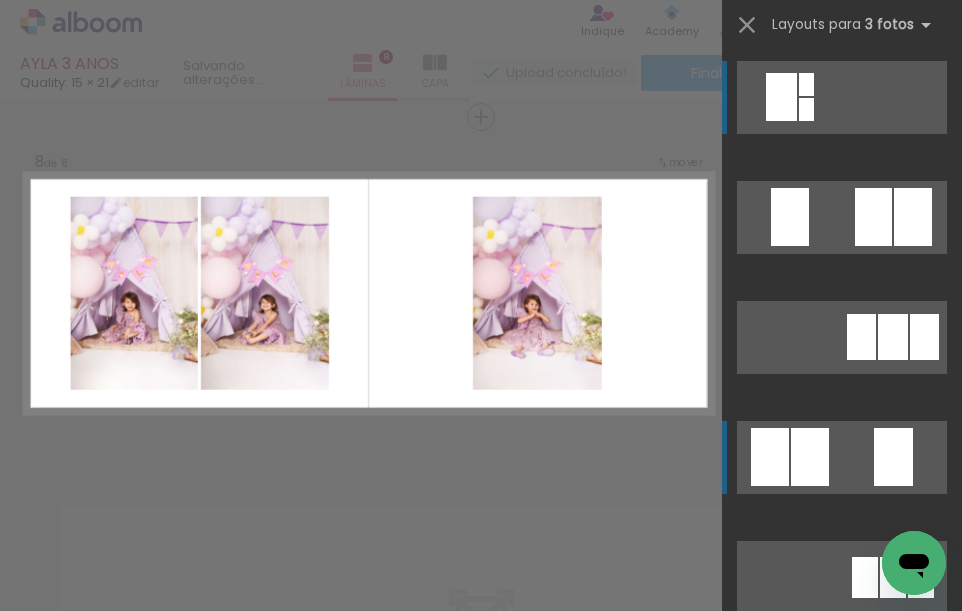 click at bounding box center [873, 217] 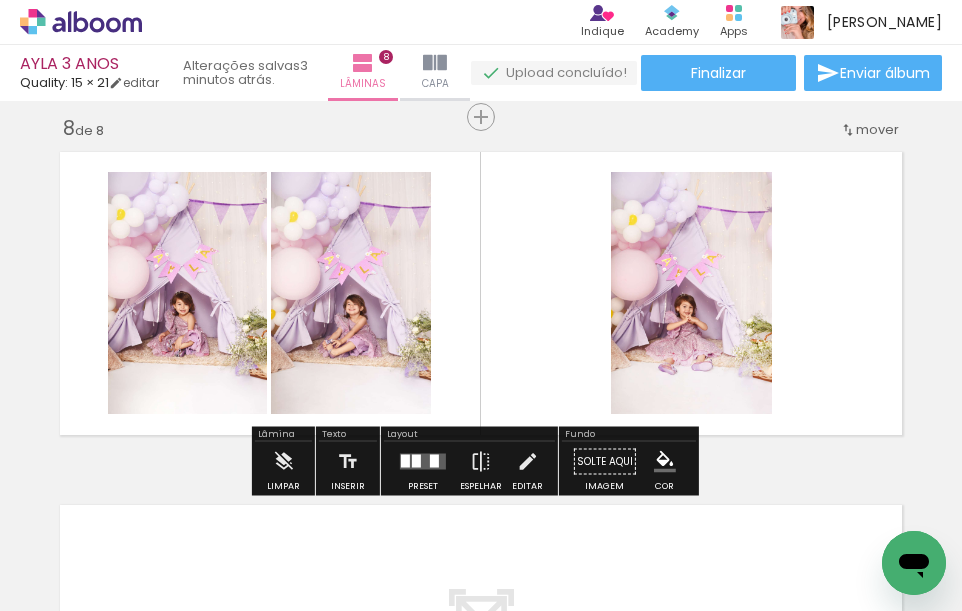 click at bounding box center (481, 293) 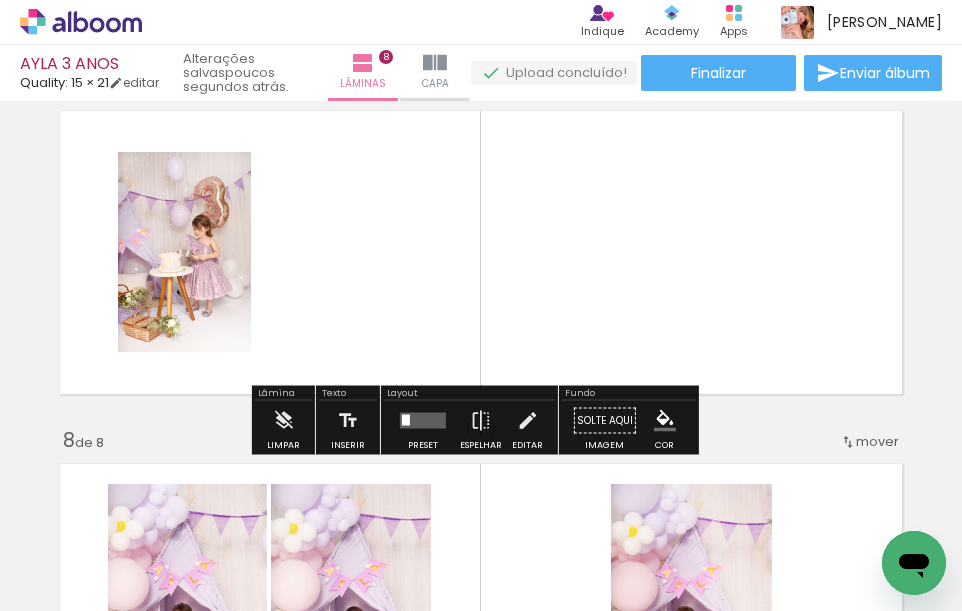 scroll, scrollTop: 2188, scrollLeft: 0, axis: vertical 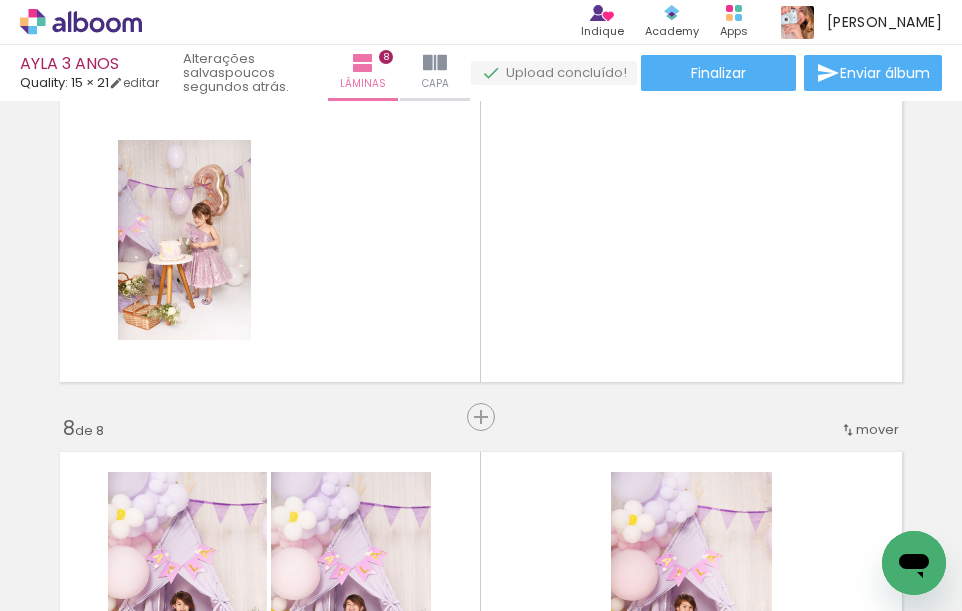 click at bounding box center (1311, 544) 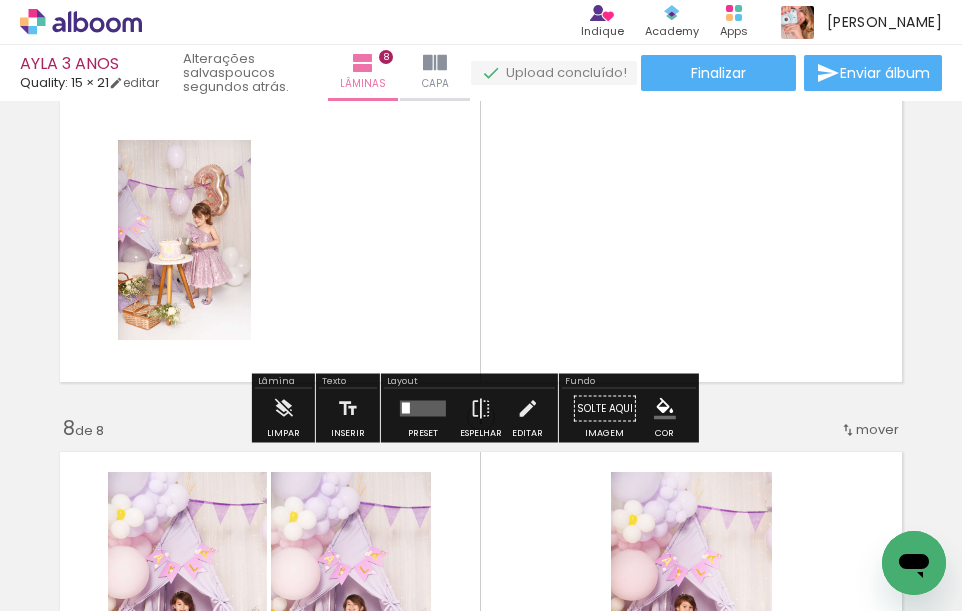 scroll, scrollTop: 2288, scrollLeft: 0, axis: vertical 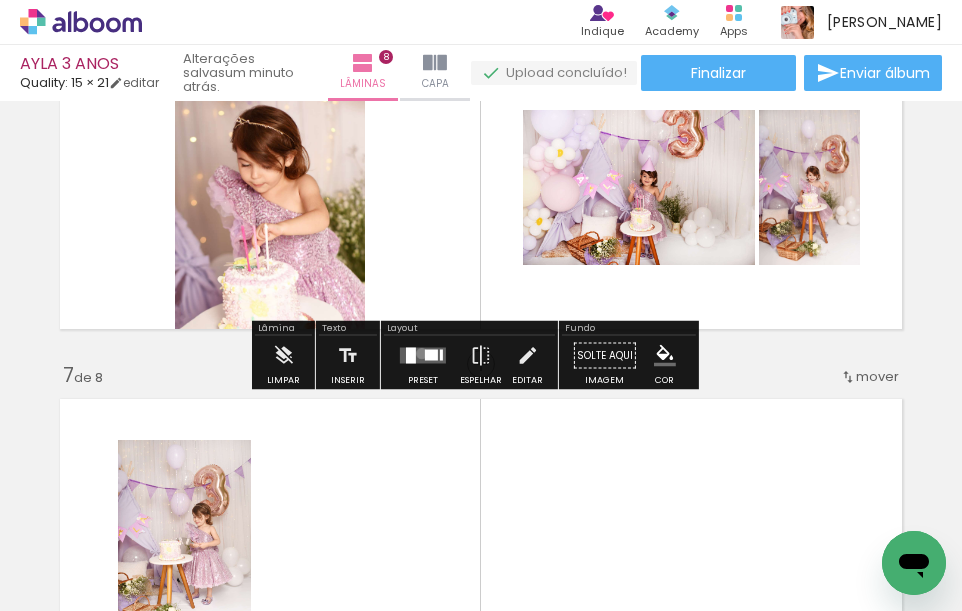 click at bounding box center (423, 356) 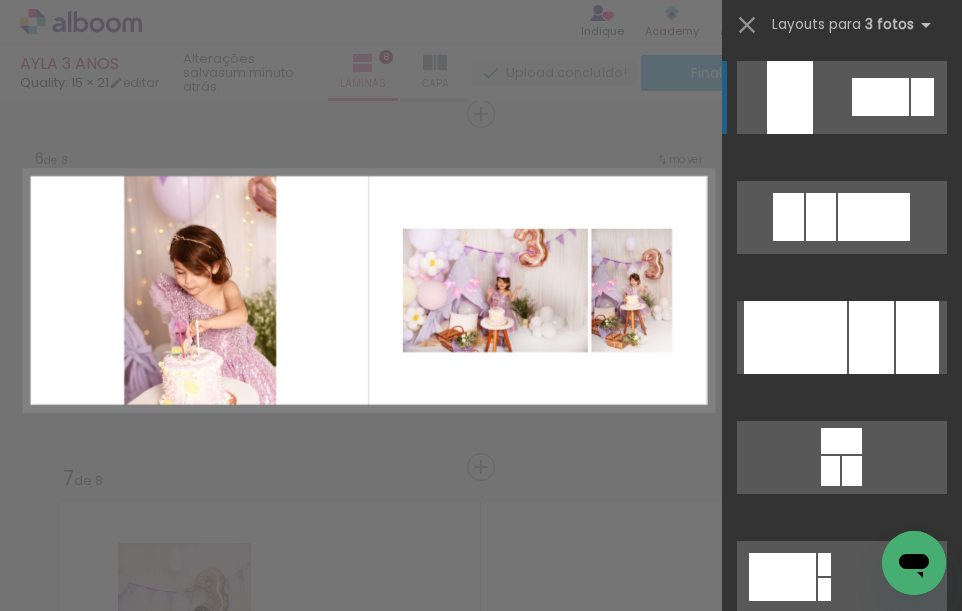 scroll, scrollTop: 1782, scrollLeft: 0, axis: vertical 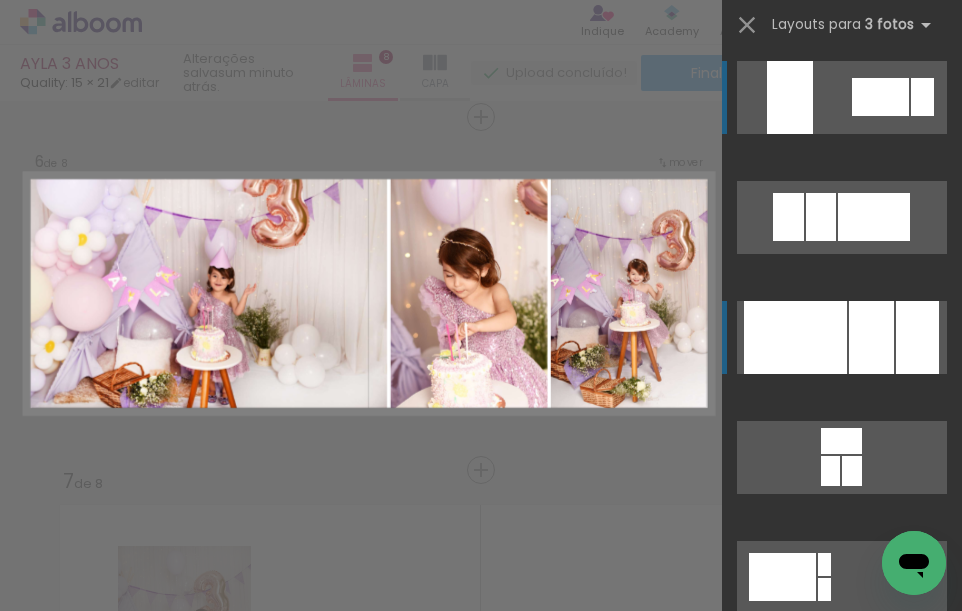 click at bounding box center [795, 337] 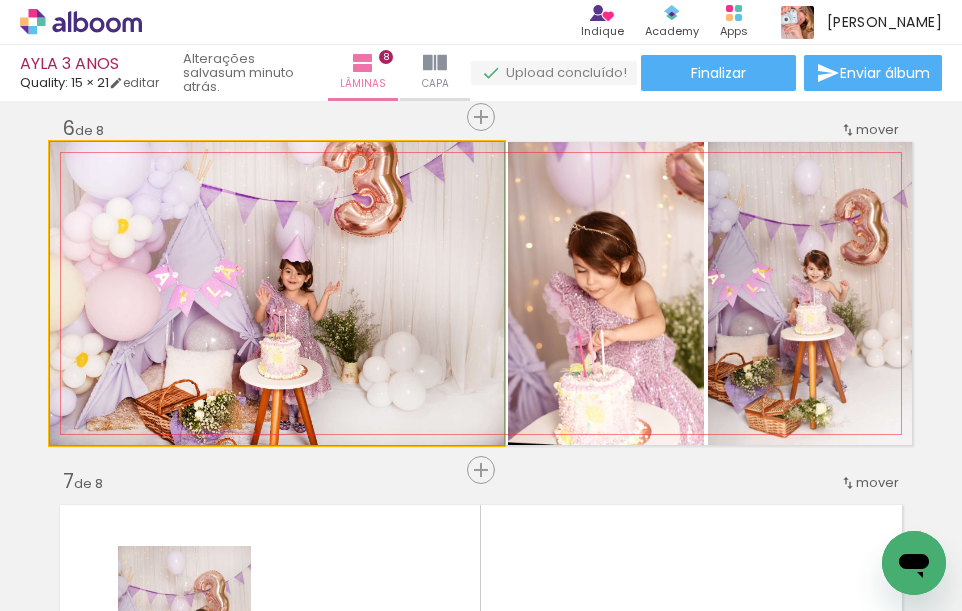 drag, startPoint x: 386, startPoint y: 302, endPoint x: 380, endPoint y: 334, distance: 32.55764 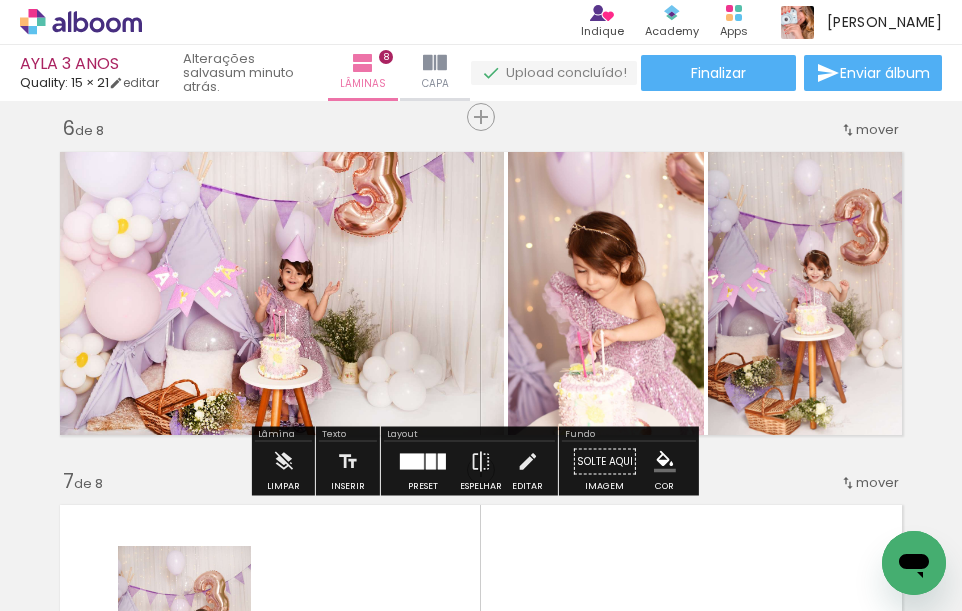 click at bounding box center (412, 462) 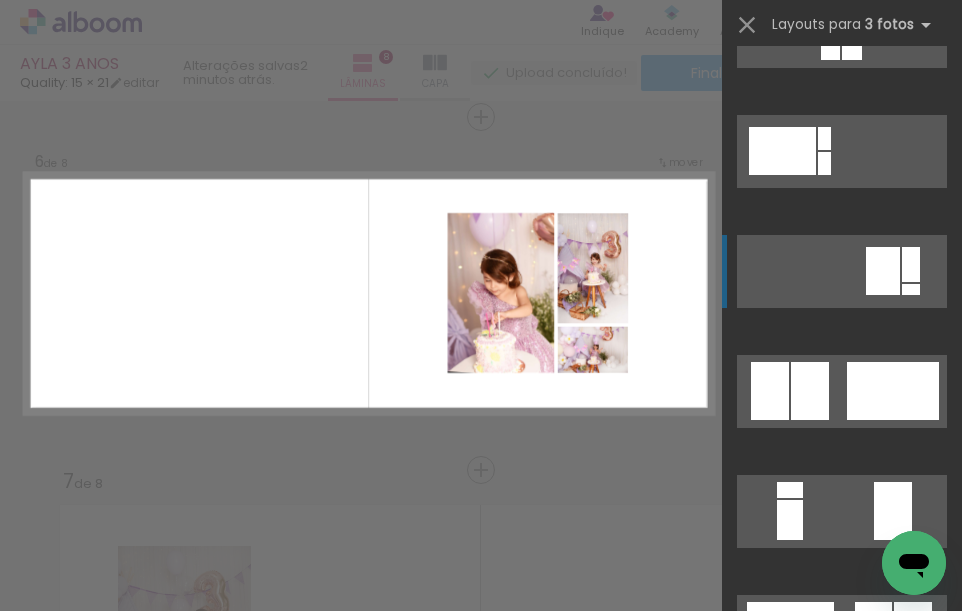 scroll, scrollTop: 440, scrollLeft: 0, axis: vertical 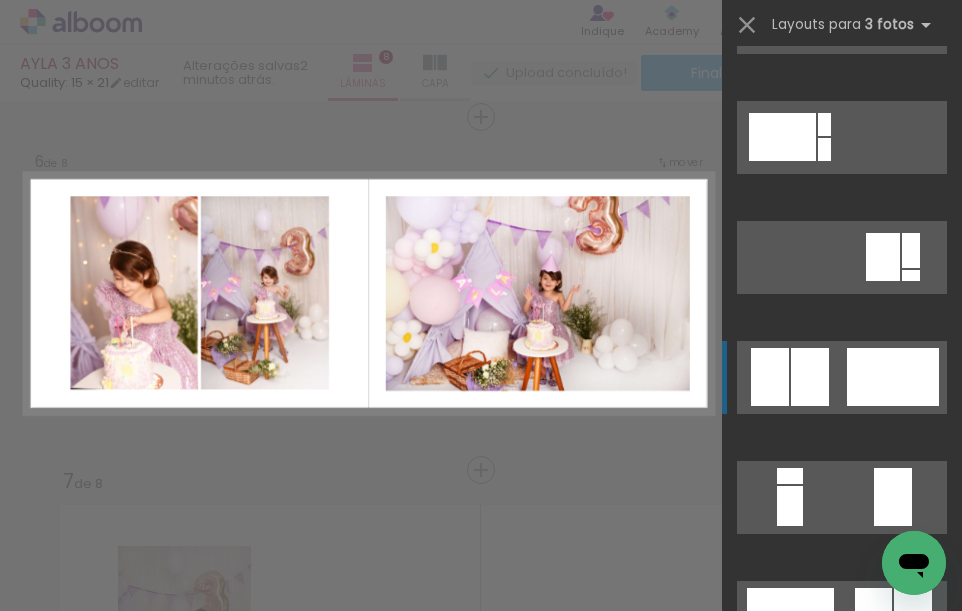 click at bounding box center [788, -223] 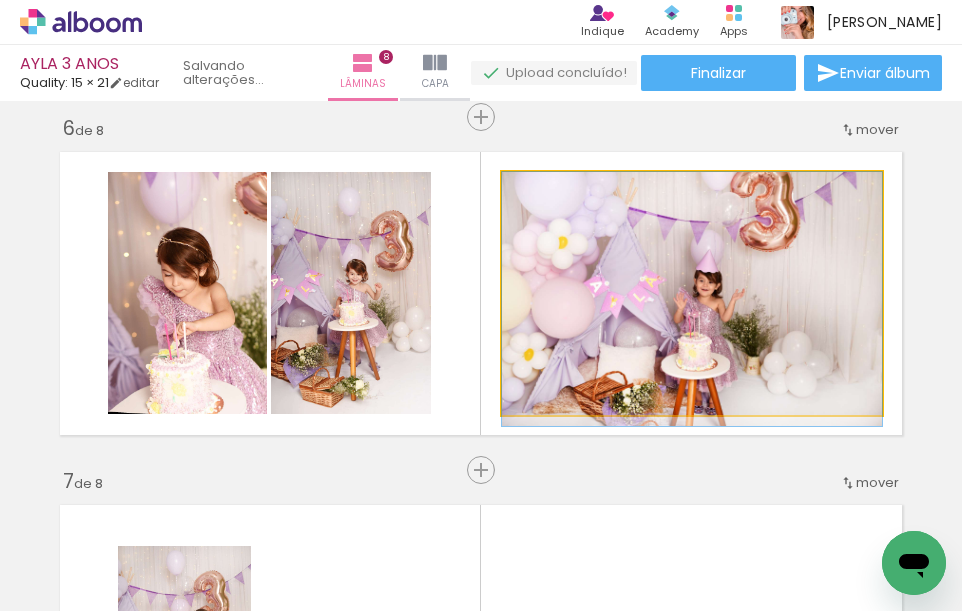 drag, startPoint x: 749, startPoint y: 312, endPoint x: 748, endPoint y: 323, distance: 11.045361 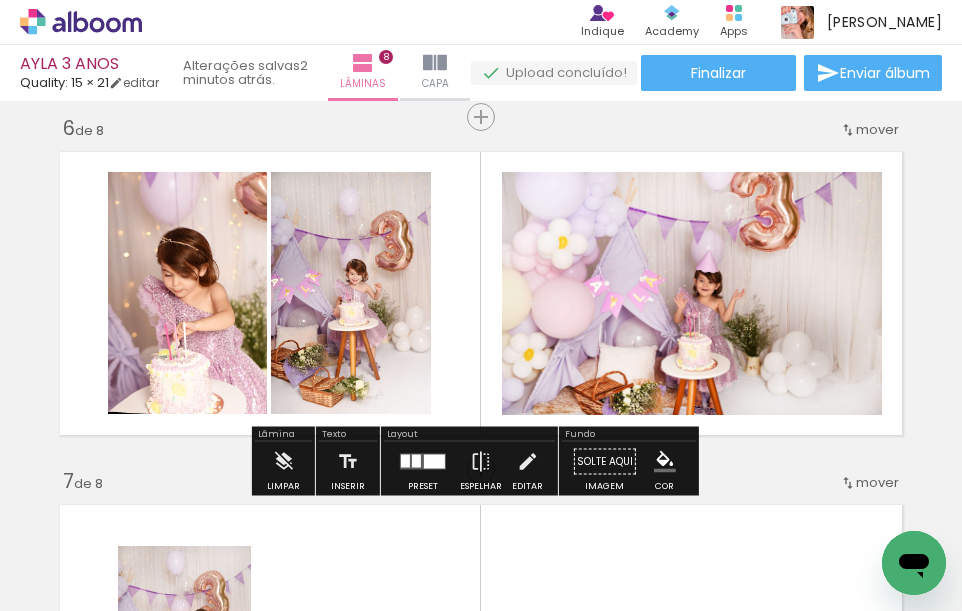 scroll, scrollTop: 1682, scrollLeft: 0, axis: vertical 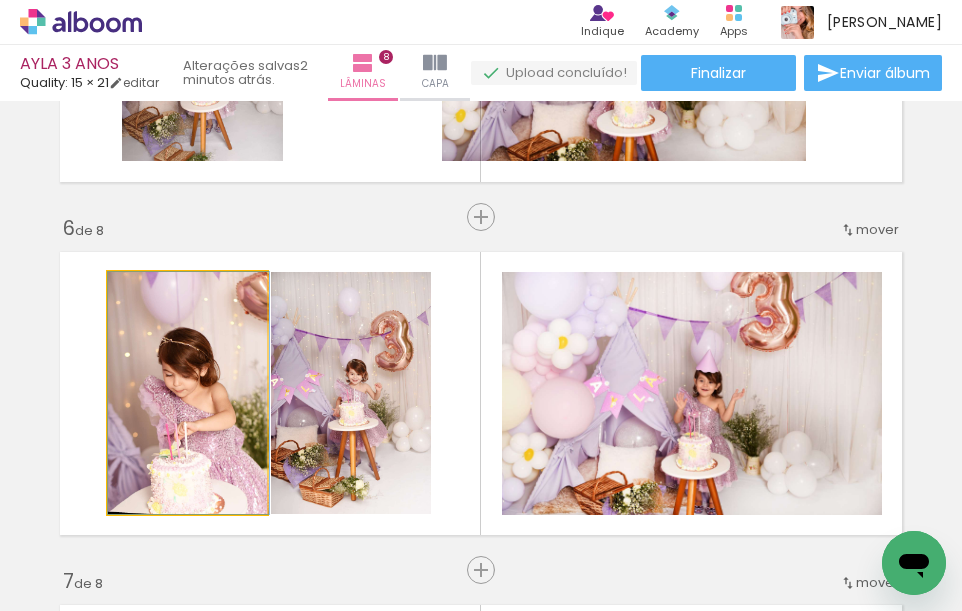 drag, startPoint x: 223, startPoint y: 384, endPoint x: 238, endPoint y: 389, distance: 15.811388 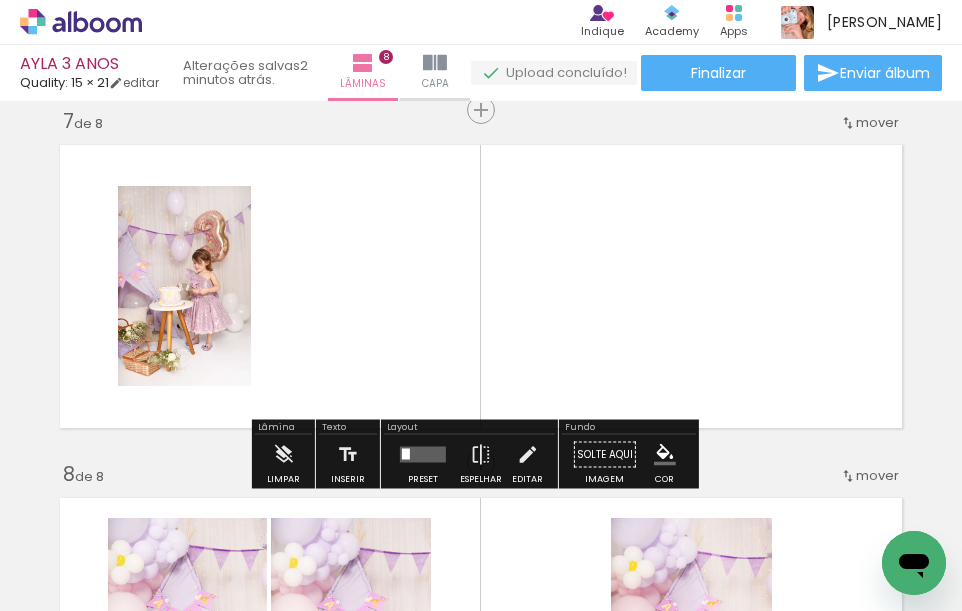 scroll, scrollTop: 2182, scrollLeft: 0, axis: vertical 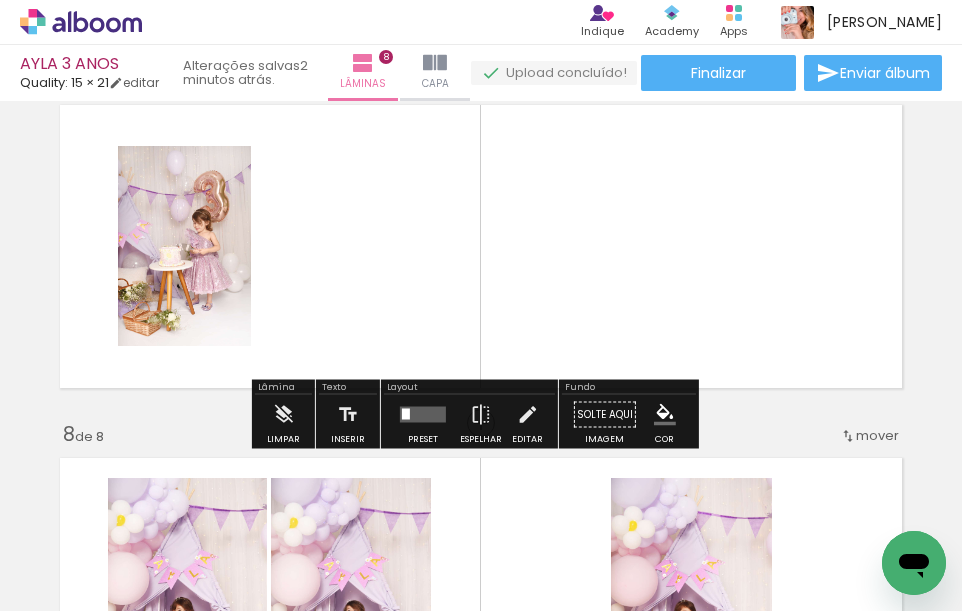 click at bounding box center [481, 246] 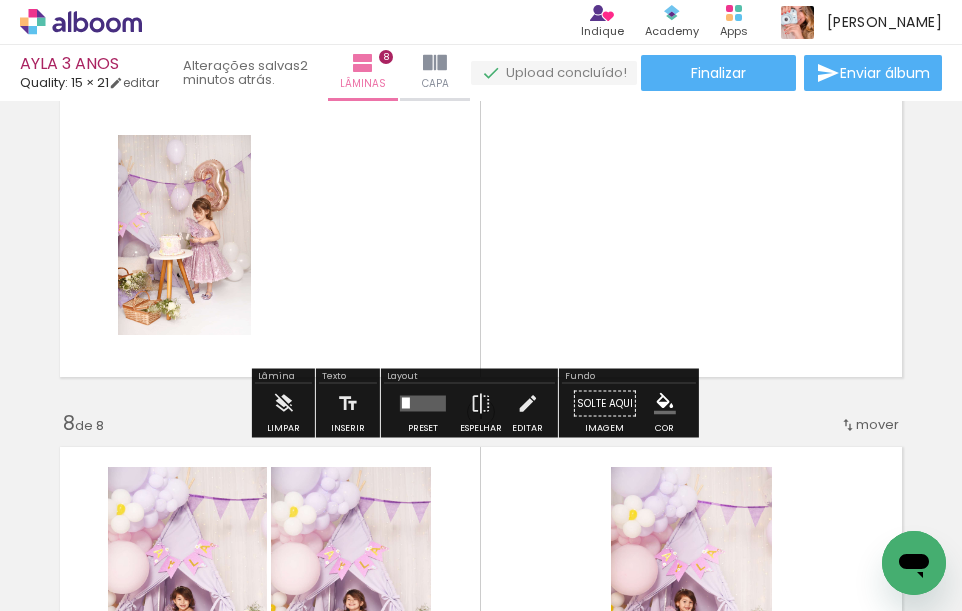 scroll, scrollTop: 2182, scrollLeft: 0, axis: vertical 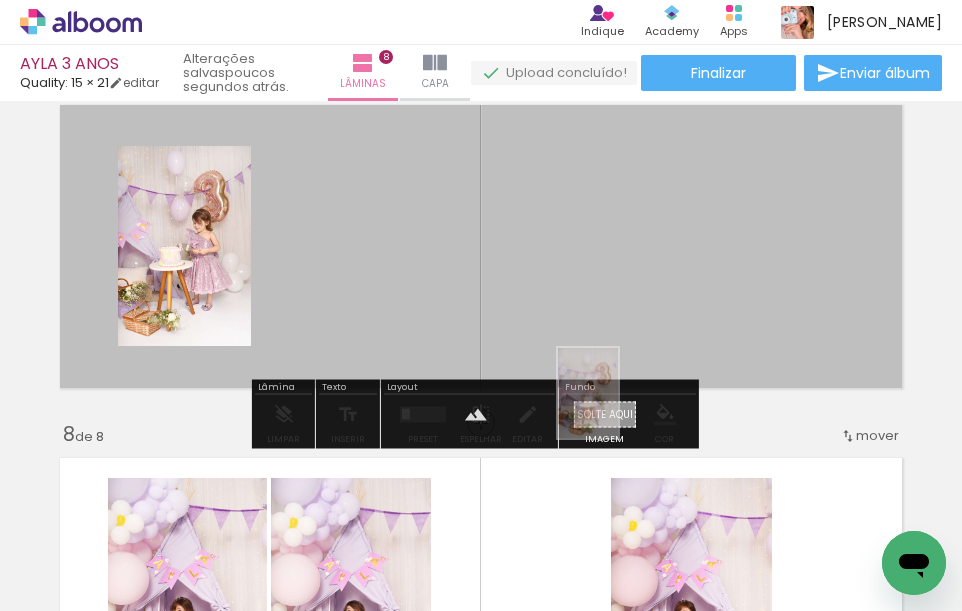 drag, startPoint x: 440, startPoint y: 549, endPoint x: 618, endPoint y: 408, distance: 227.07928 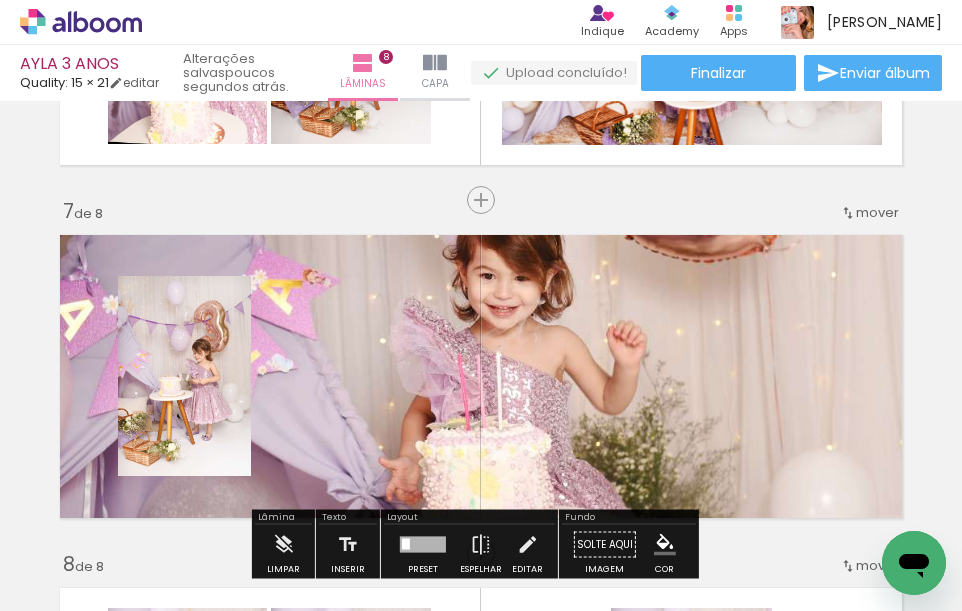 scroll, scrollTop: 1982, scrollLeft: 0, axis: vertical 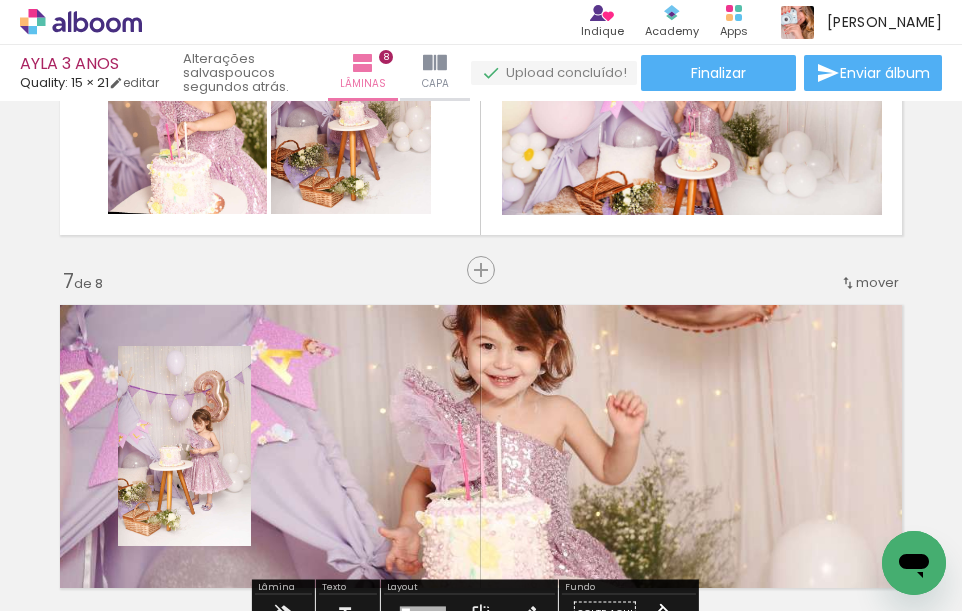 drag, startPoint x: 518, startPoint y: 433, endPoint x: 526, endPoint y: 463, distance: 31.04835 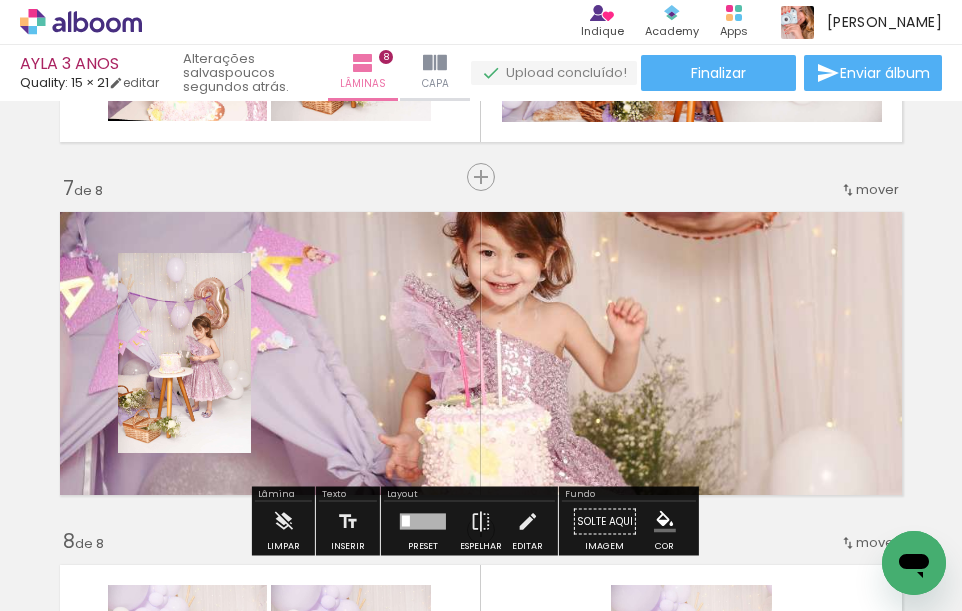 scroll, scrollTop: 2182, scrollLeft: 0, axis: vertical 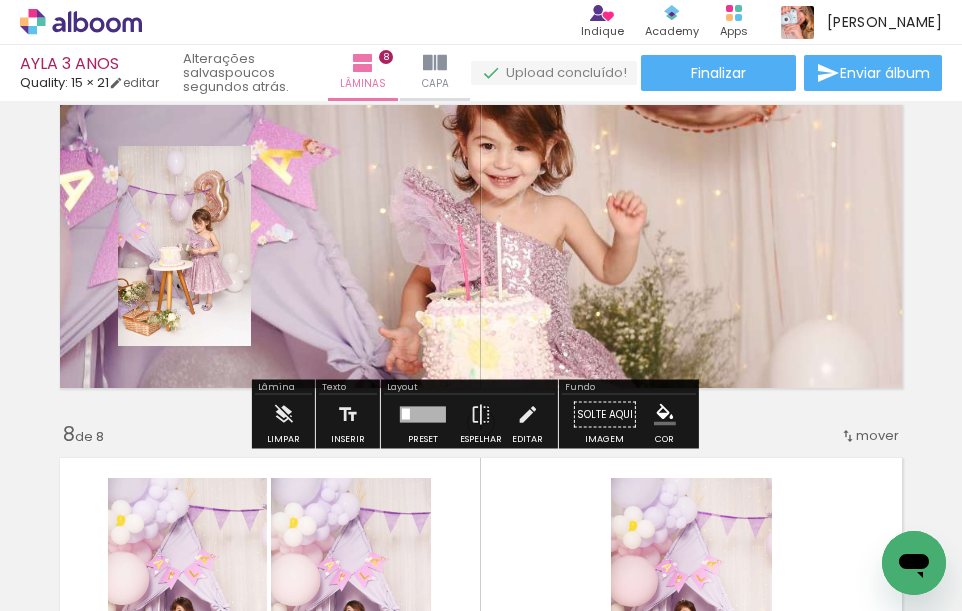 drag, startPoint x: 647, startPoint y: 272, endPoint x: 650, endPoint y: 309, distance: 37.12142 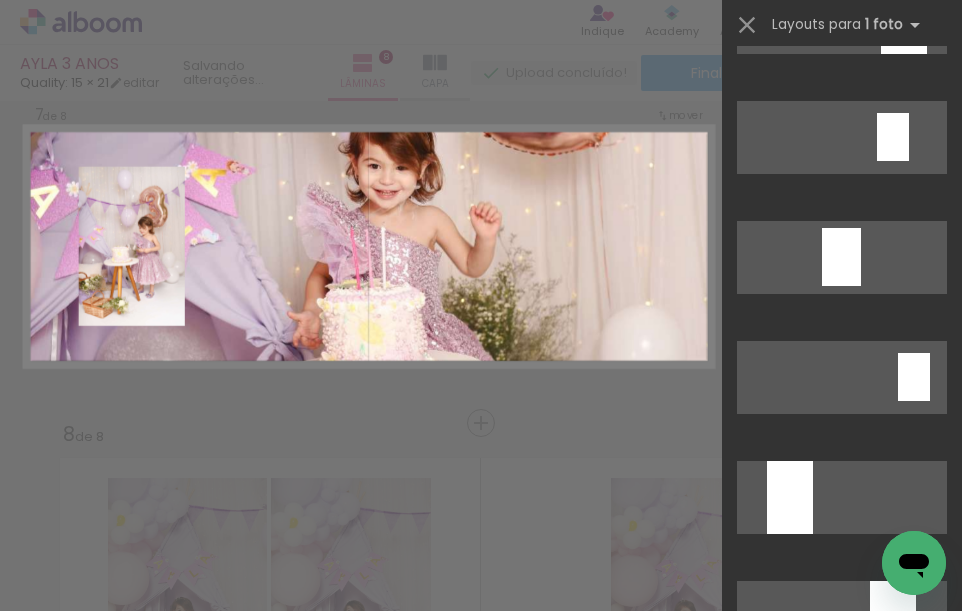 scroll, scrollTop: 0, scrollLeft: 0, axis: both 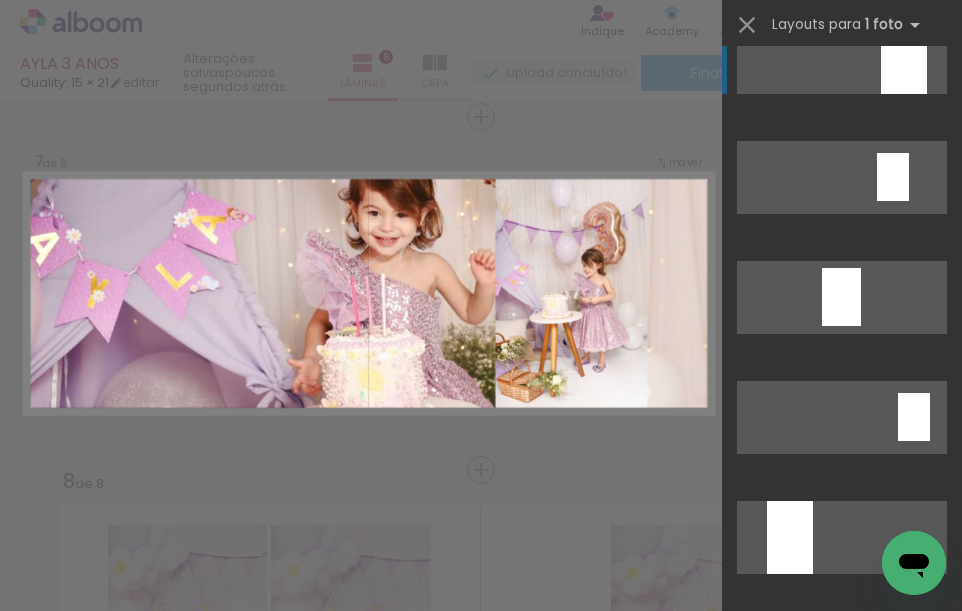 click at bounding box center (904, 57) 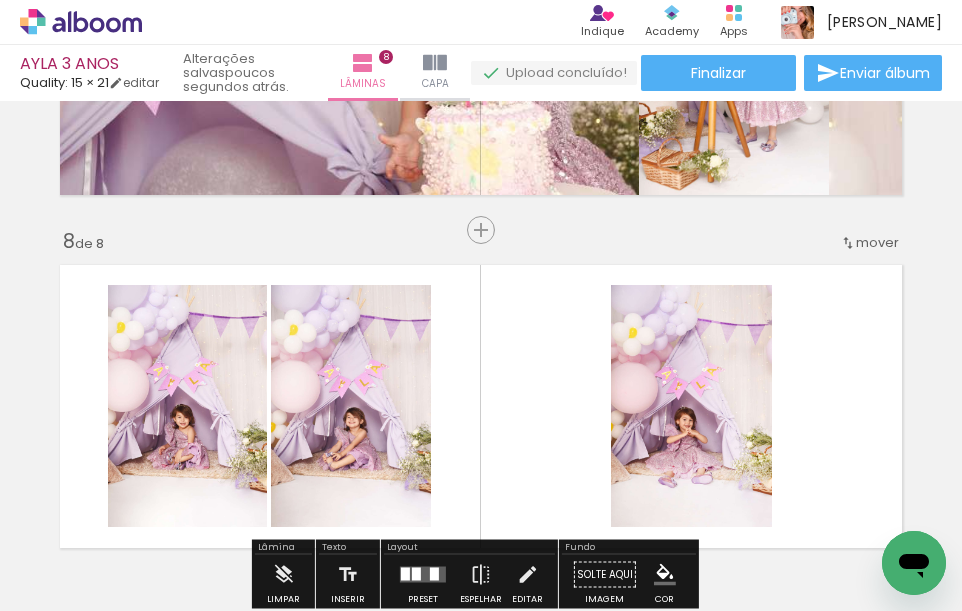 scroll, scrollTop: 2435, scrollLeft: 0, axis: vertical 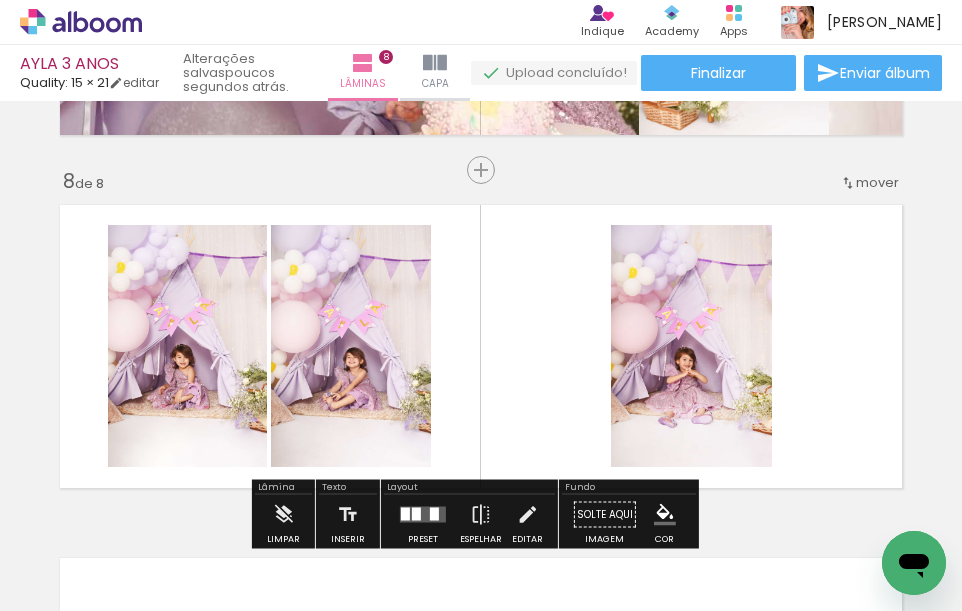 click at bounding box center (481, 346) 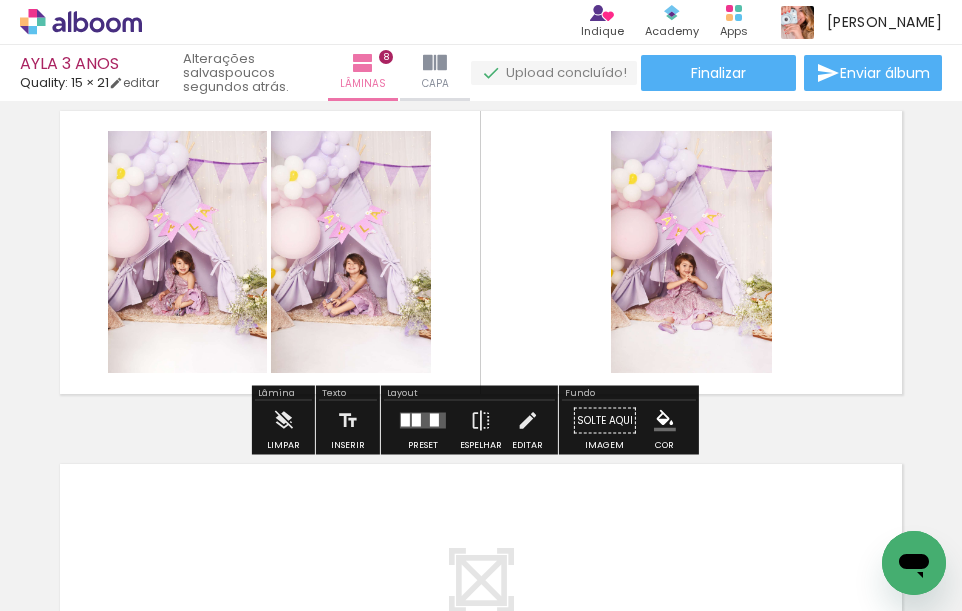 scroll, scrollTop: 2635, scrollLeft: 0, axis: vertical 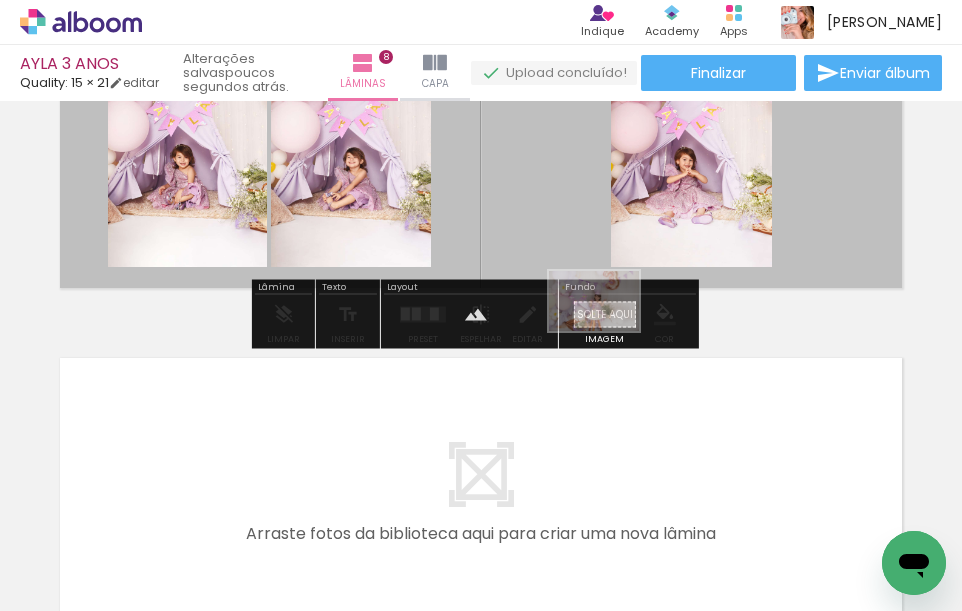 drag, startPoint x: 511, startPoint y: 561, endPoint x: 609, endPoint y: 331, distance: 250.008 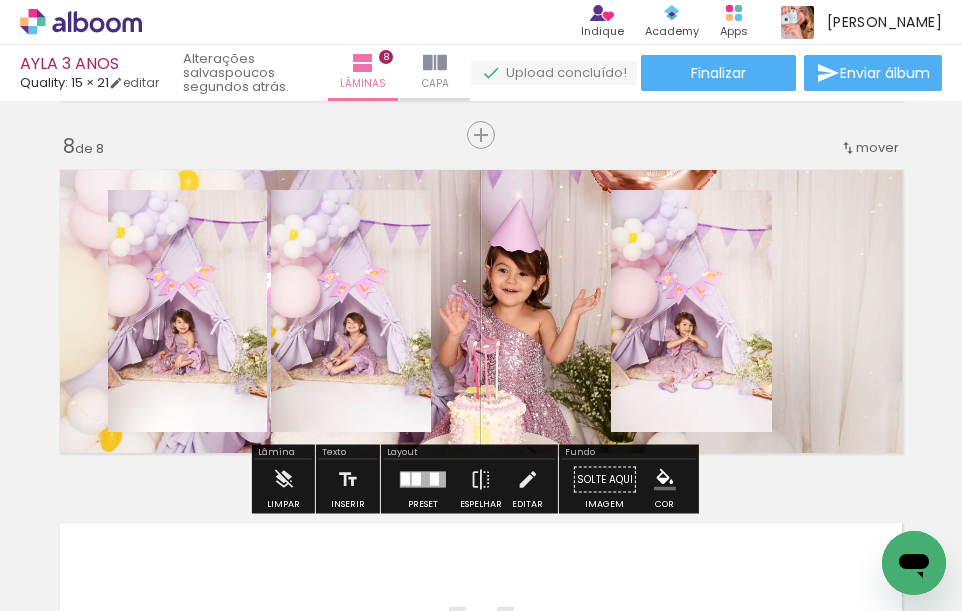 scroll, scrollTop: 2435, scrollLeft: 0, axis: vertical 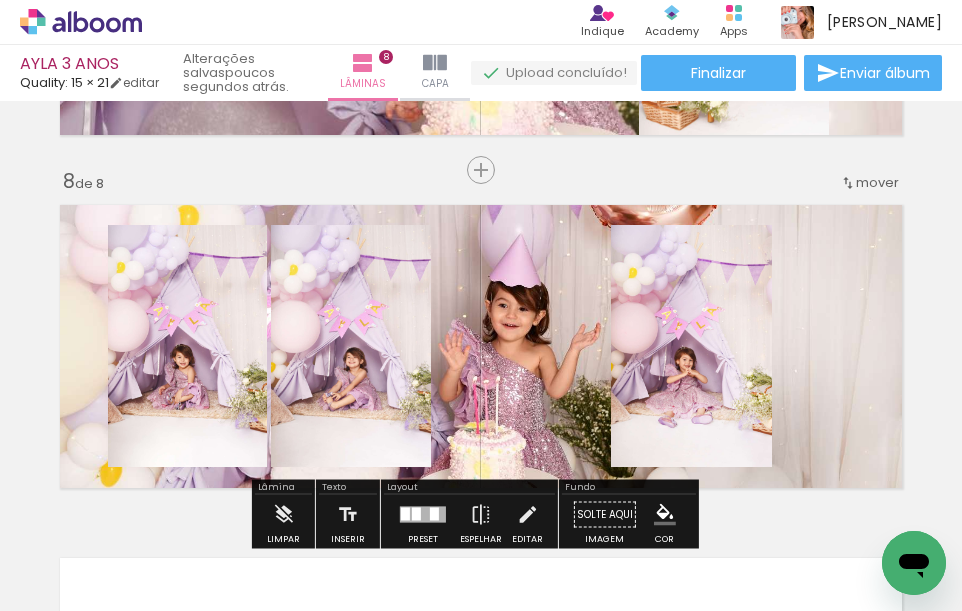 drag, startPoint x: 551, startPoint y: 409, endPoint x: 575, endPoint y: 401, distance: 25.298222 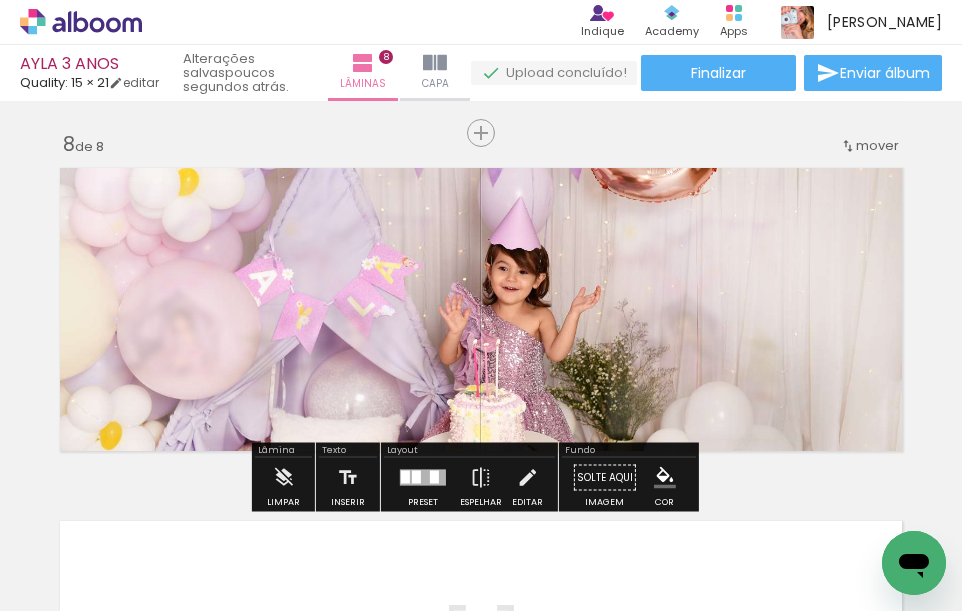 scroll, scrollTop: 2435, scrollLeft: 0, axis: vertical 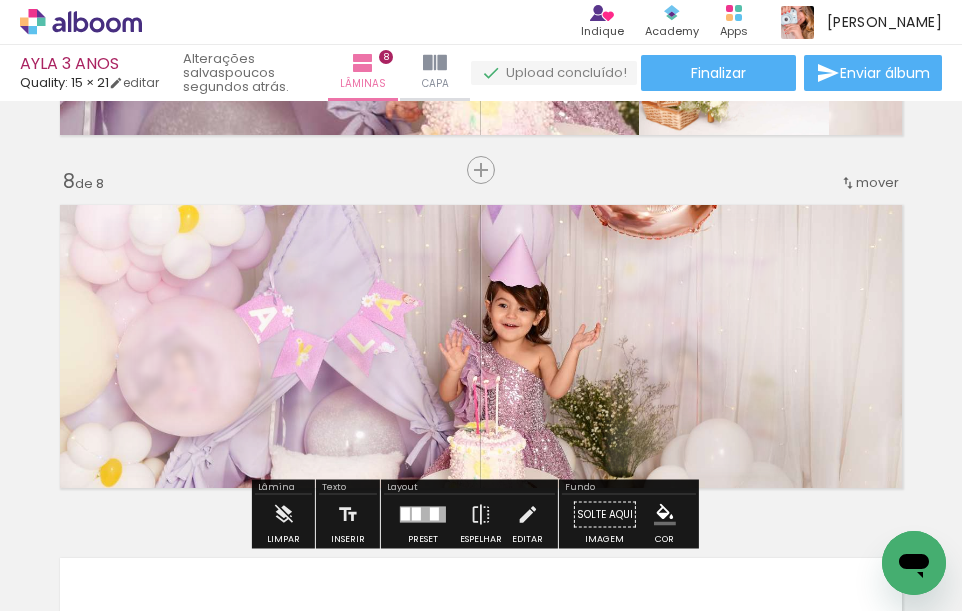 drag, startPoint x: 334, startPoint y: 246, endPoint x: 347, endPoint y: 241, distance: 13.928389 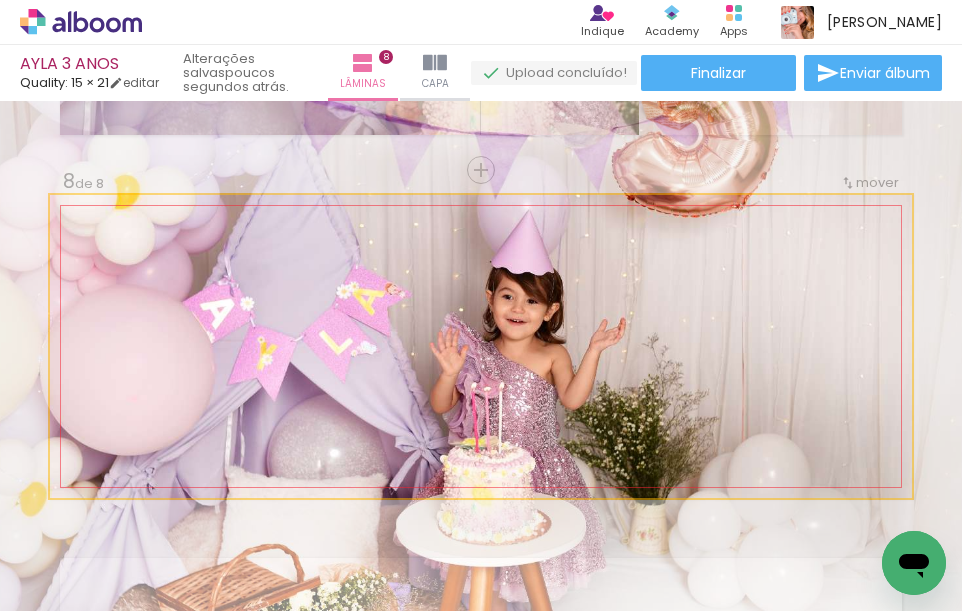 drag, startPoint x: 123, startPoint y: 253, endPoint x: 134, endPoint y: 253, distance: 11 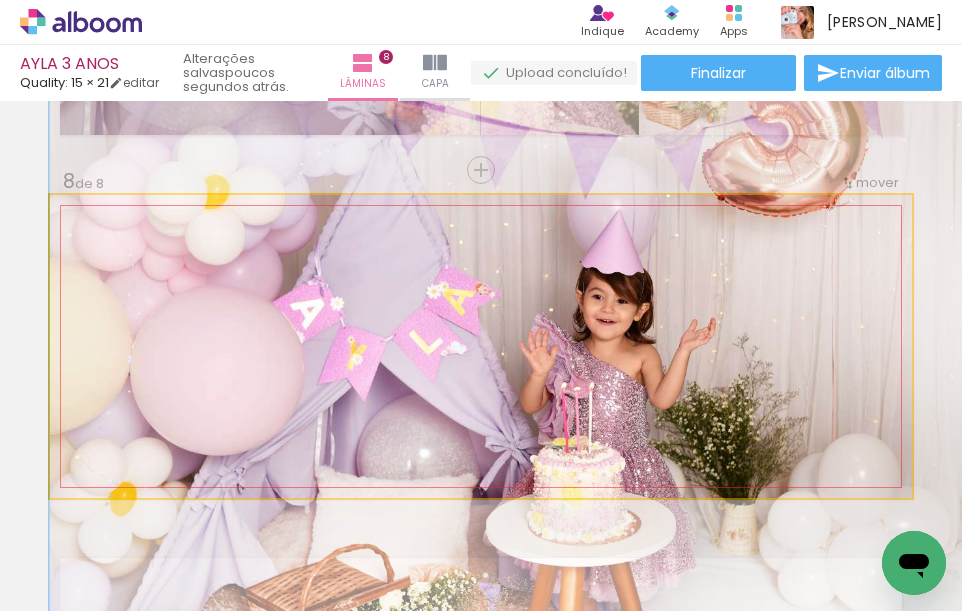 drag, startPoint x: 509, startPoint y: 382, endPoint x: 636, endPoint y: 382, distance: 127 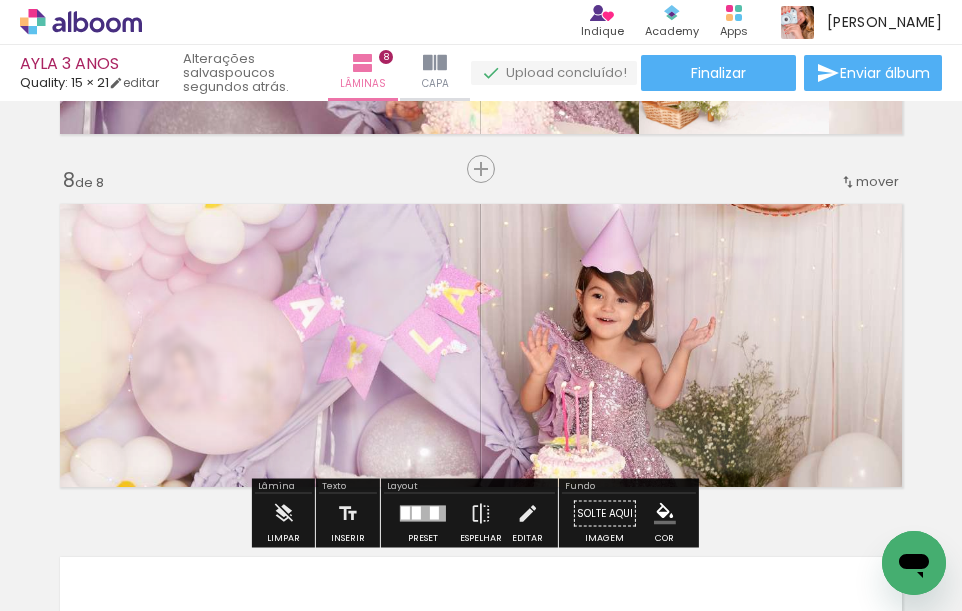 scroll, scrollTop: 2435, scrollLeft: 0, axis: vertical 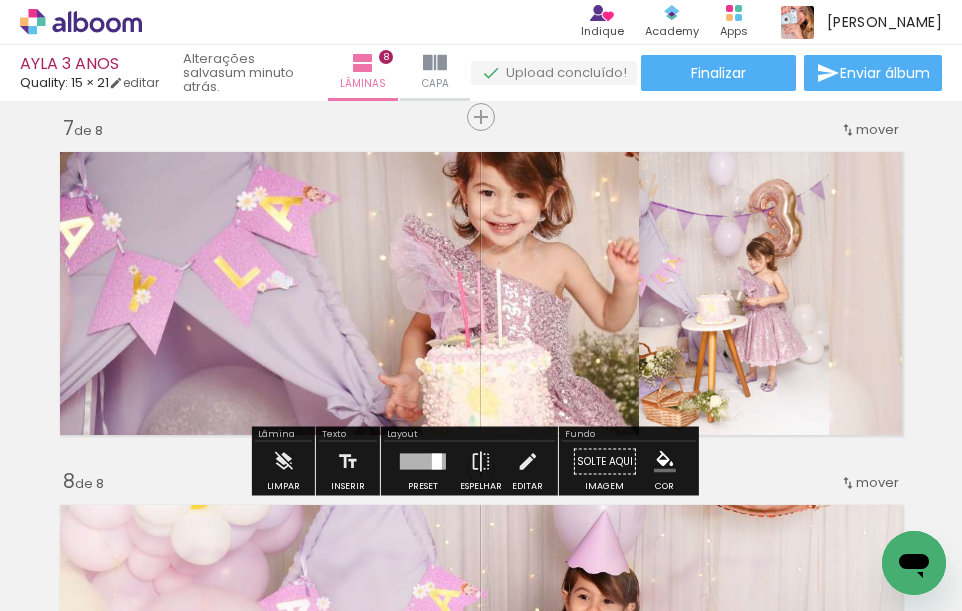 click at bounding box center (481, 293) 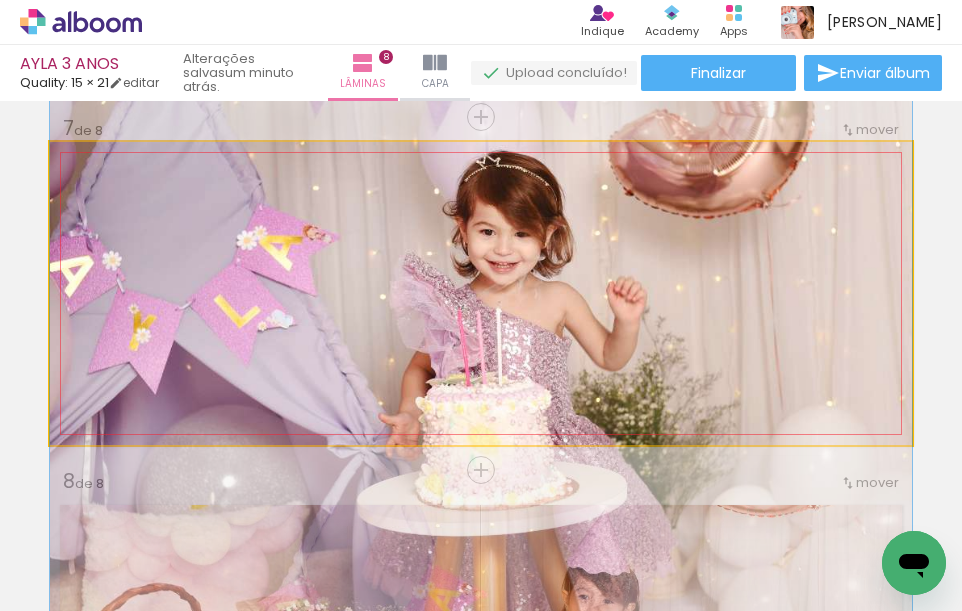 drag, startPoint x: 526, startPoint y: 337, endPoint x: 546, endPoint y: 376, distance: 43.829212 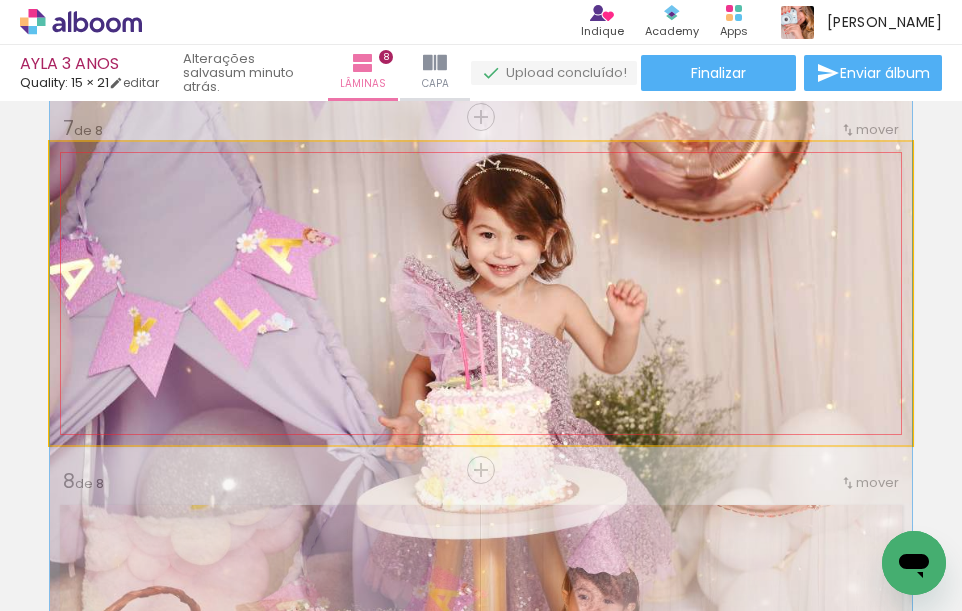 drag, startPoint x: 504, startPoint y: 350, endPoint x: 521, endPoint y: 353, distance: 17.262676 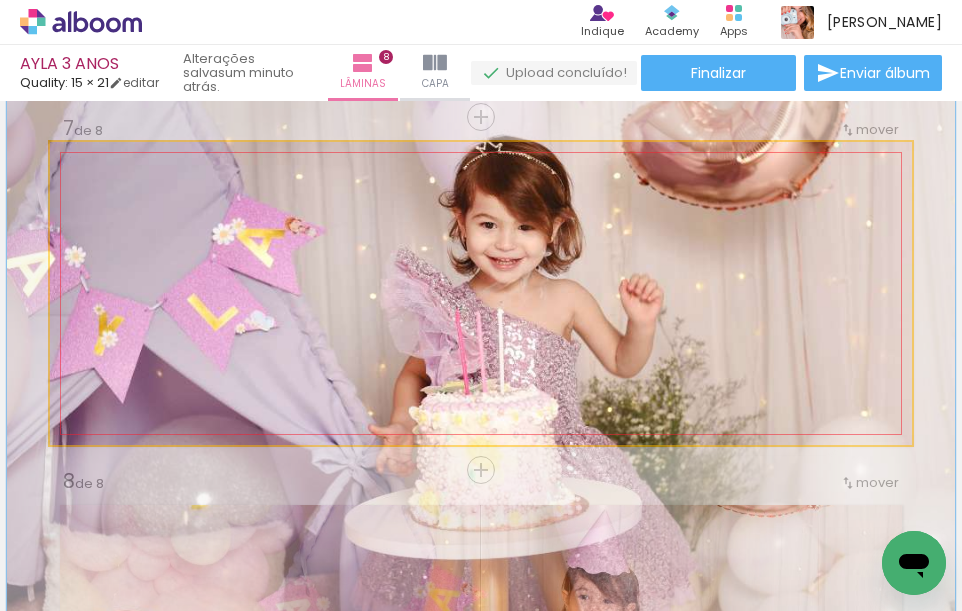 type on "110" 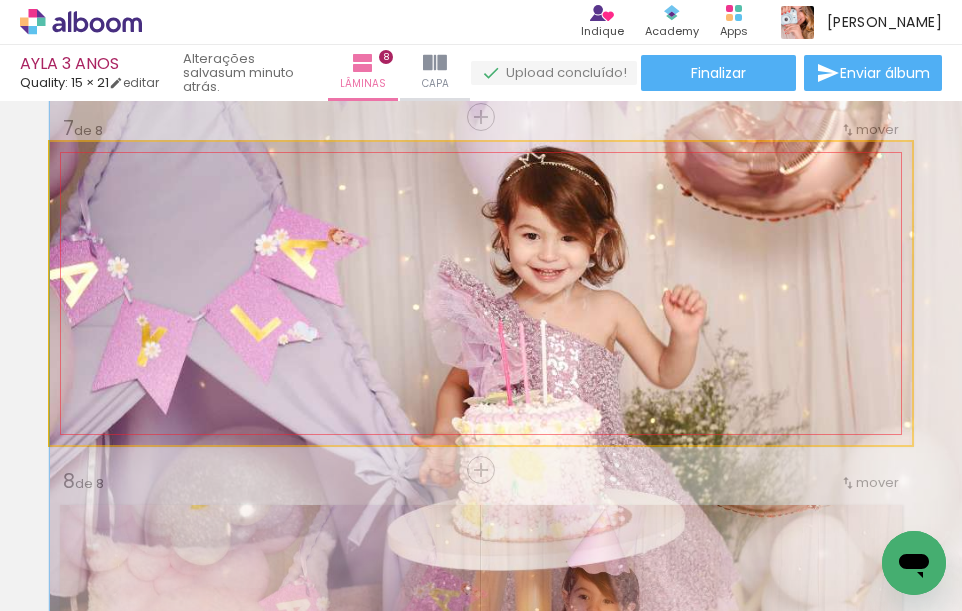 drag, startPoint x: 498, startPoint y: 320, endPoint x: 569, endPoint y: 331, distance: 71.84706 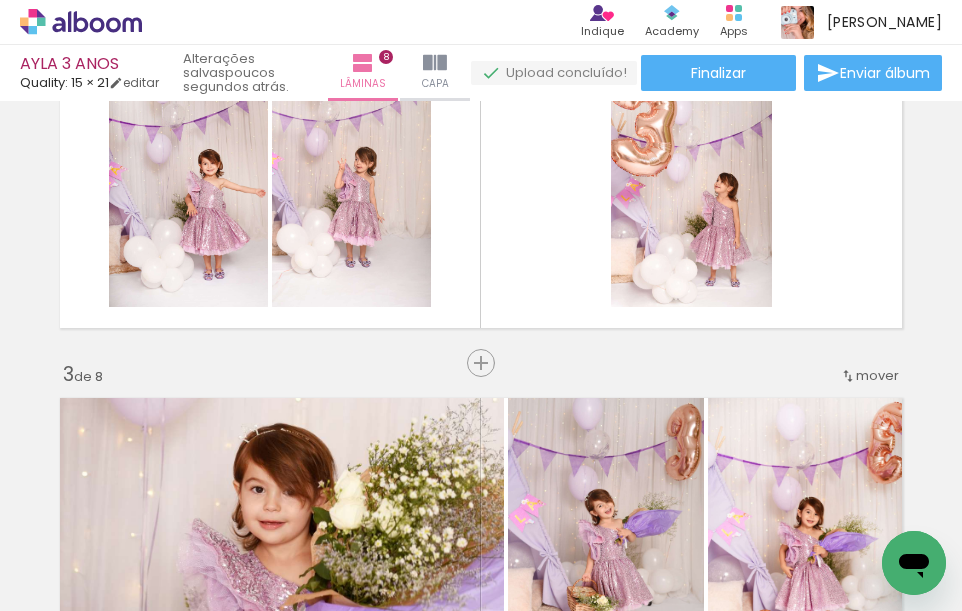 scroll, scrollTop: 377, scrollLeft: 0, axis: vertical 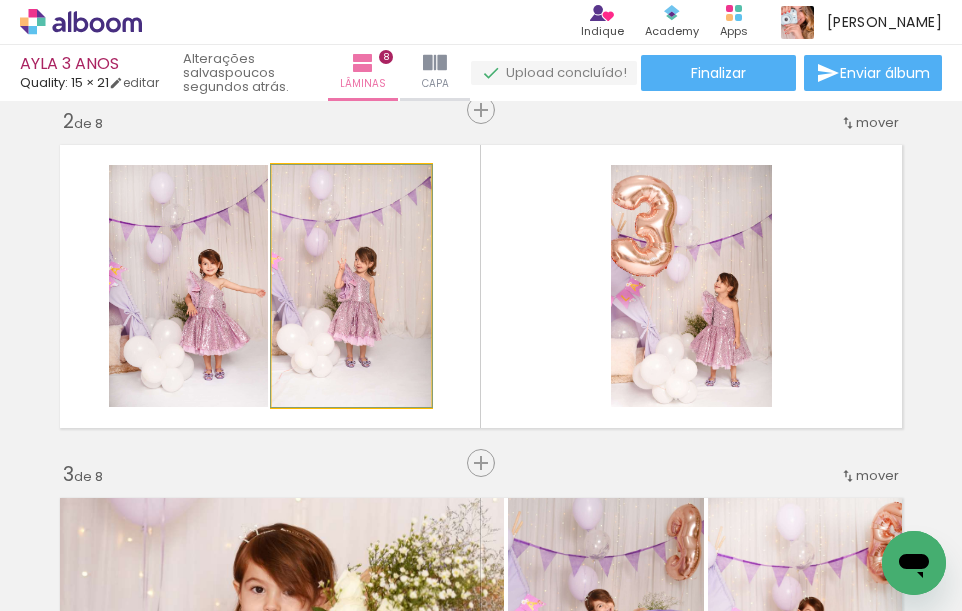click 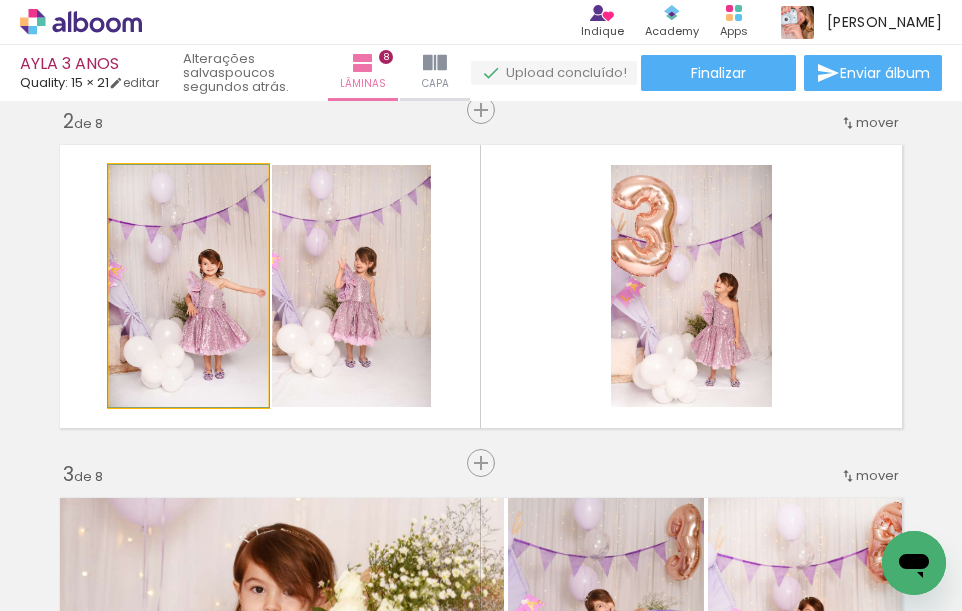 click 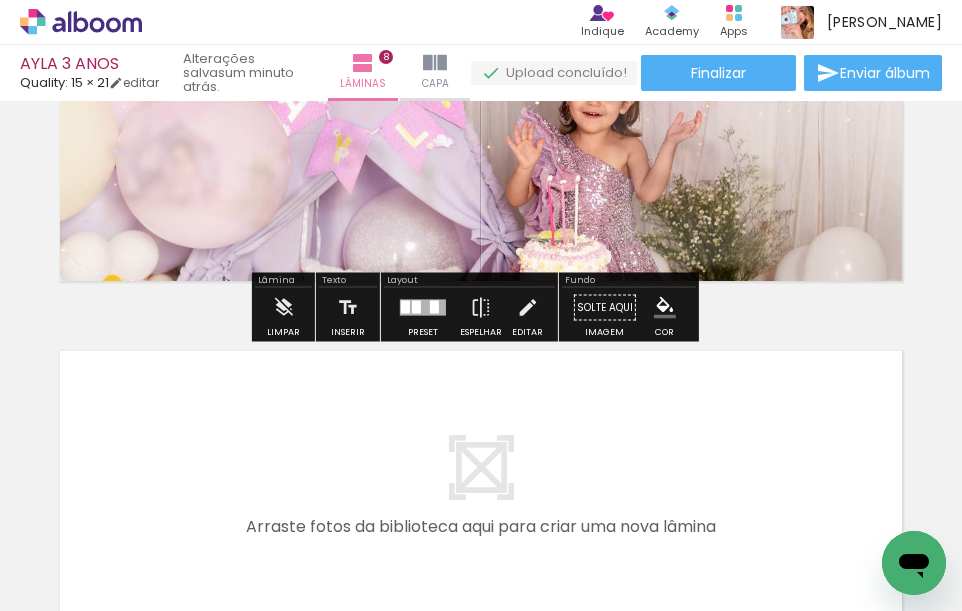 scroll, scrollTop: 2677, scrollLeft: 0, axis: vertical 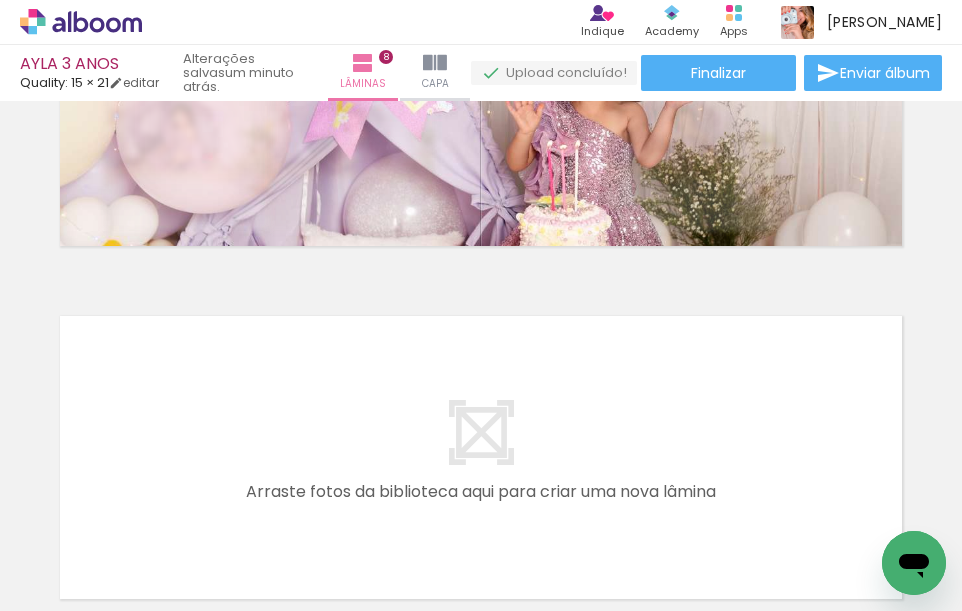 click at bounding box center (481, 457) 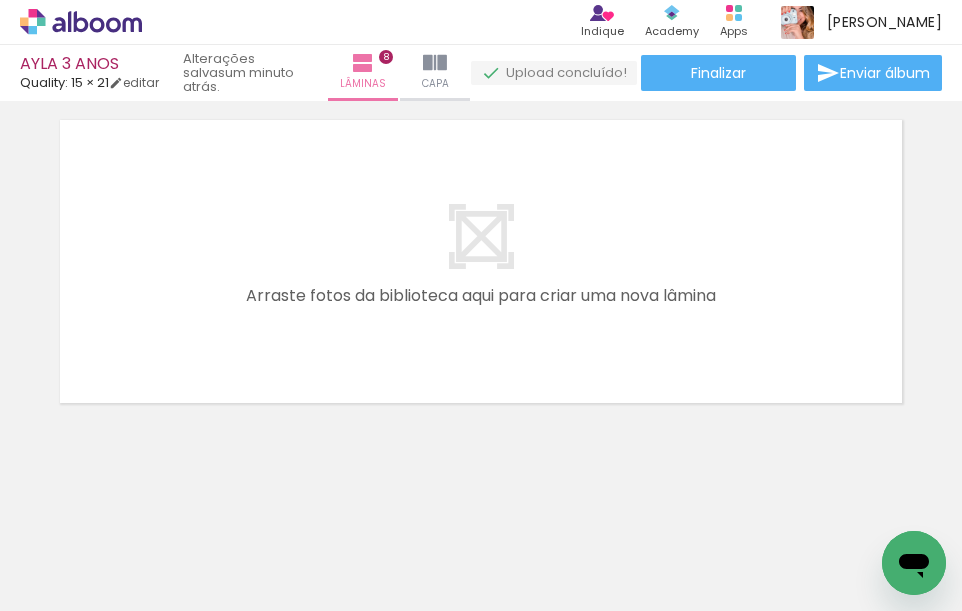 scroll, scrollTop: 2877, scrollLeft: 0, axis: vertical 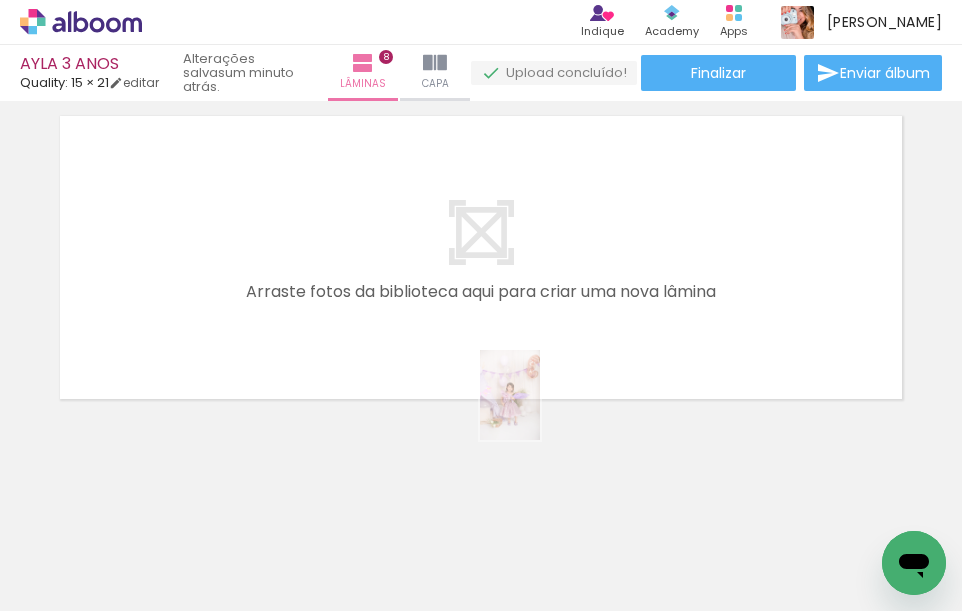 drag, startPoint x: 646, startPoint y: 558, endPoint x: 540, endPoint y: 410, distance: 182.04395 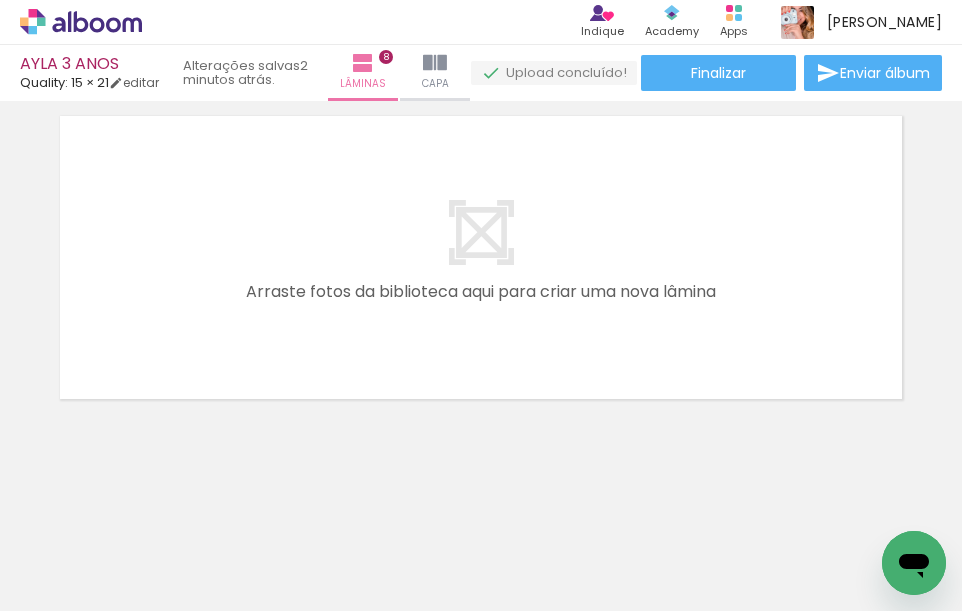 click at bounding box center [481, 257] 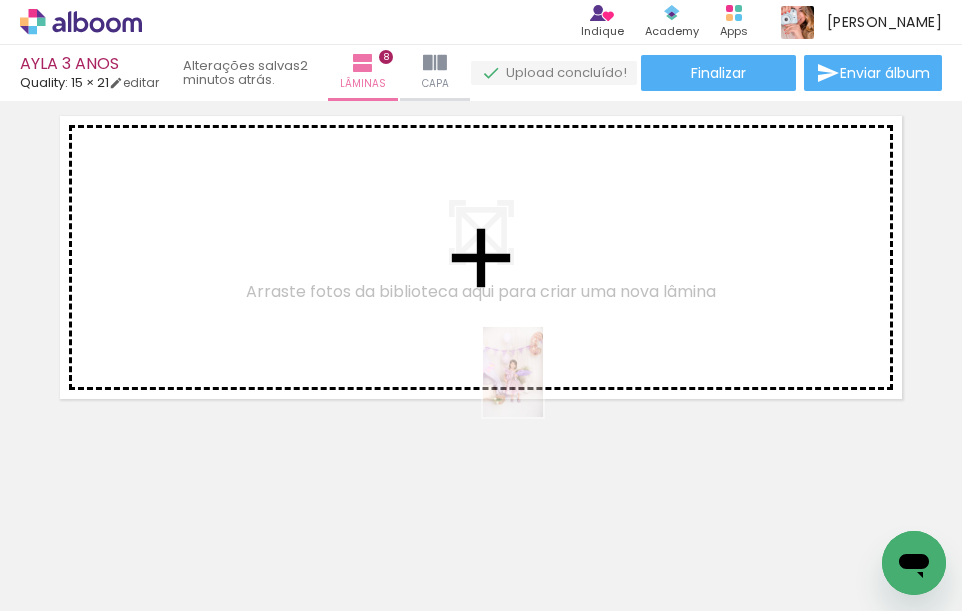 drag, startPoint x: 631, startPoint y: 561, endPoint x: 543, endPoint y: 387, distance: 194.98718 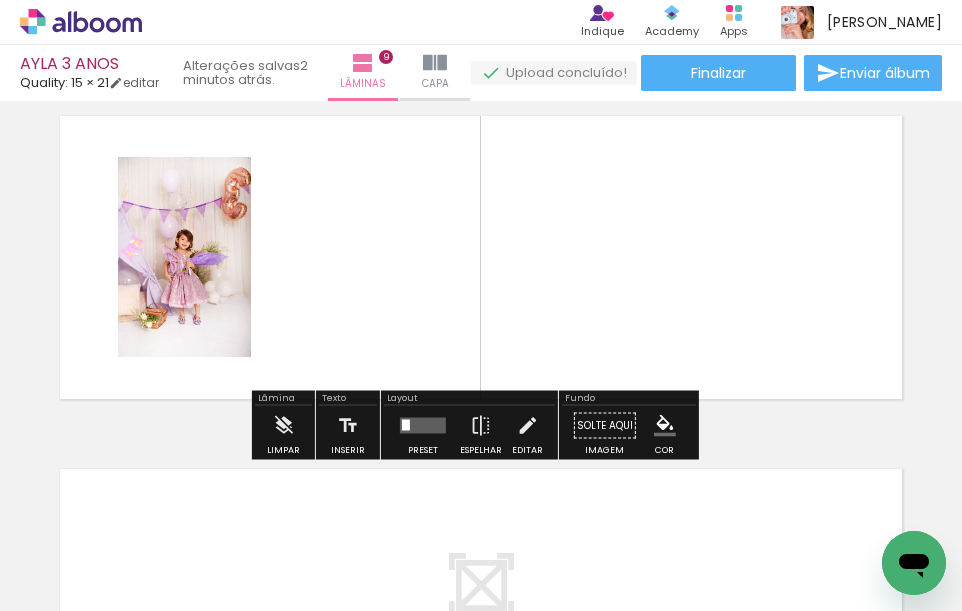 scroll, scrollTop: 2841, scrollLeft: 0, axis: vertical 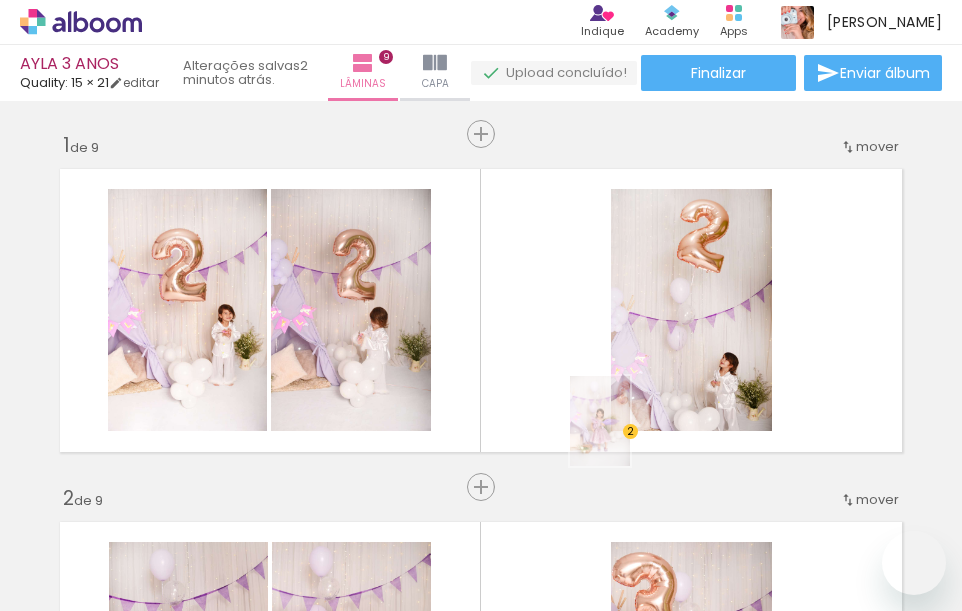 click at bounding box center [481, 305] 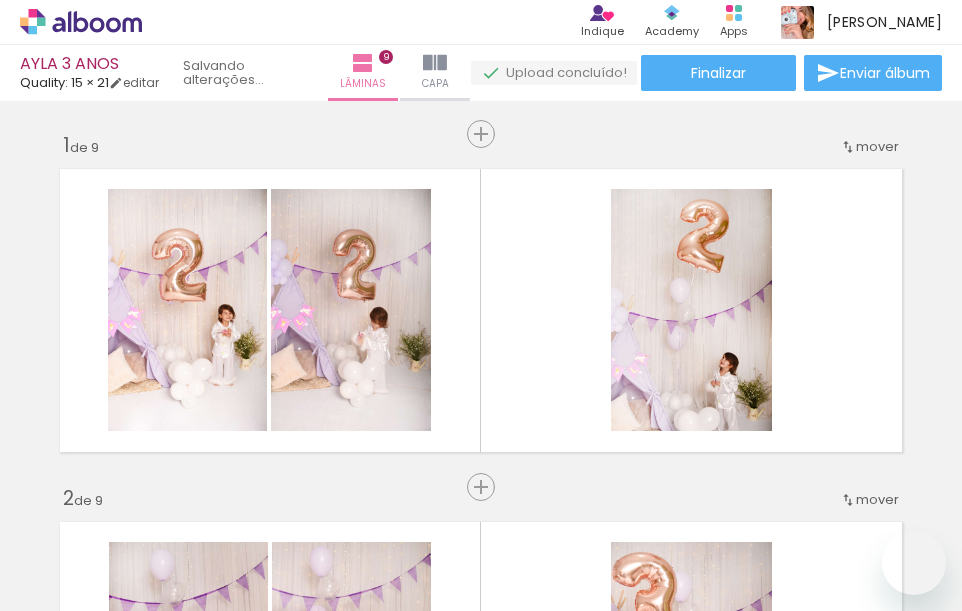 scroll, scrollTop: 0, scrollLeft: 0, axis: both 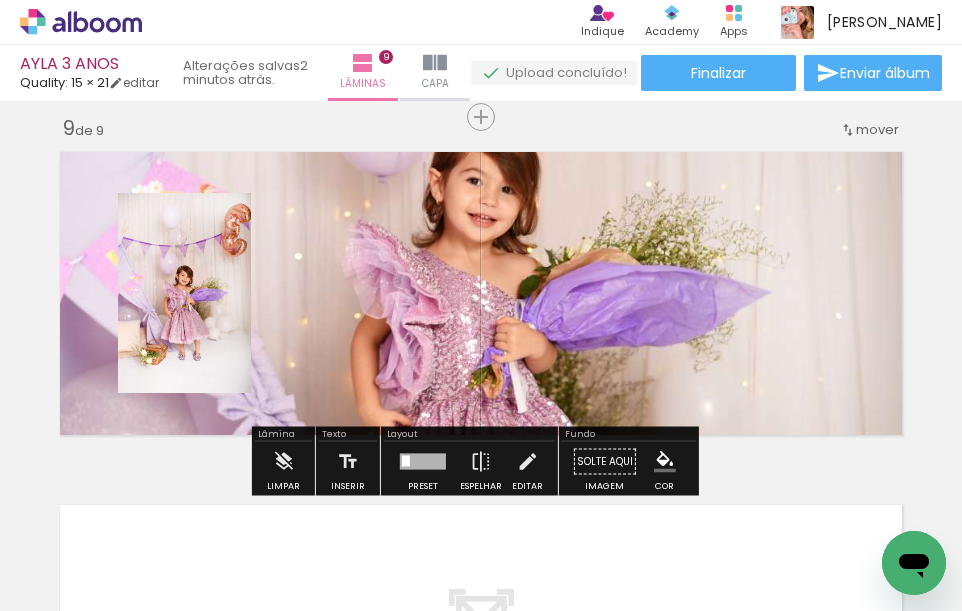 drag, startPoint x: 539, startPoint y: 321, endPoint x: 560, endPoint y: 358, distance: 42.544094 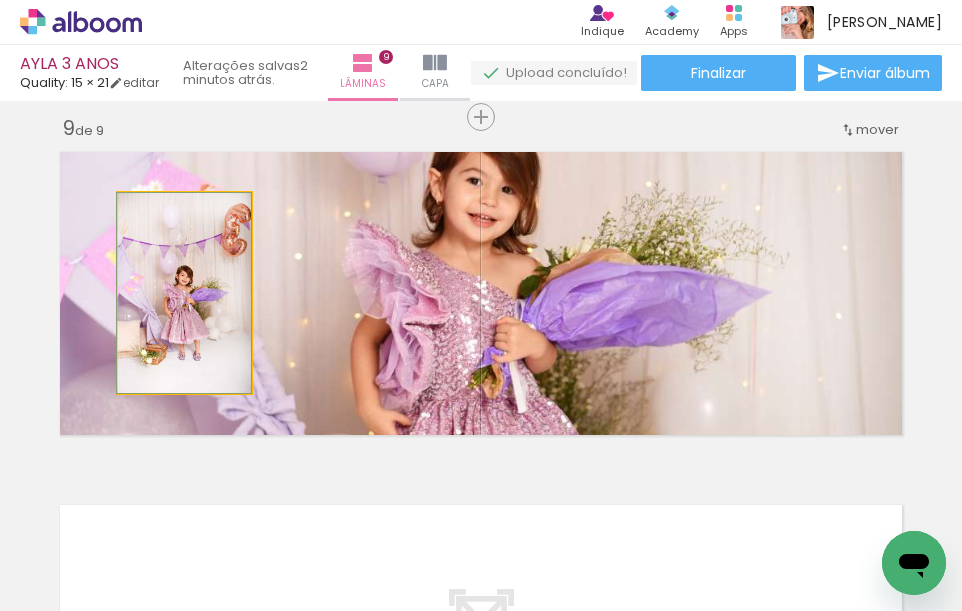 click 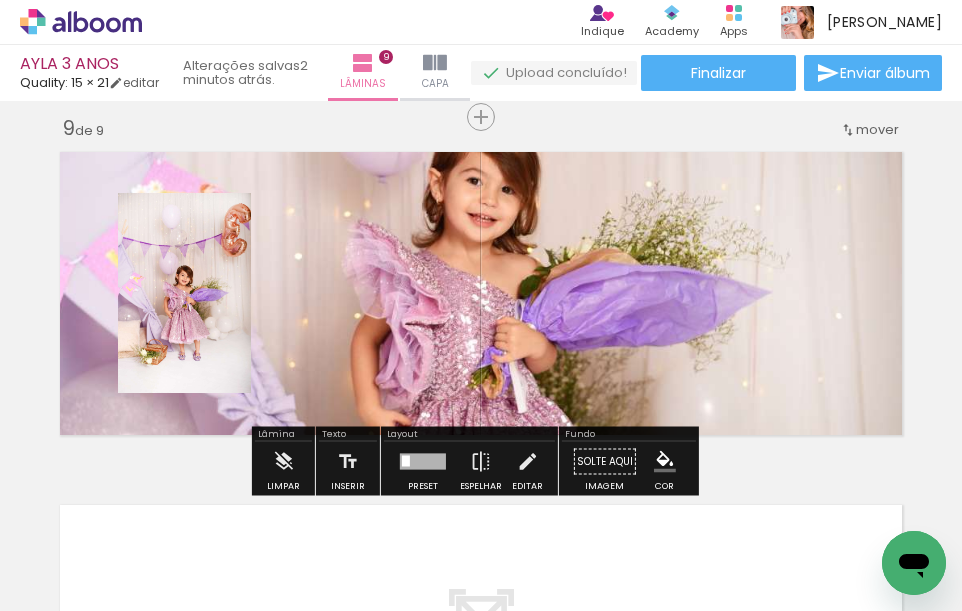 drag, startPoint x: 197, startPoint y: 278, endPoint x: 168, endPoint y: 248, distance: 41.725292 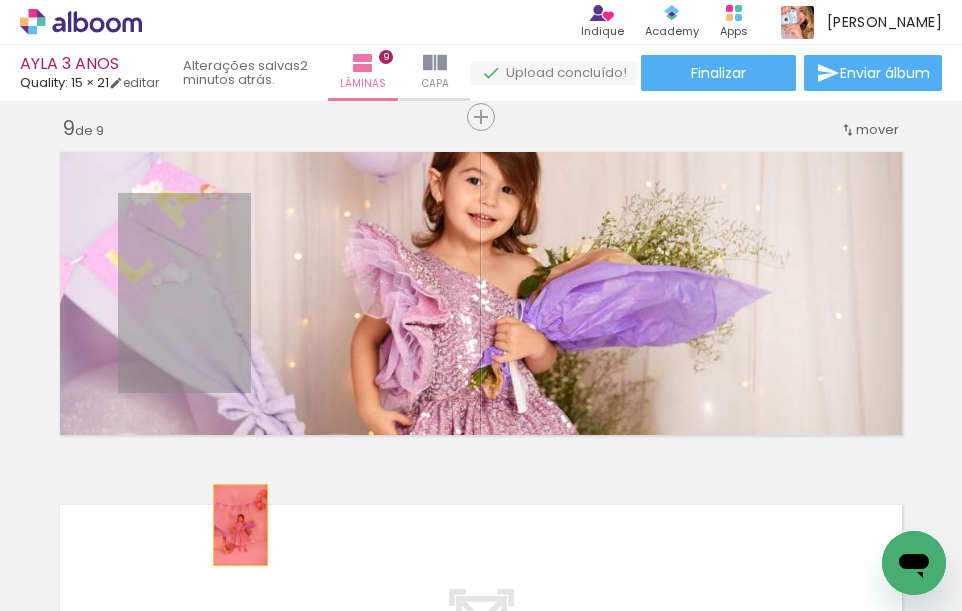 drag, startPoint x: 205, startPoint y: 310, endPoint x: 231, endPoint y: 544, distance: 235.44002 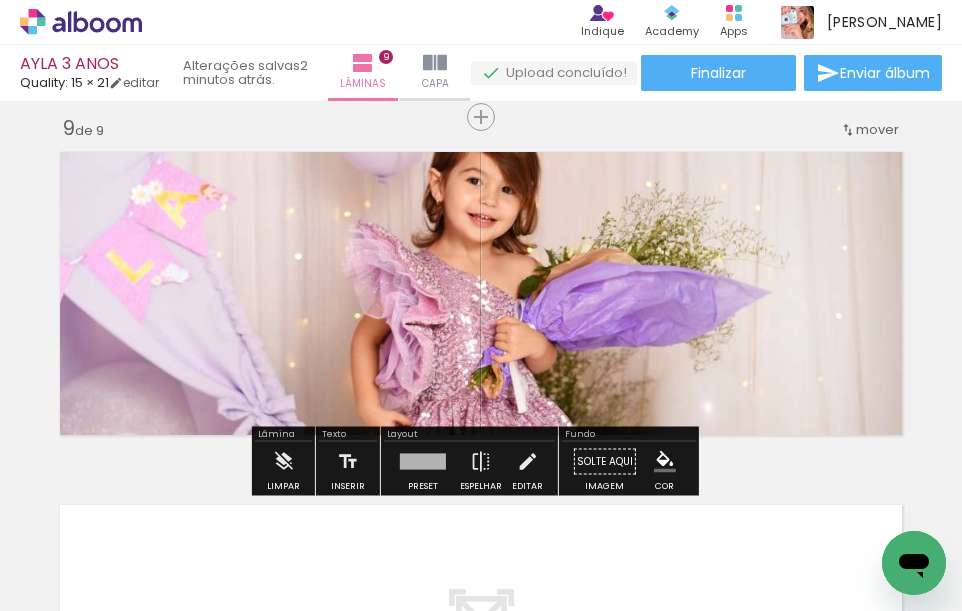 drag, startPoint x: 488, startPoint y: 302, endPoint x: 504, endPoint y: 356, distance: 56.32051 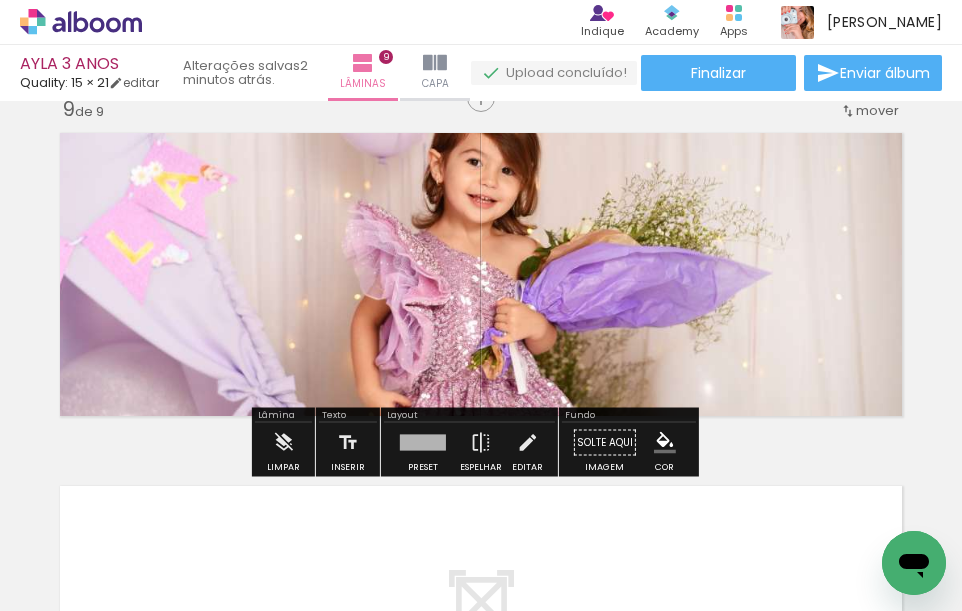 scroll, scrollTop: 2741, scrollLeft: 0, axis: vertical 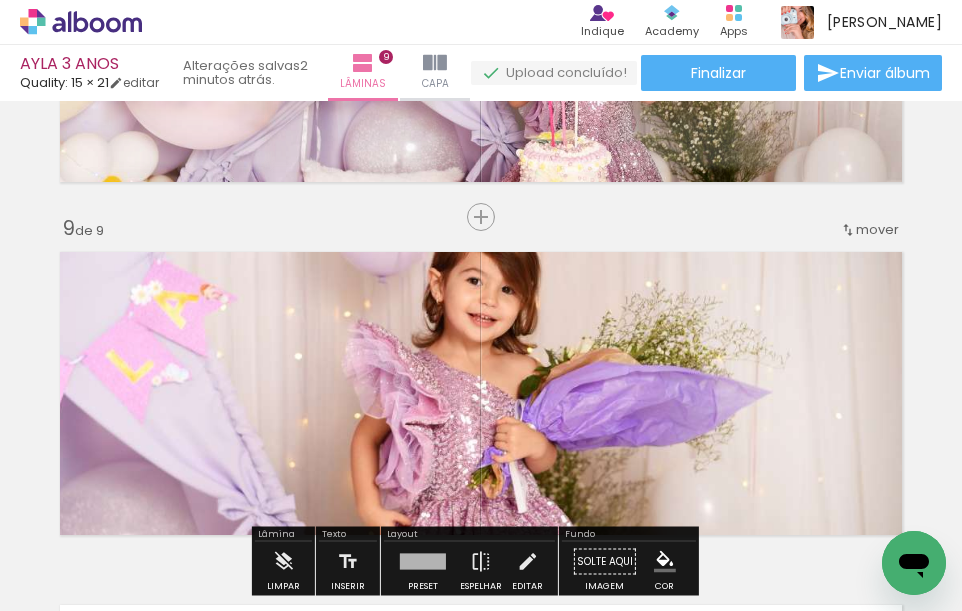 click at bounding box center [481, 393] 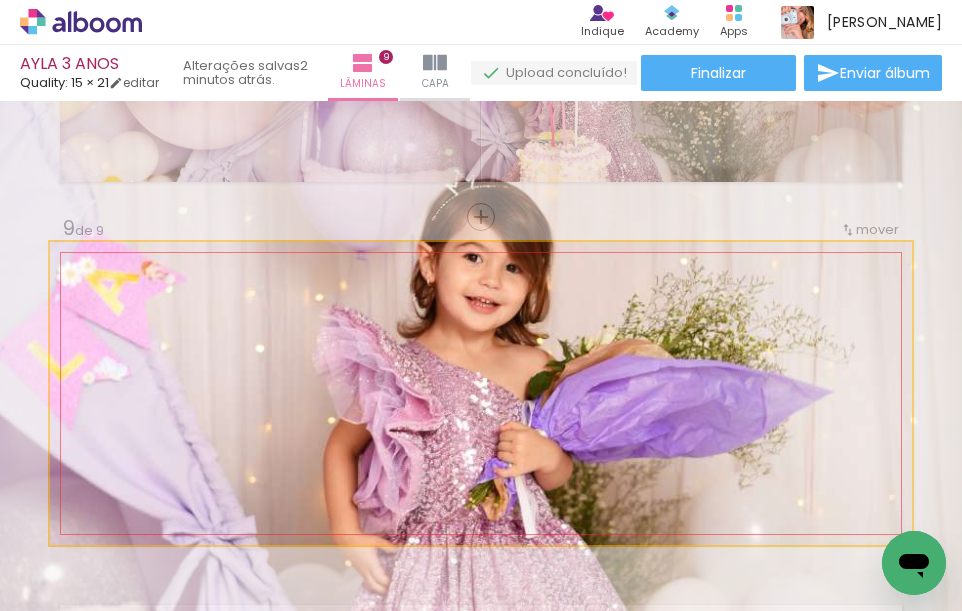 drag, startPoint x: 131, startPoint y: 292, endPoint x: 142, endPoint y: 292, distance: 11 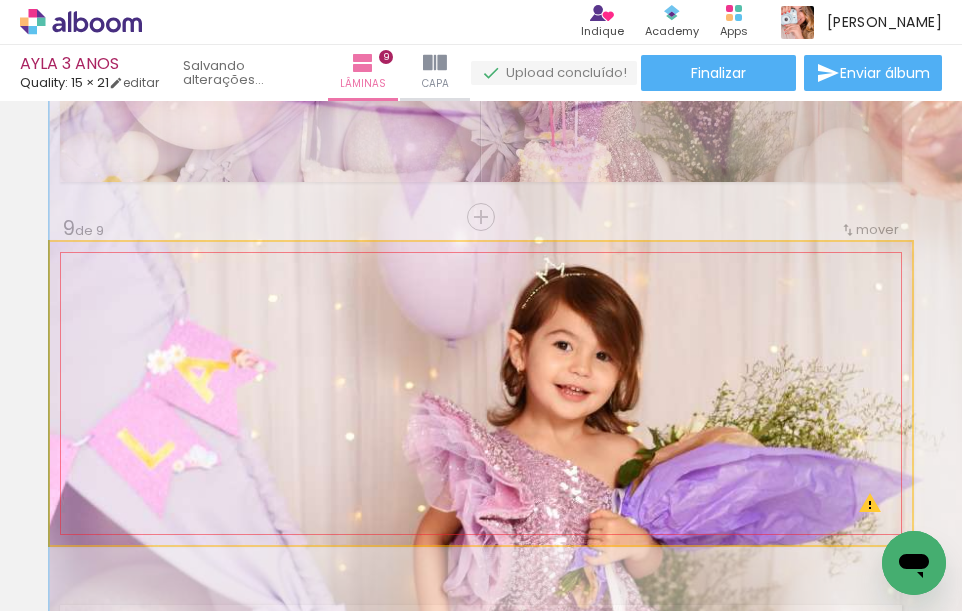 drag, startPoint x: 556, startPoint y: 358, endPoint x: 658, endPoint y: 446, distance: 134.71451 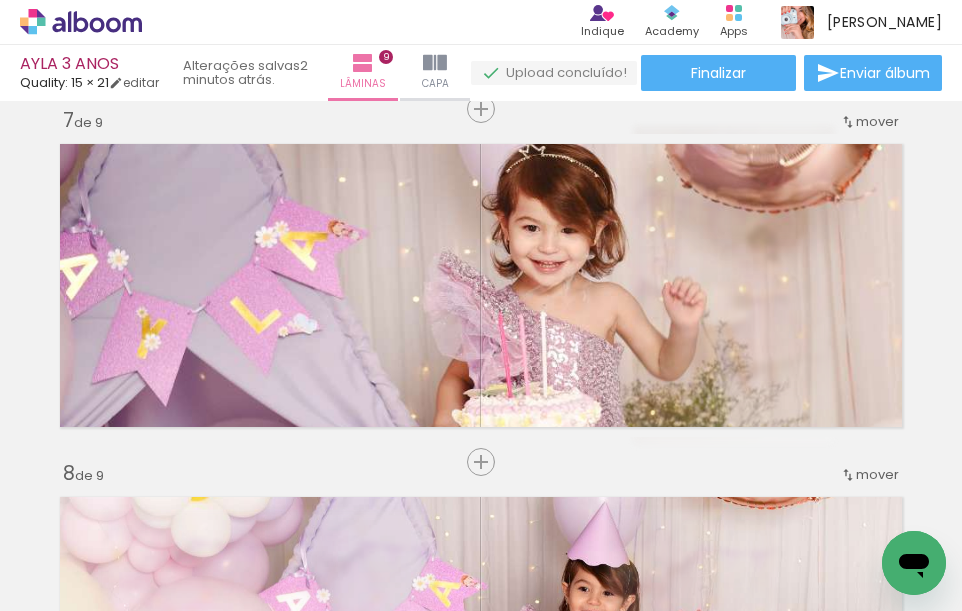 scroll, scrollTop: 2141, scrollLeft: 0, axis: vertical 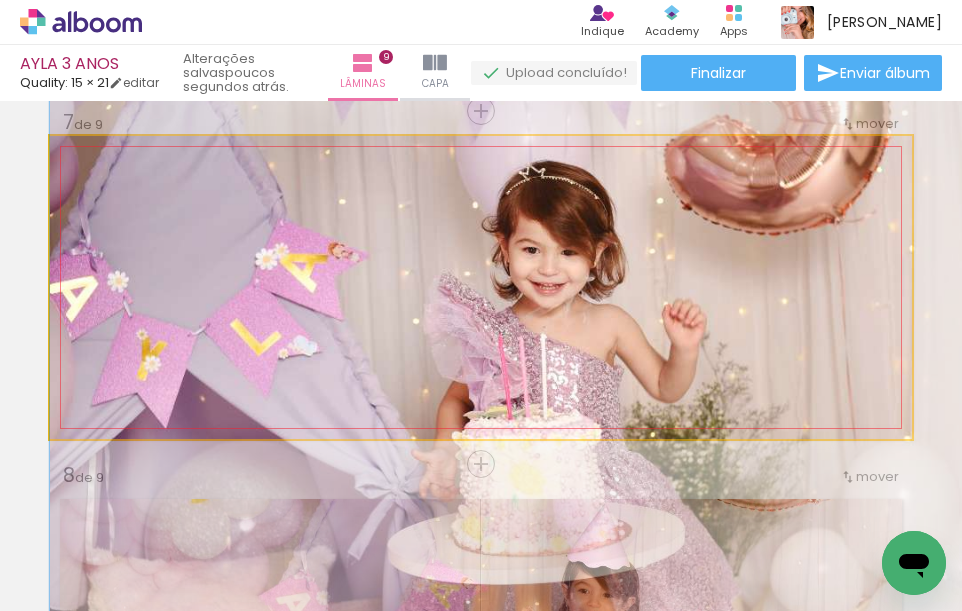 drag, startPoint x: 495, startPoint y: 332, endPoint x: 500, endPoint y: 352, distance: 20.615528 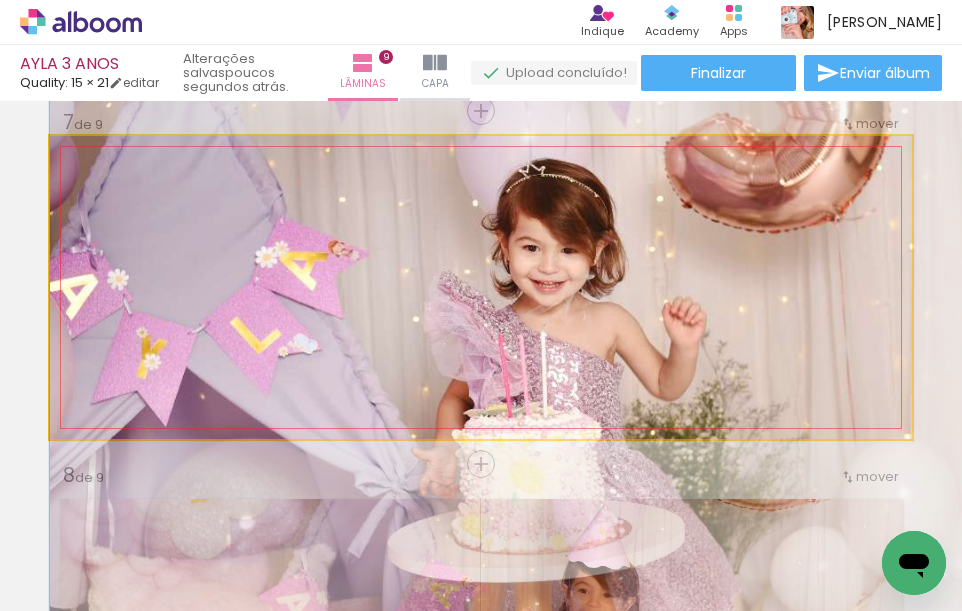 drag, startPoint x: 500, startPoint y: 352, endPoint x: 521, endPoint y: 350, distance: 21.095022 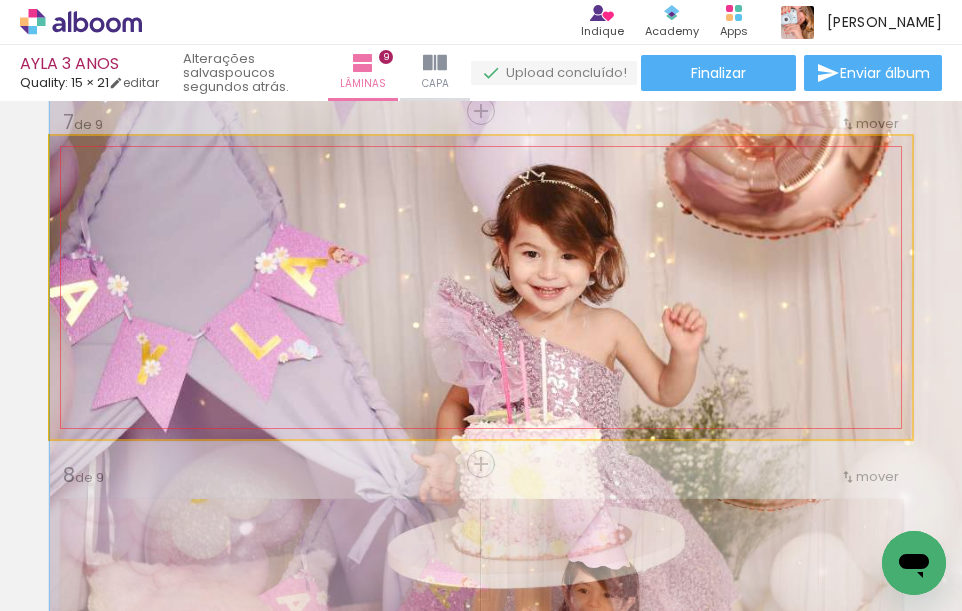 drag, startPoint x: 487, startPoint y: 348, endPoint x: 524, endPoint y: 354, distance: 37.48333 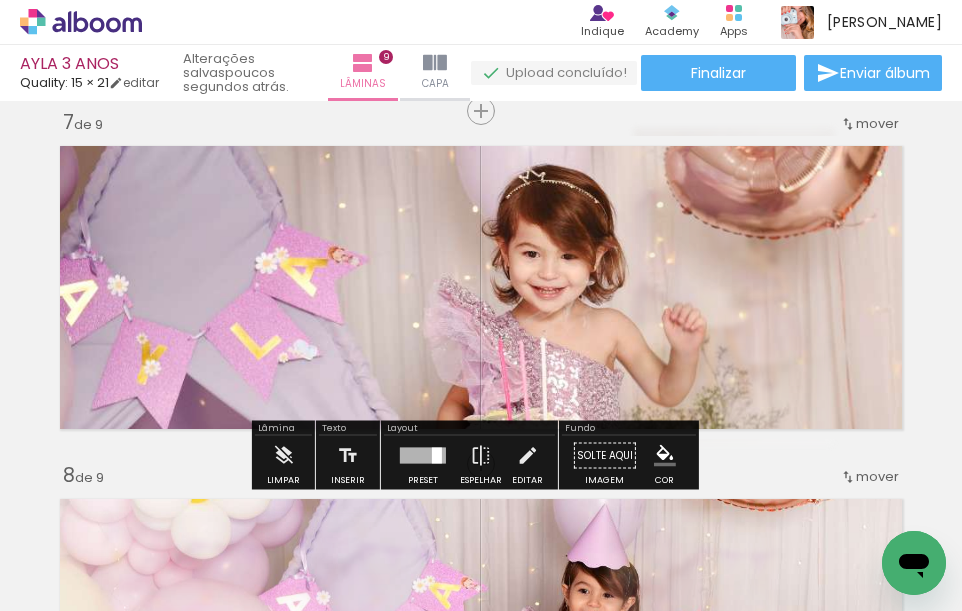 drag, startPoint x: 338, startPoint y: 189, endPoint x: 349, endPoint y: 192, distance: 11.401754 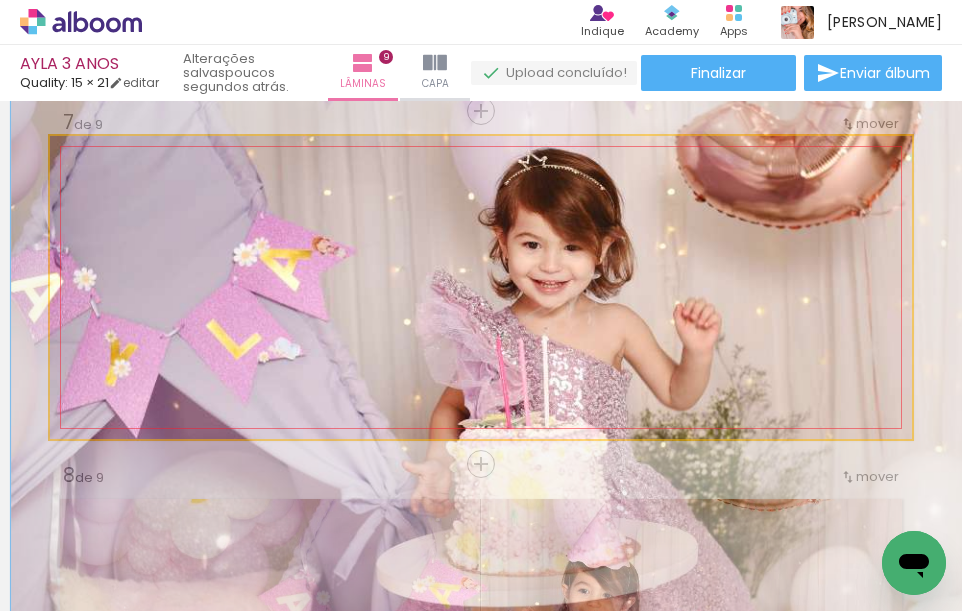 type on "119" 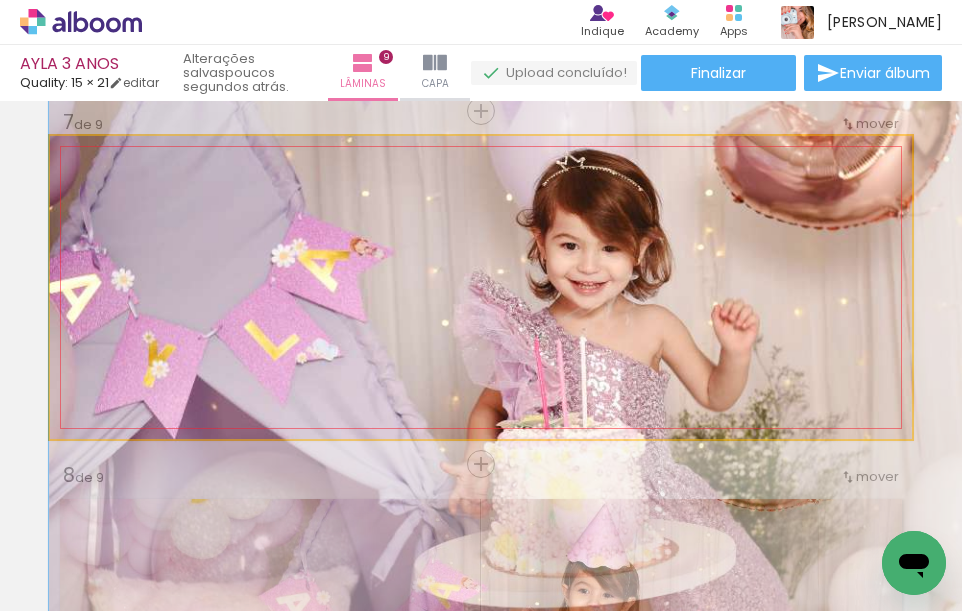 drag, startPoint x: 171, startPoint y: 270, endPoint x: 249, endPoint y: 271, distance: 78.00641 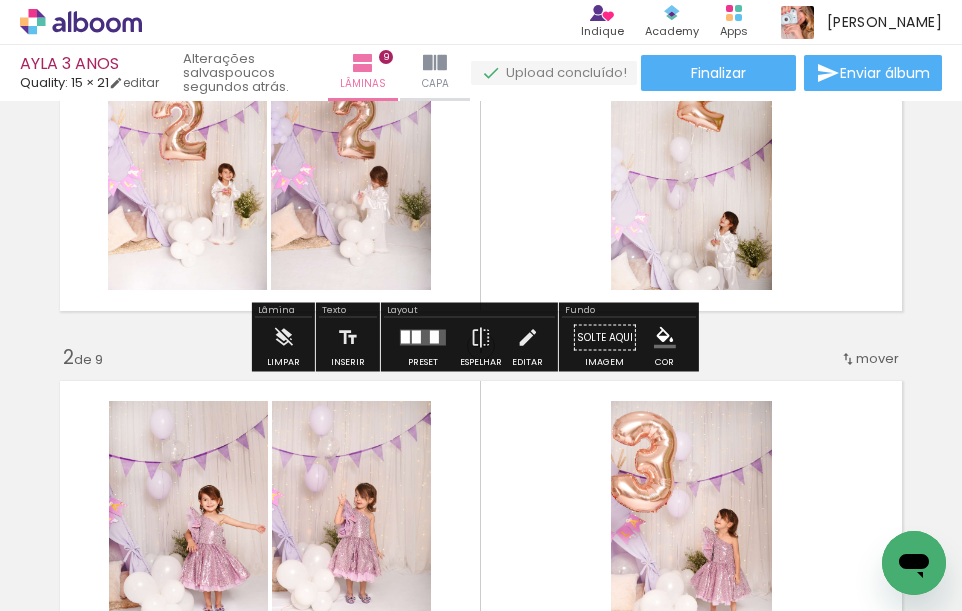 scroll, scrollTop: 41, scrollLeft: 0, axis: vertical 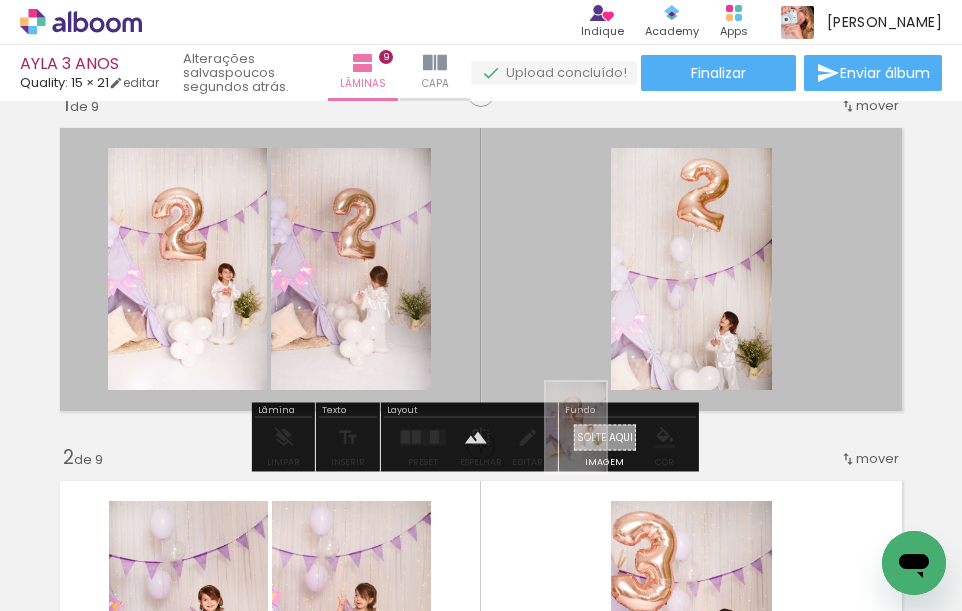 drag, startPoint x: 203, startPoint y: 549, endPoint x: 606, endPoint y: 442, distance: 416.96283 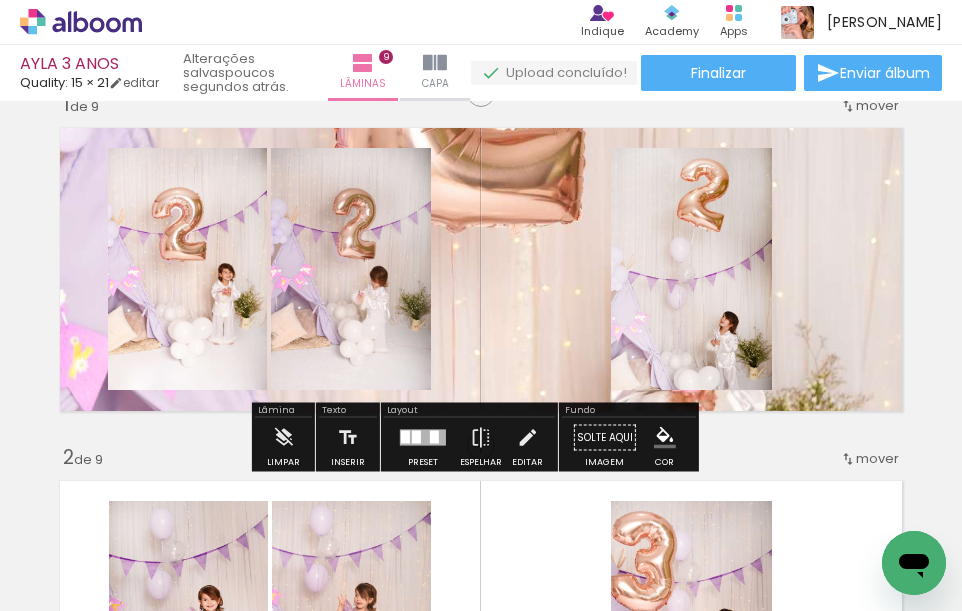 drag, startPoint x: 512, startPoint y: 343, endPoint x: 520, endPoint y: 397, distance: 54.589375 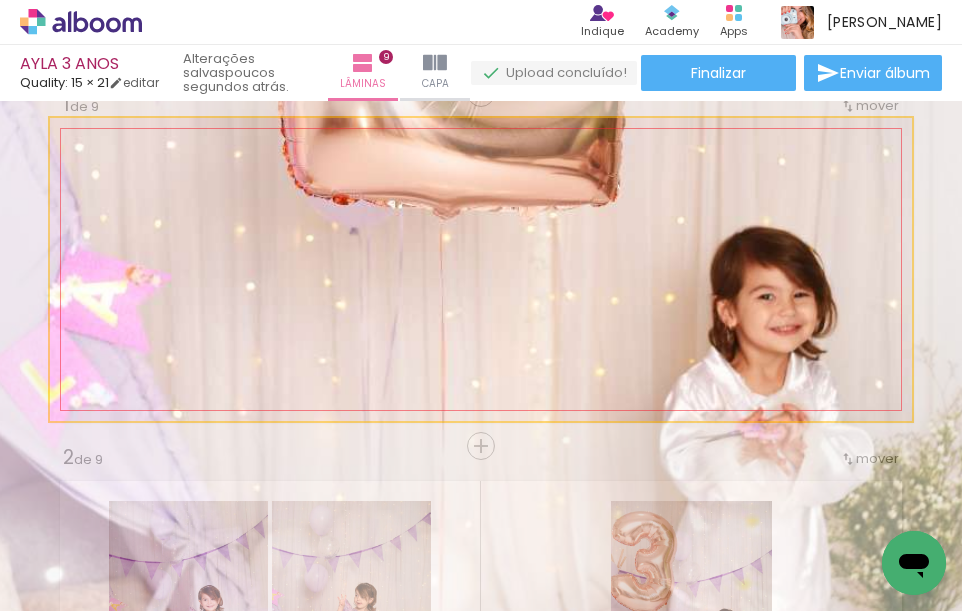 drag, startPoint x: 120, startPoint y: 173, endPoint x: 146, endPoint y: 177, distance: 26.305893 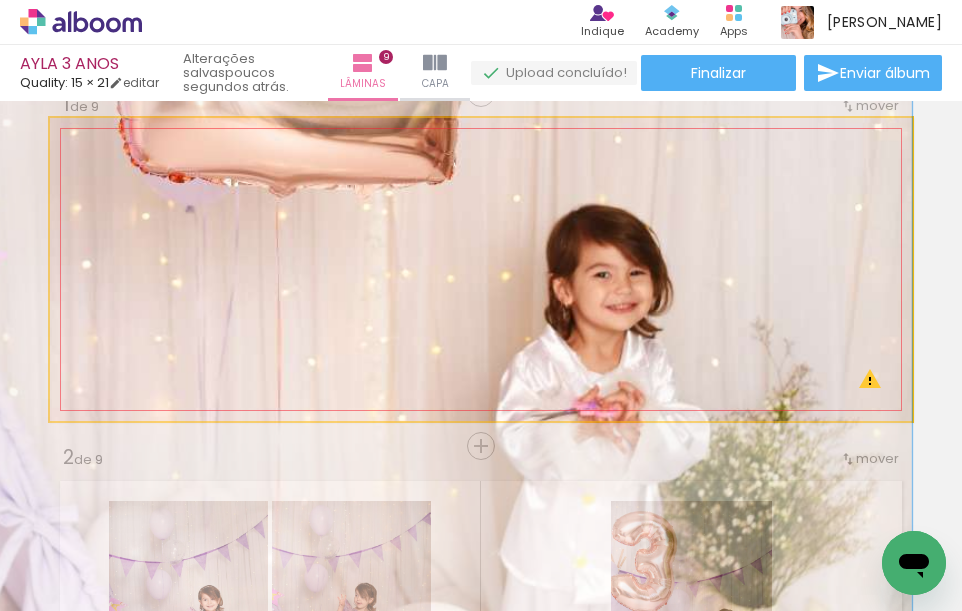 drag, startPoint x: 513, startPoint y: 196, endPoint x: 227, endPoint y: 173, distance: 286.92334 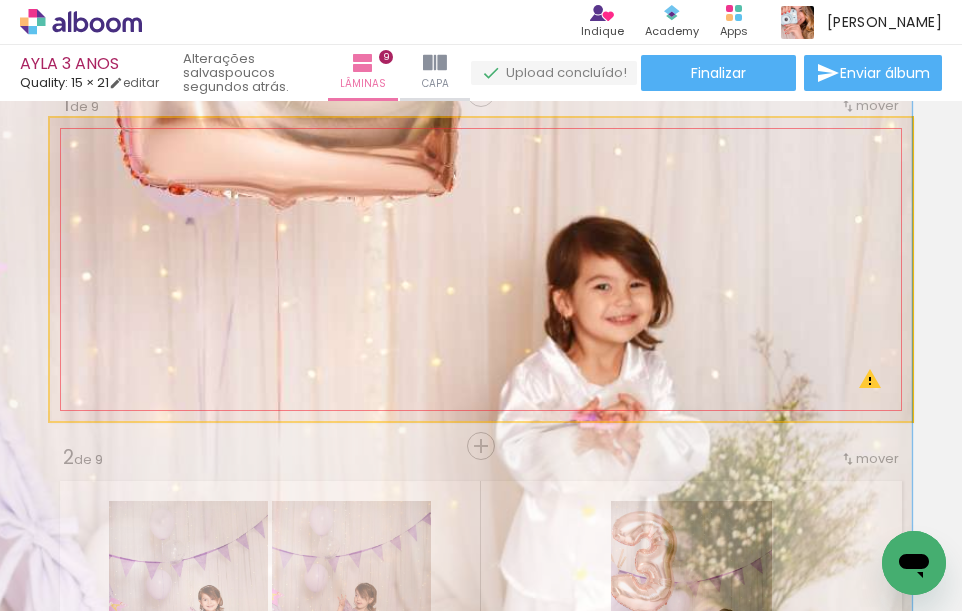 drag, startPoint x: 544, startPoint y: 305, endPoint x: 458, endPoint y: 327, distance: 88.76936 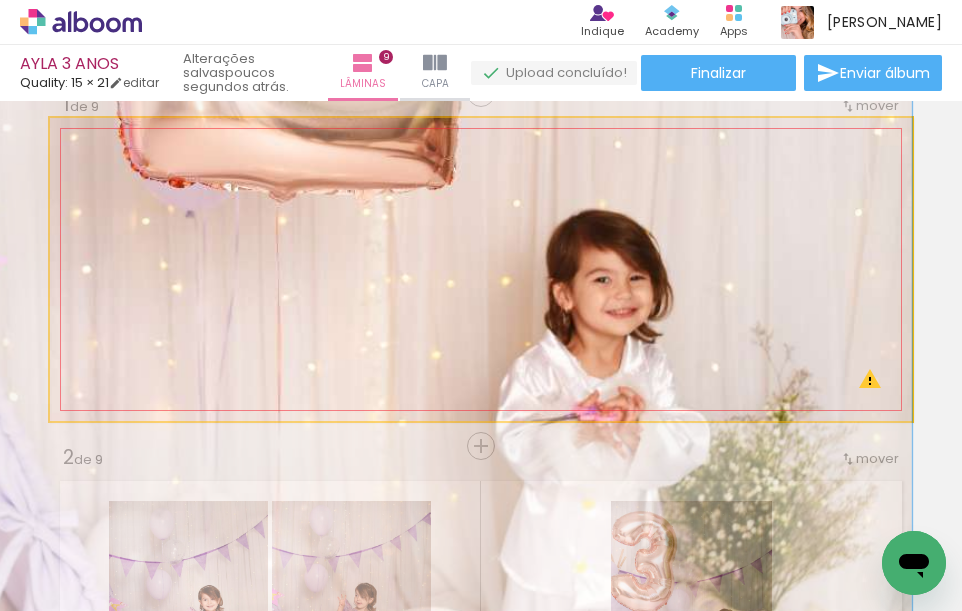drag, startPoint x: 584, startPoint y: 313, endPoint x: 514, endPoint y: 310, distance: 70.064255 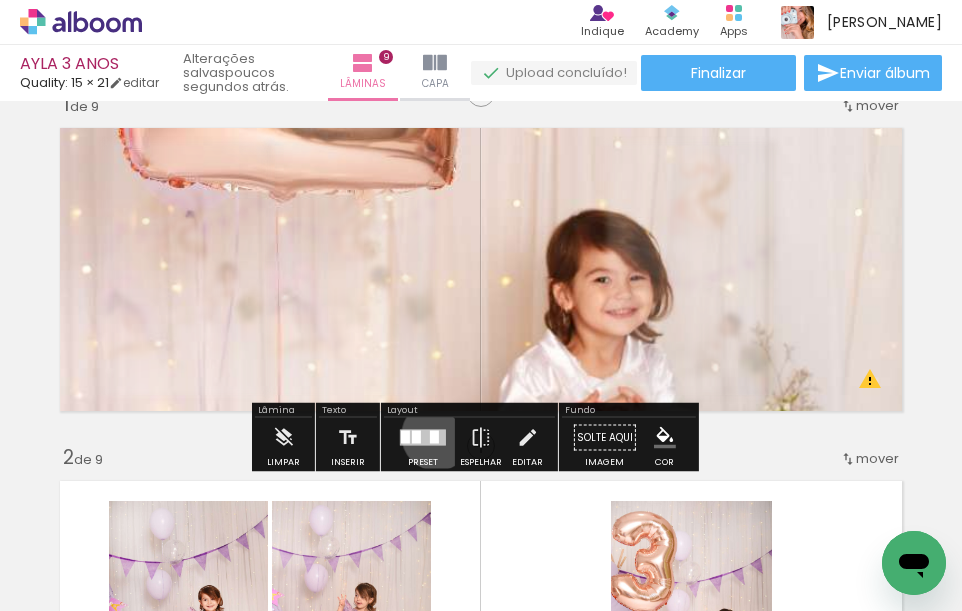 click at bounding box center (434, 437) 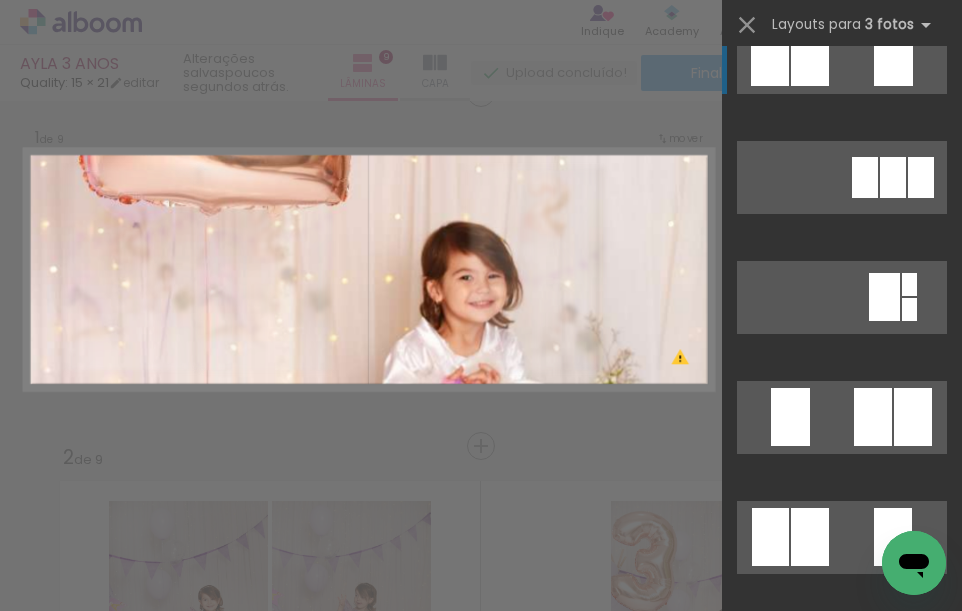 scroll, scrollTop: 360, scrollLeft: 0, axis: vertical 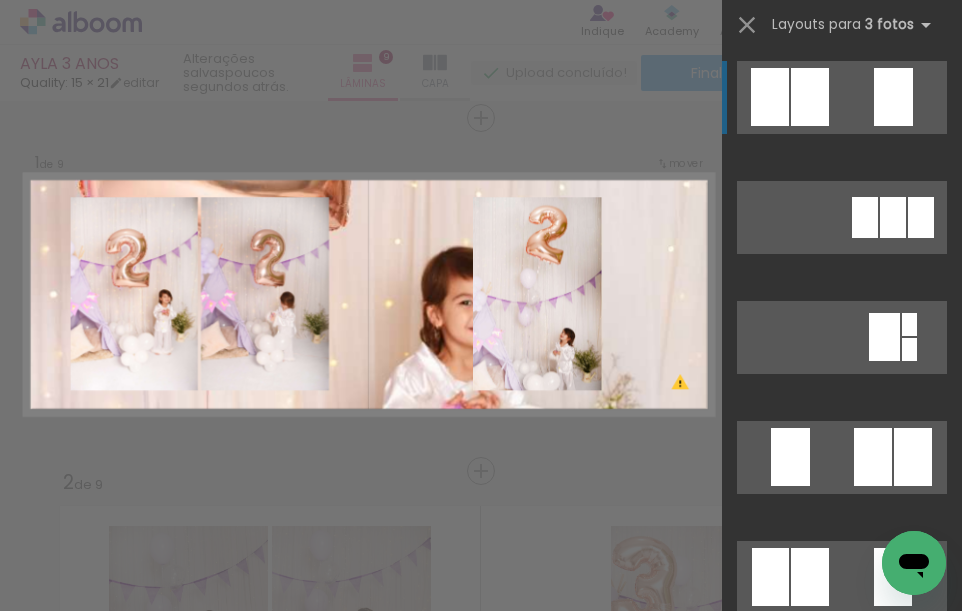 drag, startPoint x: 444, startPoint y: 364, endPoint x: 409, endPoint y: 355, distance: 36.138622 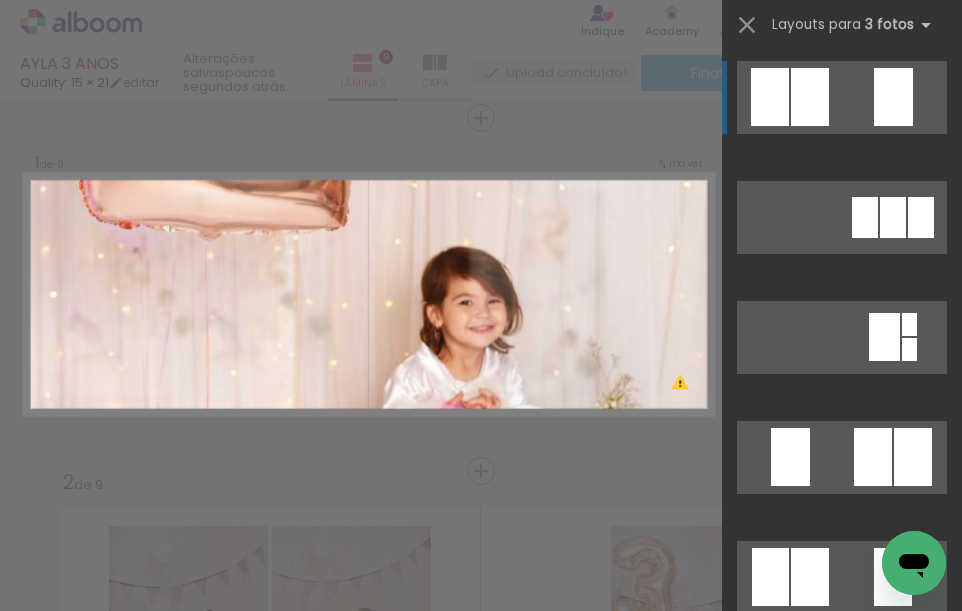 click 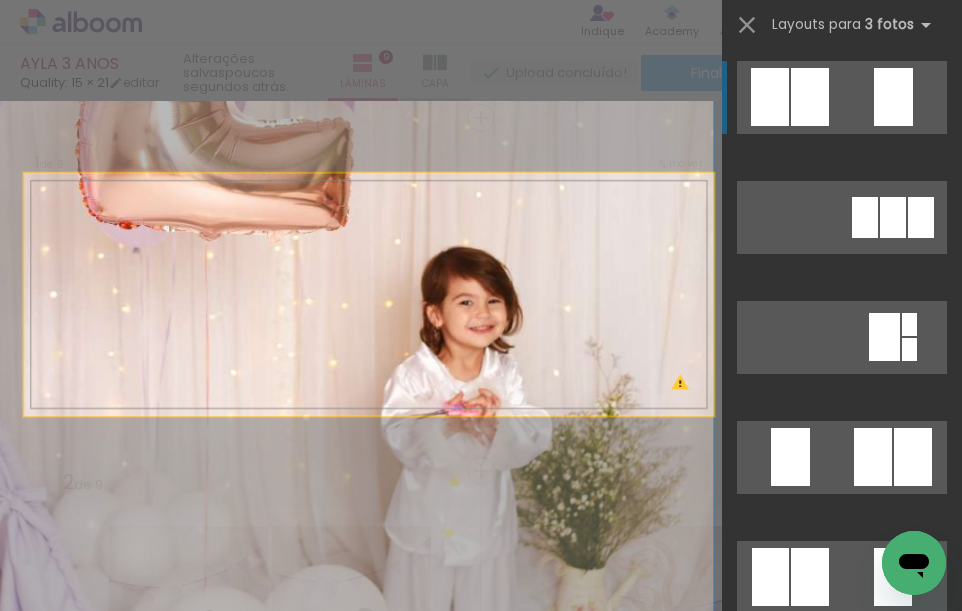 click 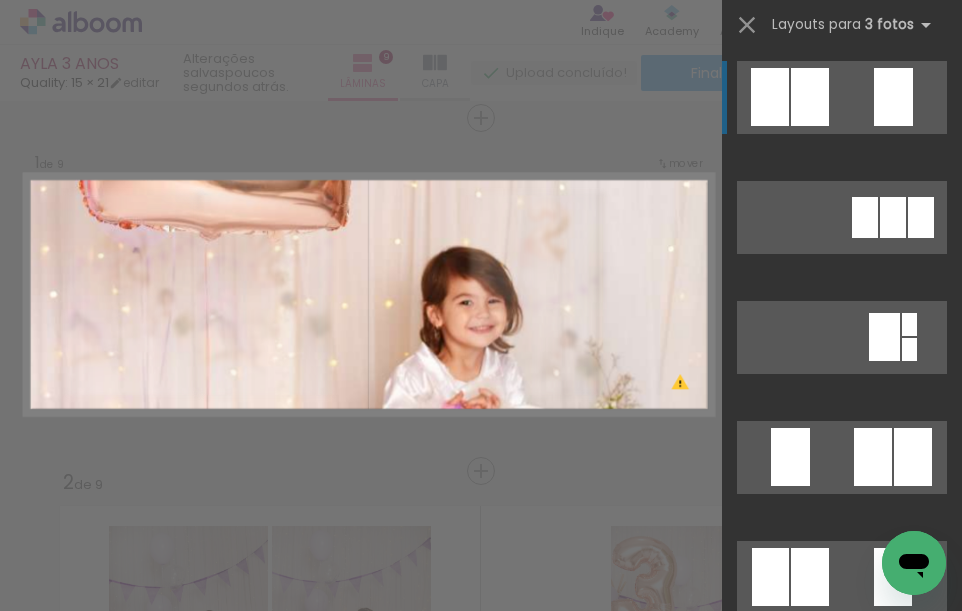 click on "Confirmar Cancelar" at bounding box center (481, 1874) 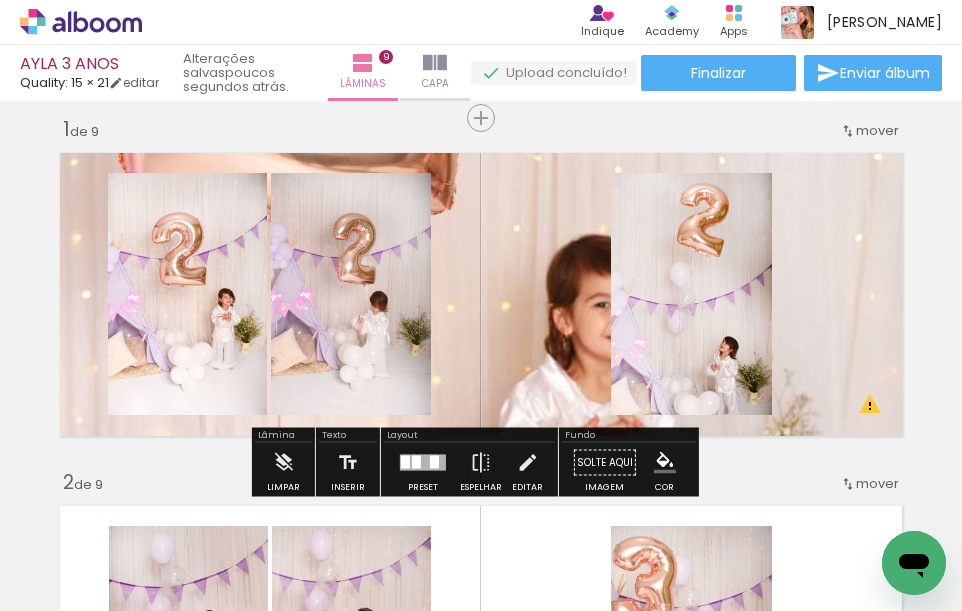 click at bounding box center [481, 294] 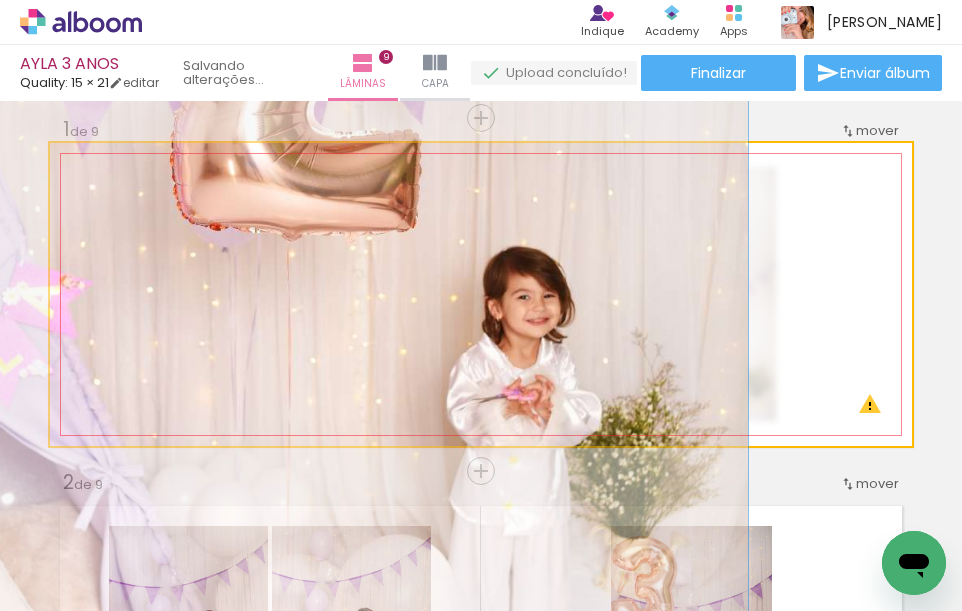 drag, startPoint x: 139, startPoint y: 199, endPoint x: 99, endPoint y: 211, distance: 41.761227 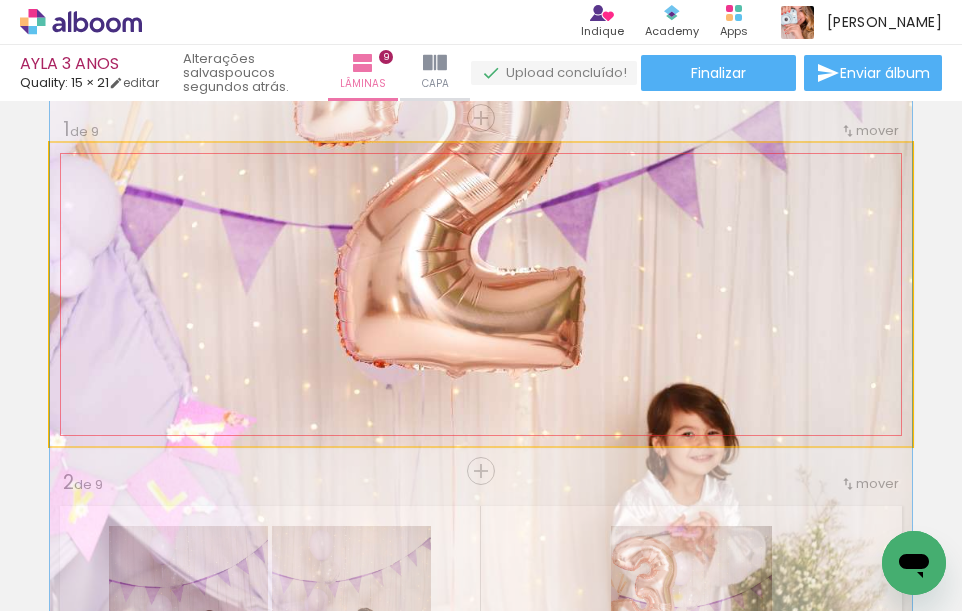 drag, startPoint x: 307, startPoint y: 278, endPoint x: 390, endPoint y: 415, distance: 160.18115 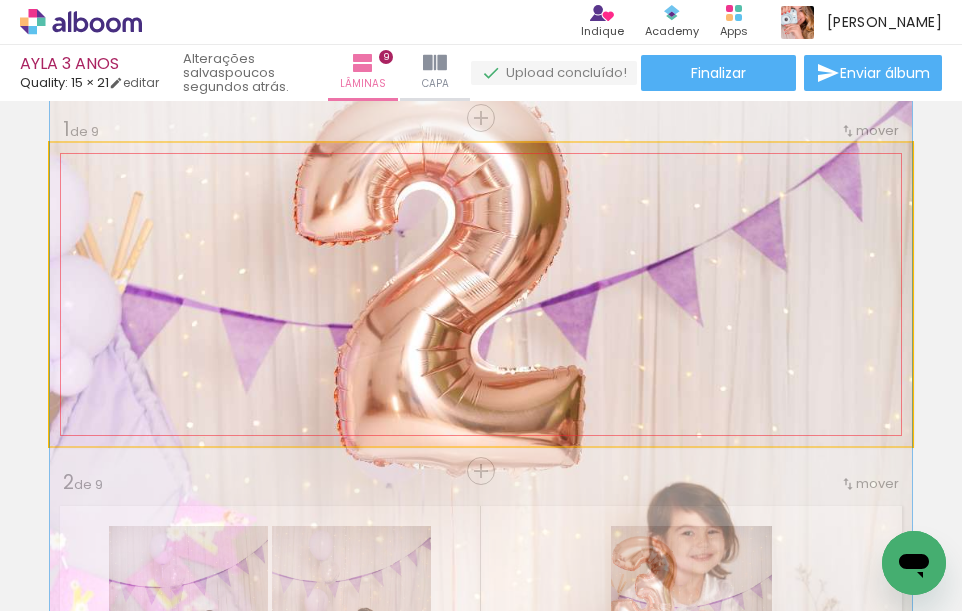 drag, startPoint x: 477, startPoint y: 287, endPoint x: 492, endPoint y: 386, distance: 100.12991 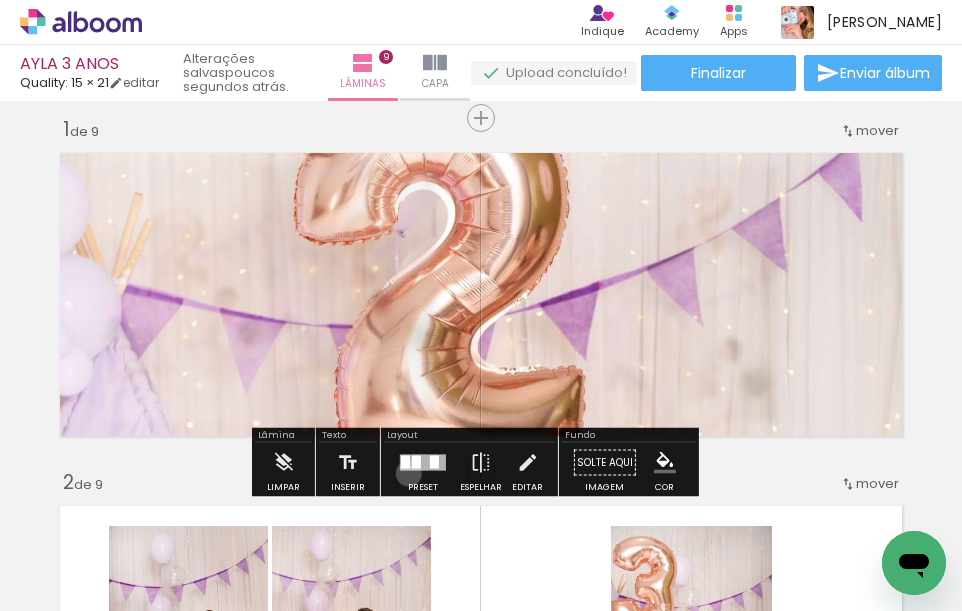 click at bounding box center (423, 463) 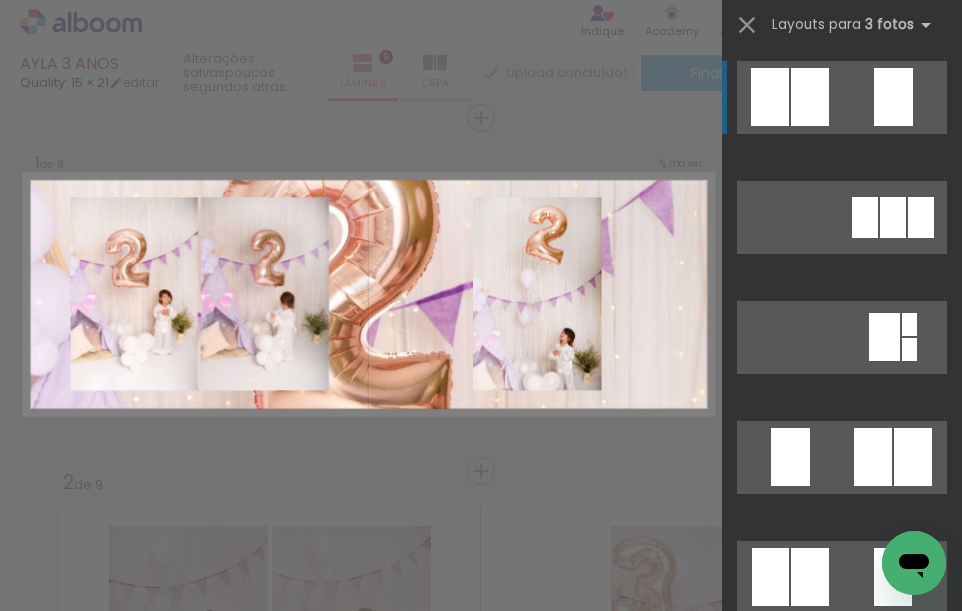 drag, startPoint x: 372, startPoint y: 375, endPoint x: 432, endPoint y: 380, distance: 60.207973 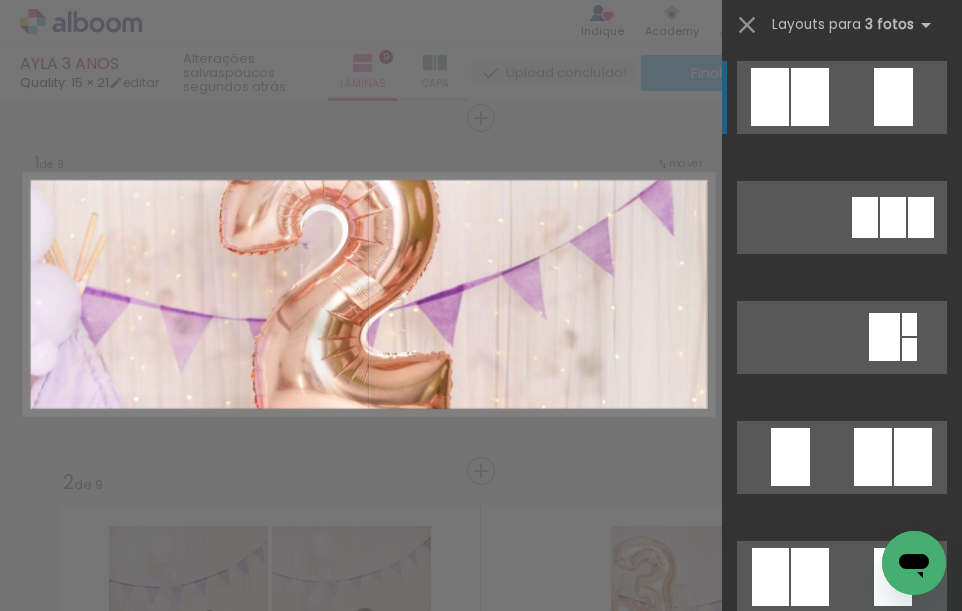 click 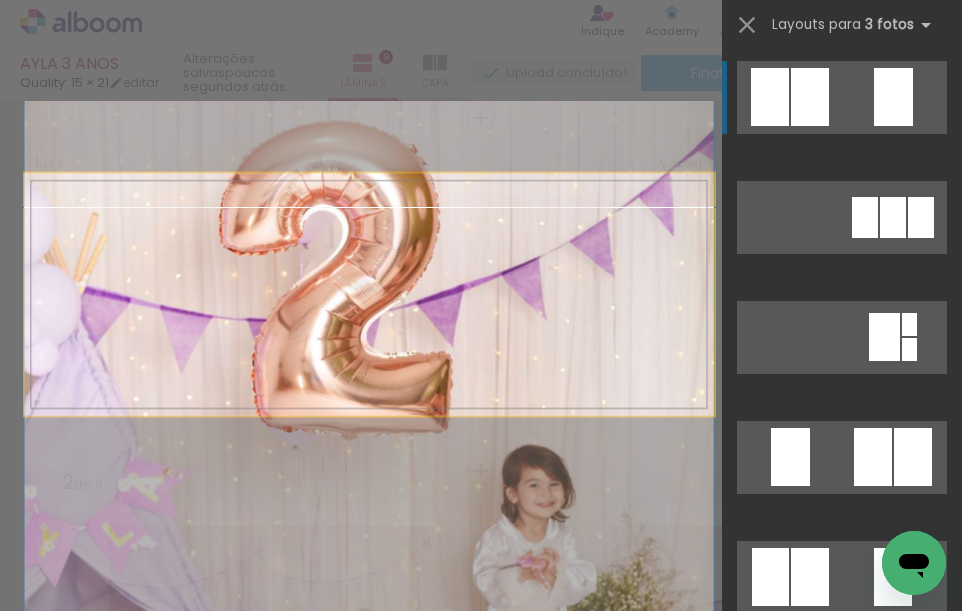 click 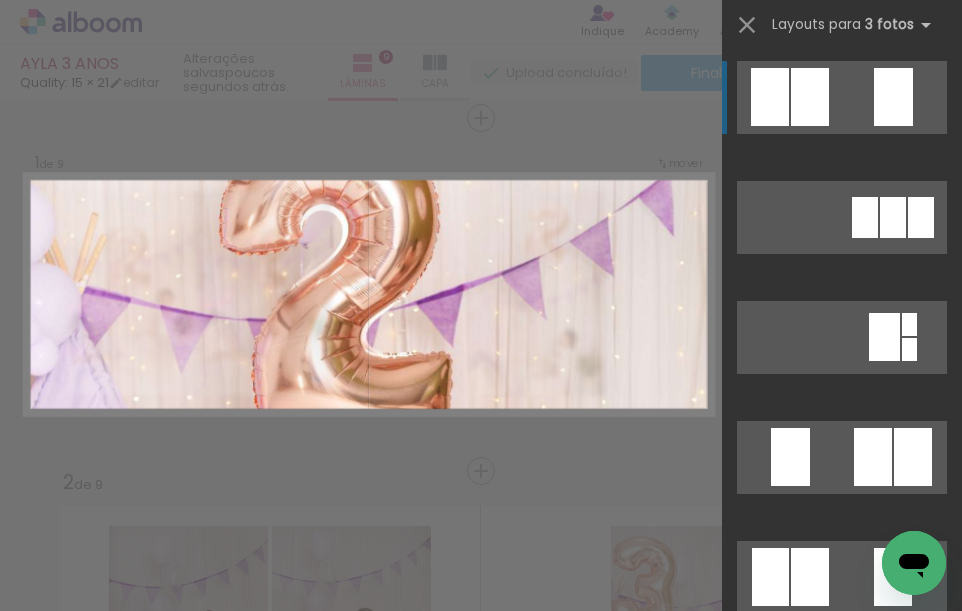click 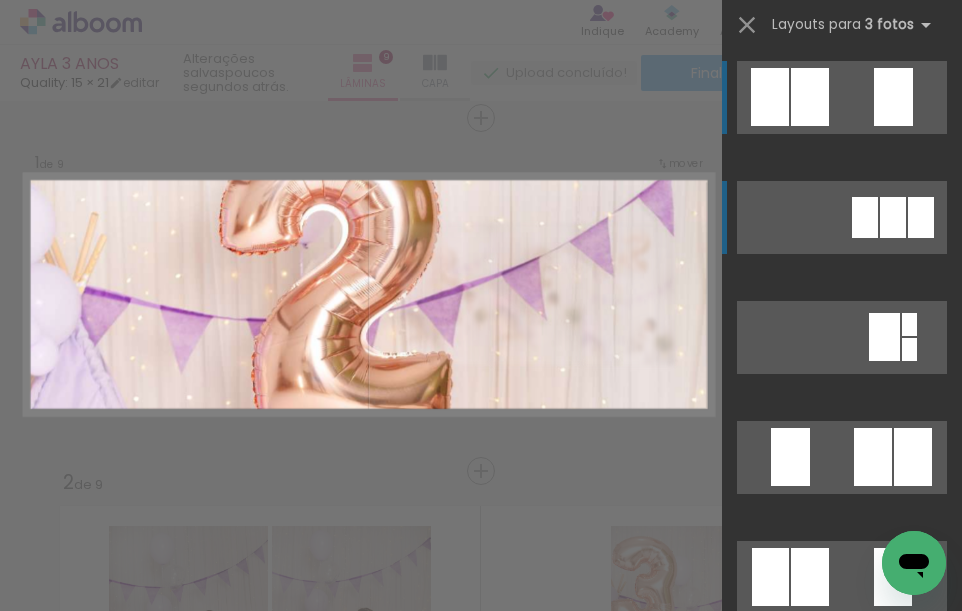 click at bounding box center [842, -143] 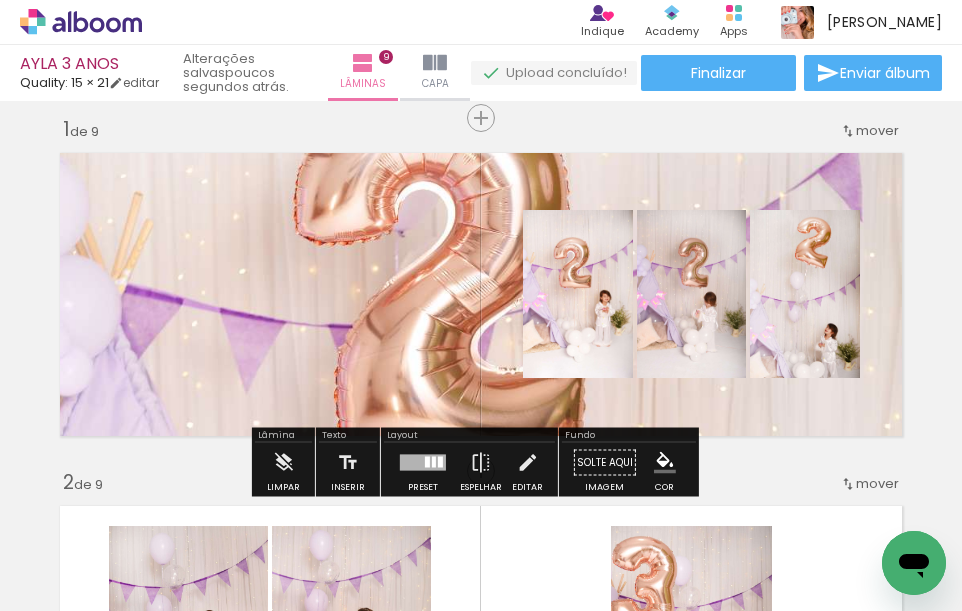 drag, startPoint x: 415, startPoint y: 324, endPoint x: 350, endPoint y: 324, distance: 65 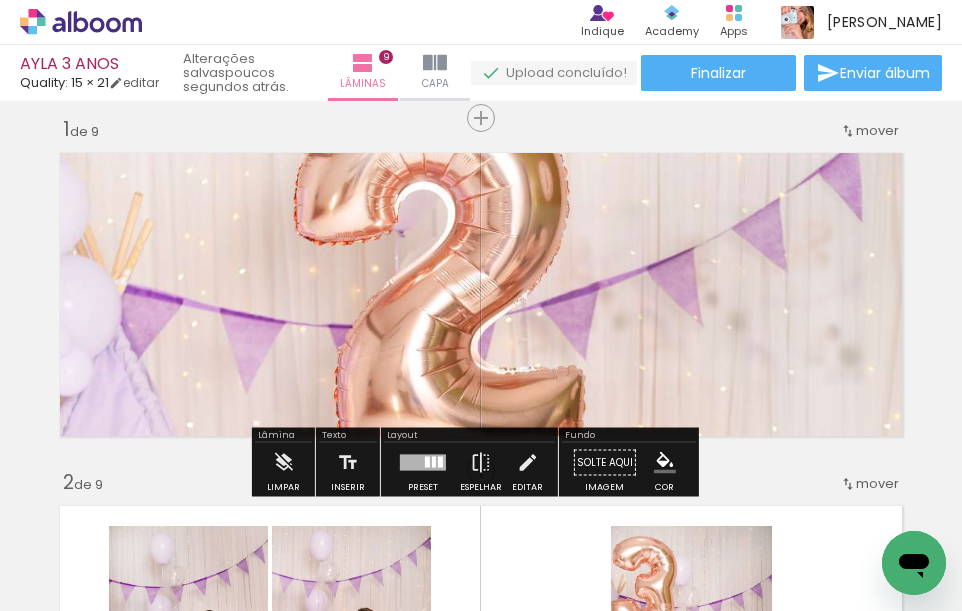 click 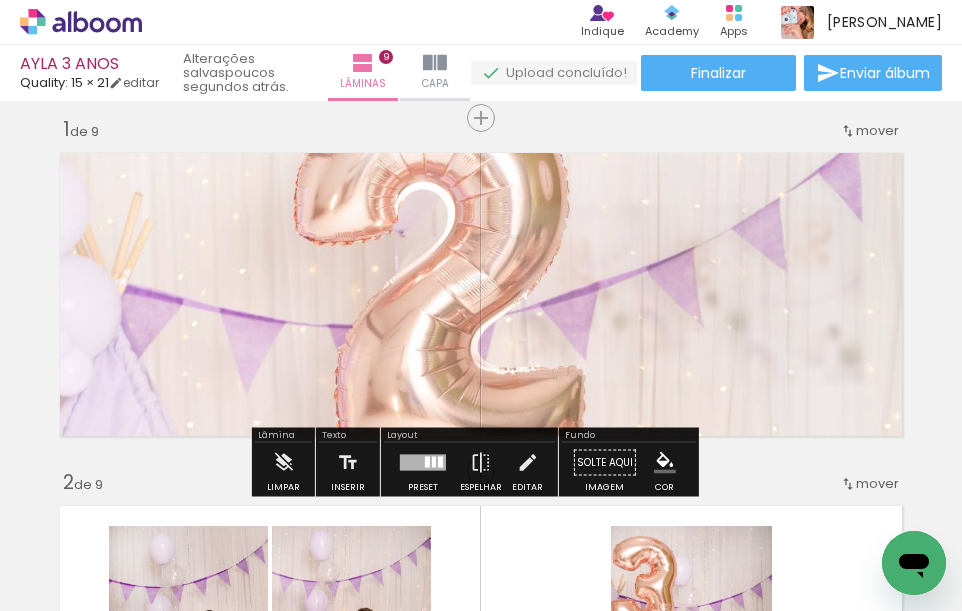 drag, startPoint x: 334, startPoint y: 199, endPoint x: 313, endPoint y: 204, distance: 21.587032 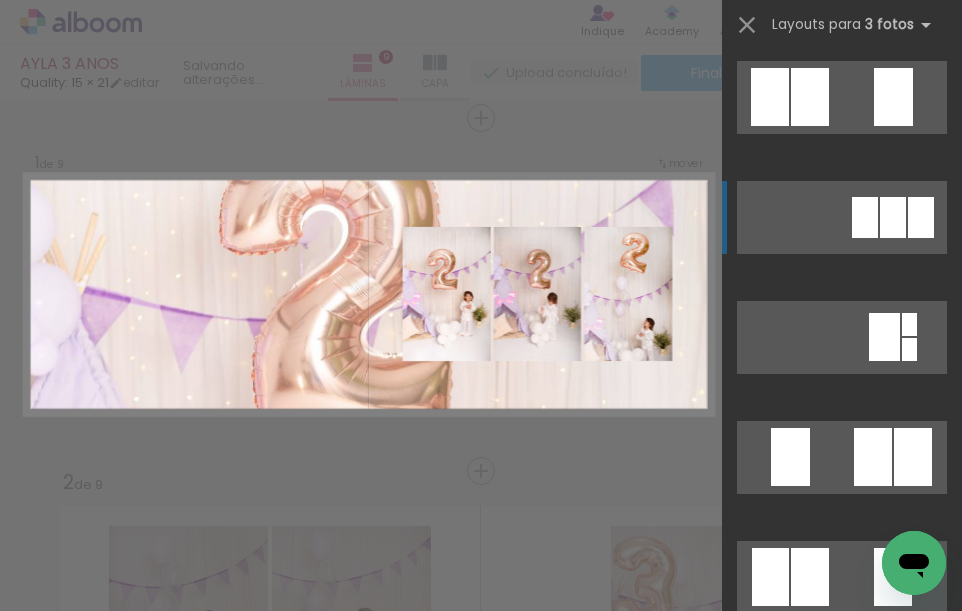 scroll, scrollTop: 480, scrollLeft: 0, axis: vertical 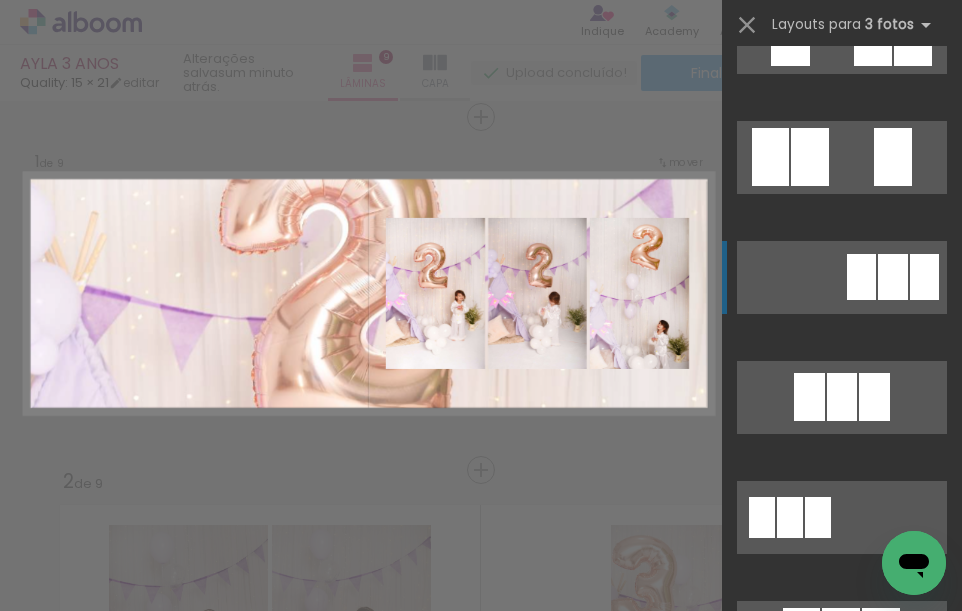 click at bounding box center (773, 889) 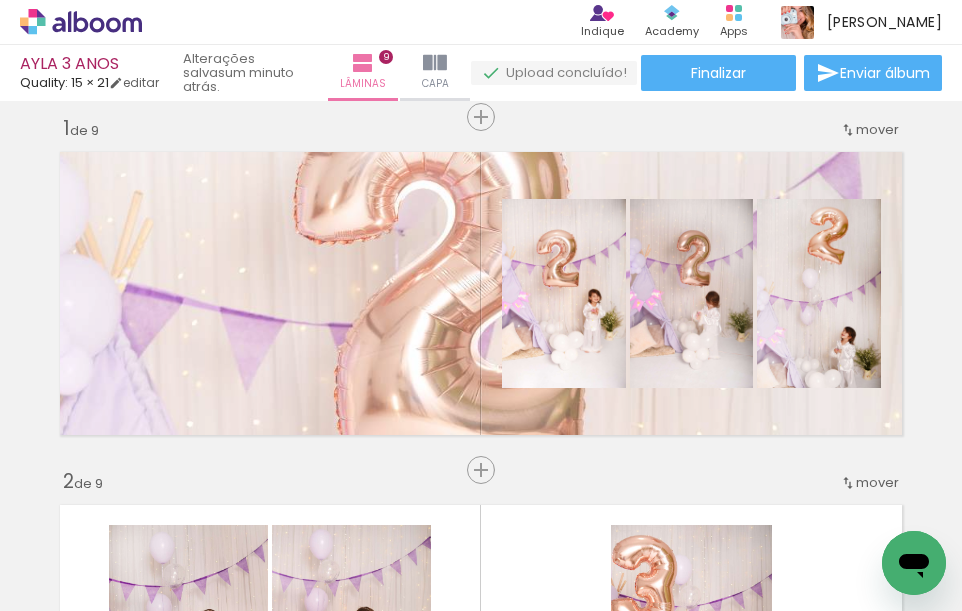 scroll, scrollTop: 0, scrollLeft: 643, axis: horizontal 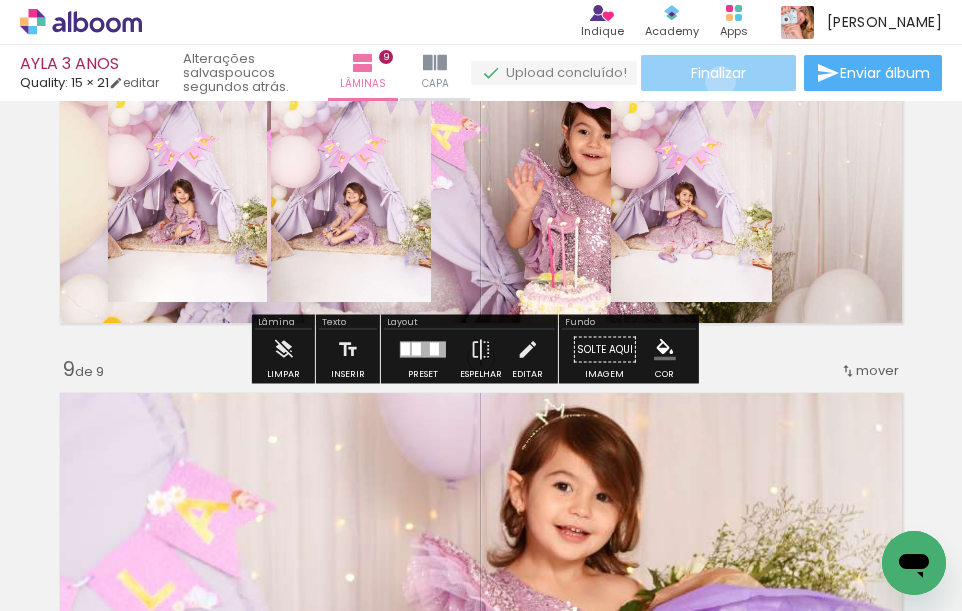 click on "Finalizar" 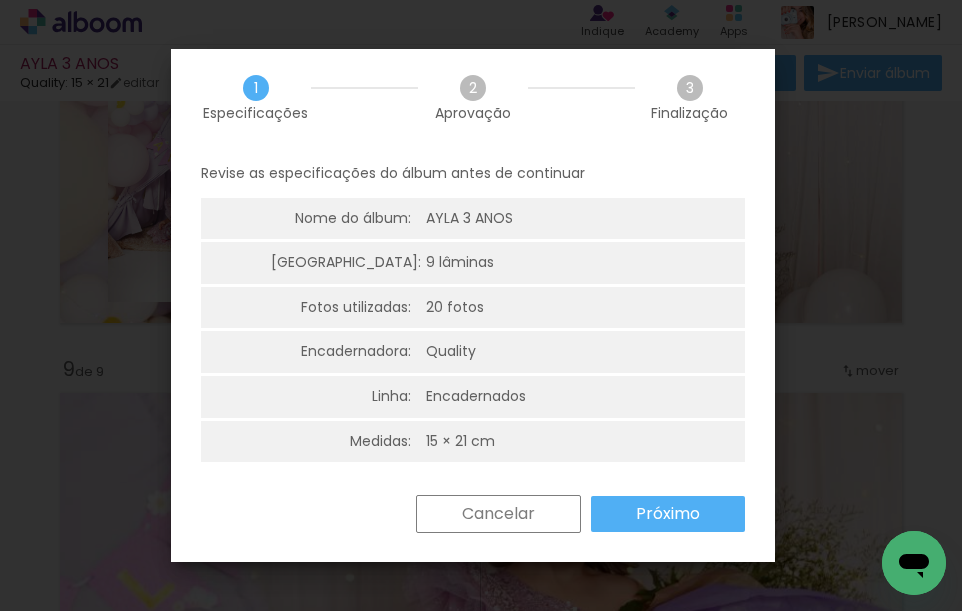 scroll, scrollTop: 5, scrollLeft: 0, axis: vertical 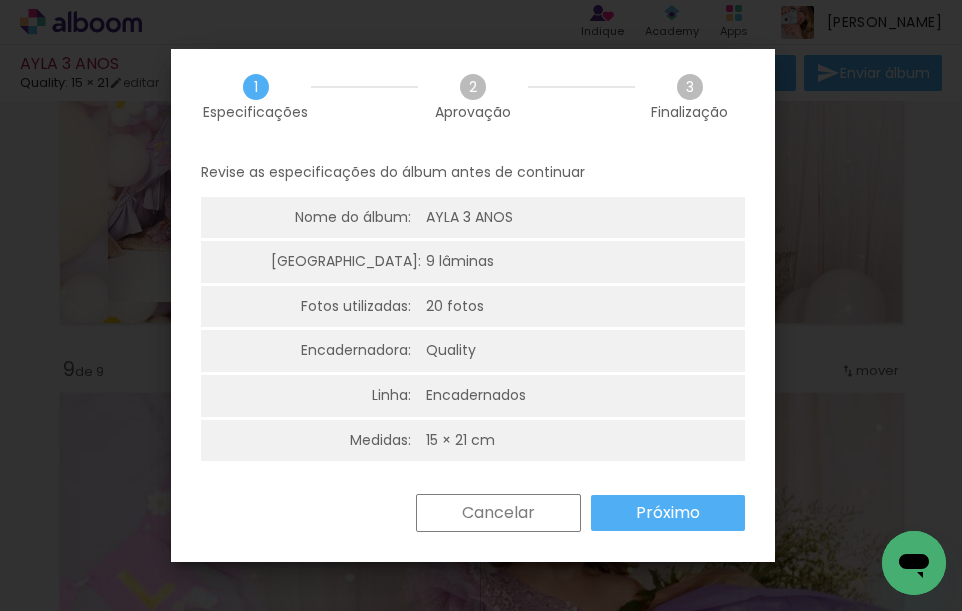 click on "Próximo" at bounding box center (0, 0) 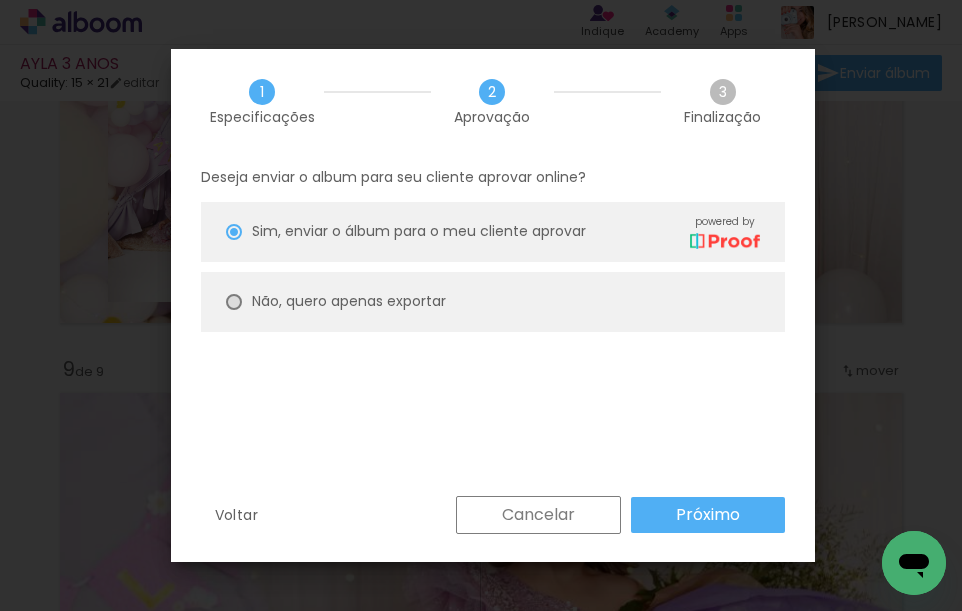 click at bounding box center (234, 232) 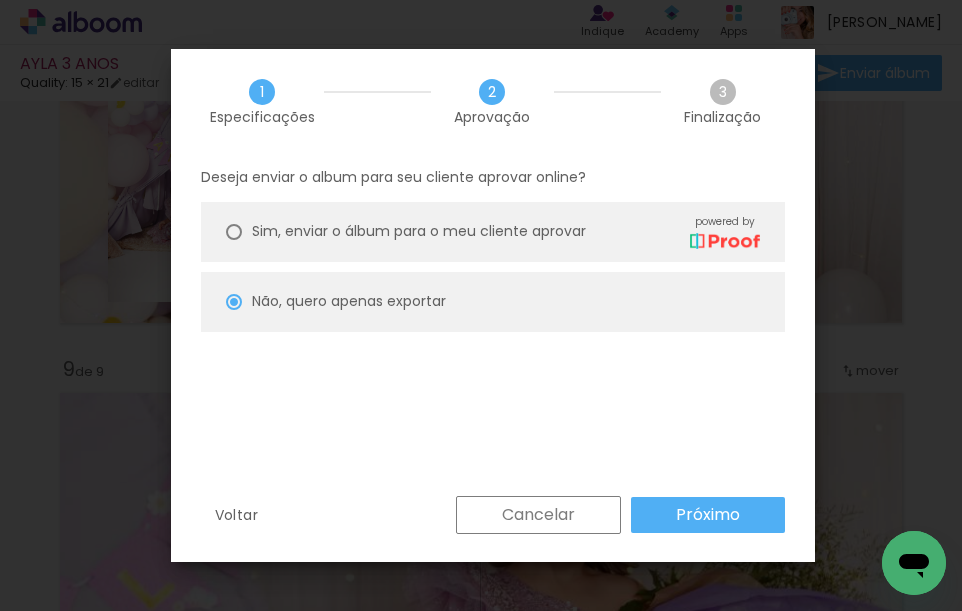 click on "Próximo" at bounding box center (0, 0) 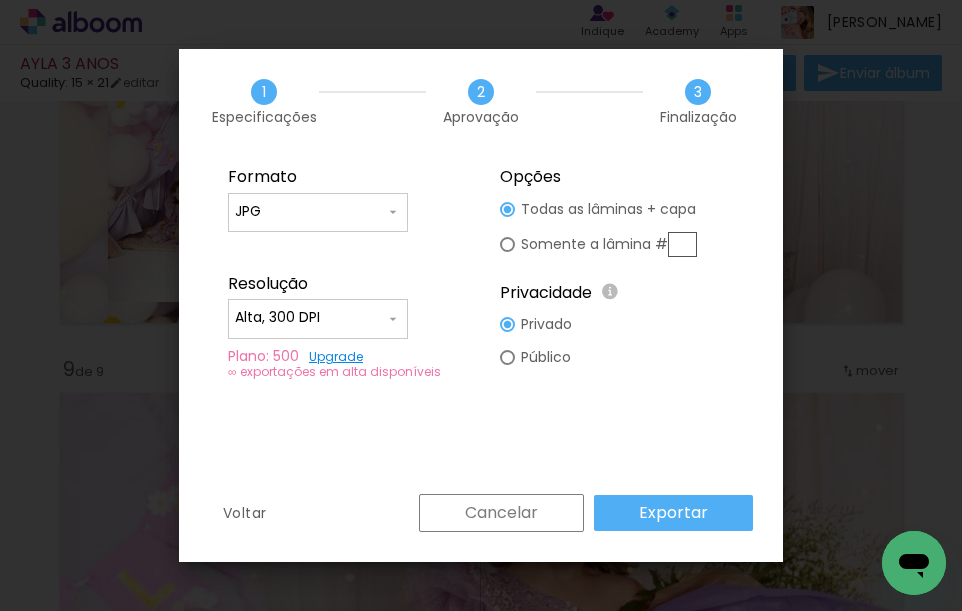 click on "Exportar" at bounding box center (0, 0) 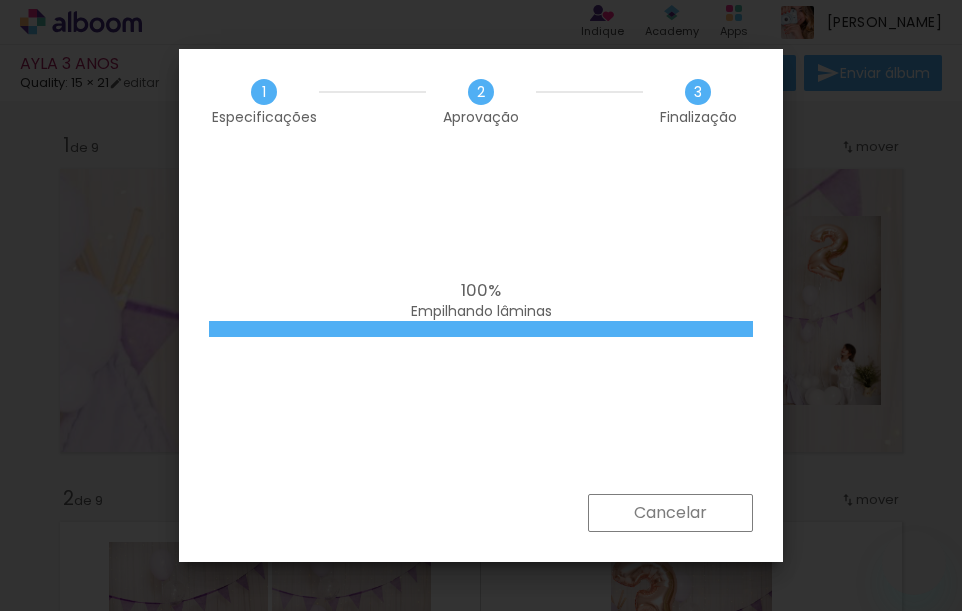 scroll, scrollTop: 0, scrollLeft: 0, axis: both 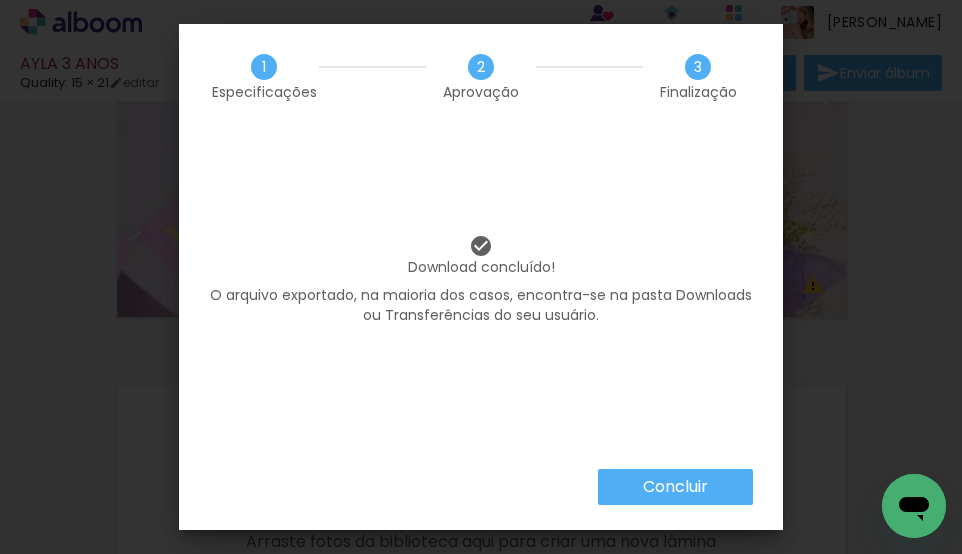 click on "Concluir" at bounding box center [0, 0] 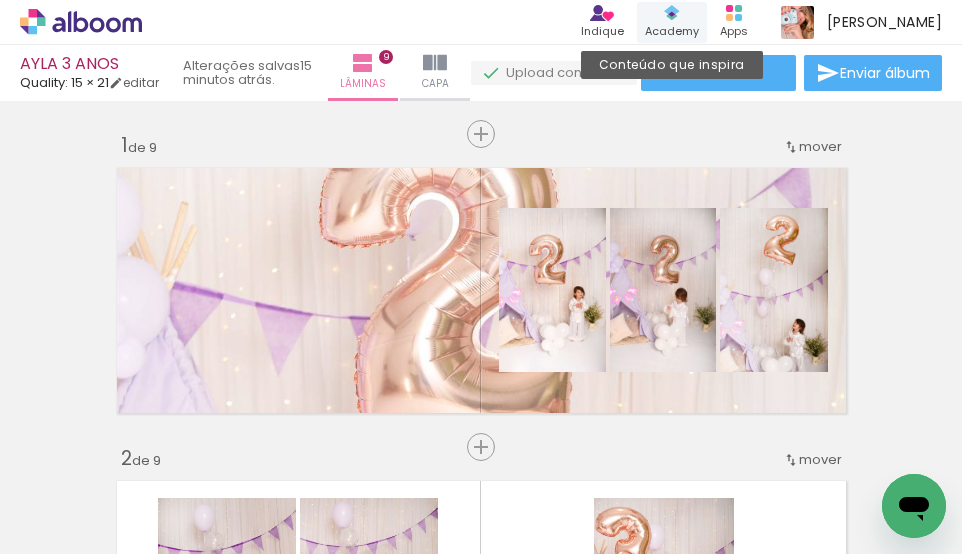 scroll, scrollTop: 0, scrollLeft: 0, axis: both 